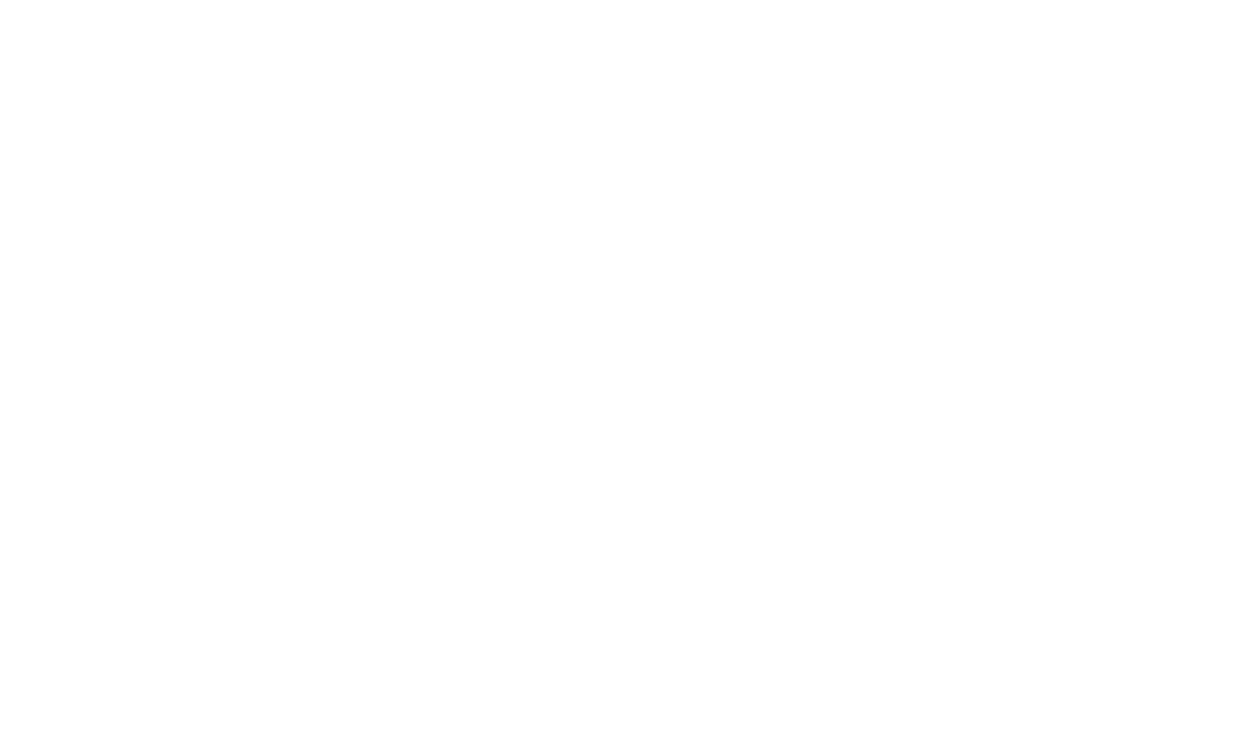 scroll, scrollTop: 0, scrollLeft: 0, axis: both 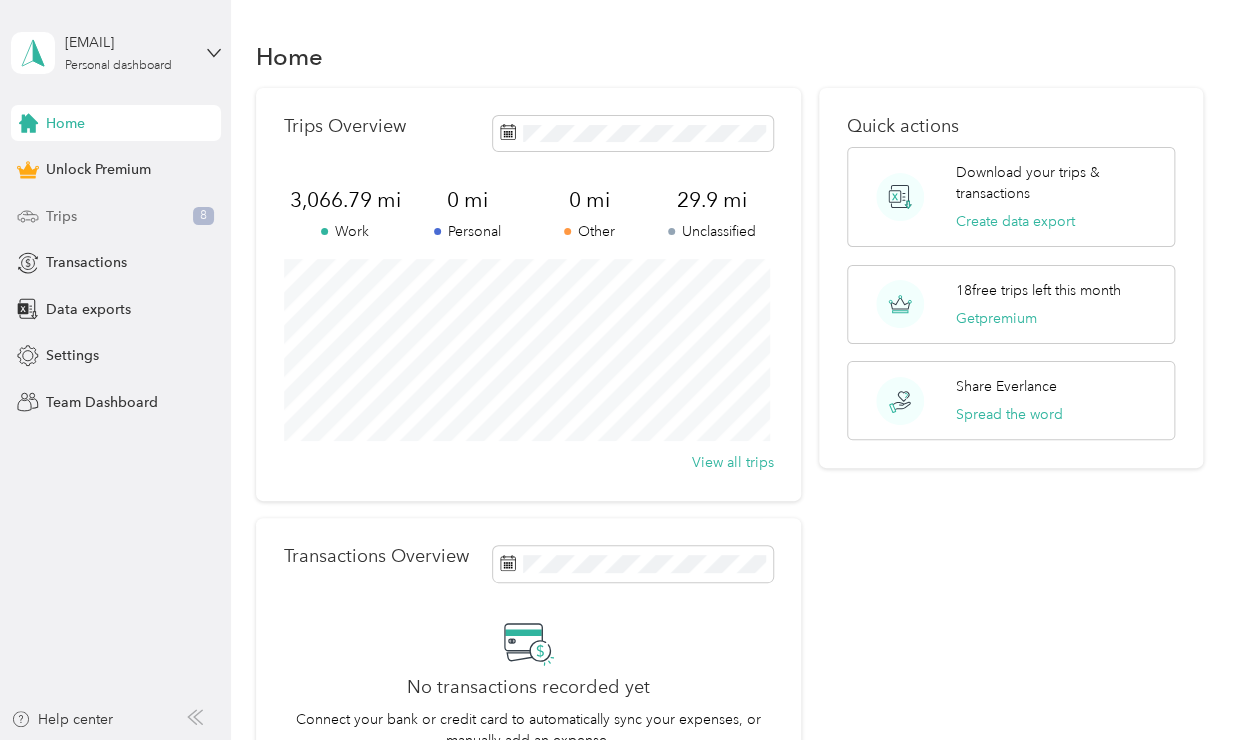 click on "Trips" at bounding box center [61, 216] 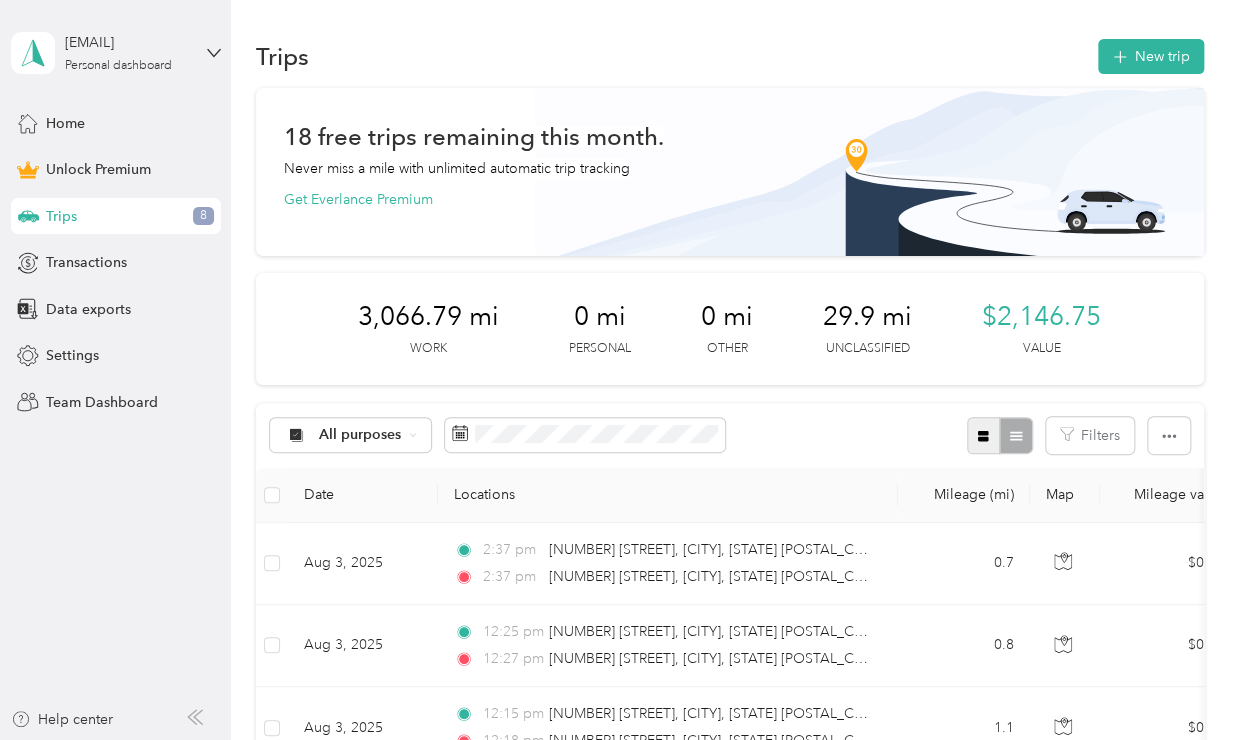 click 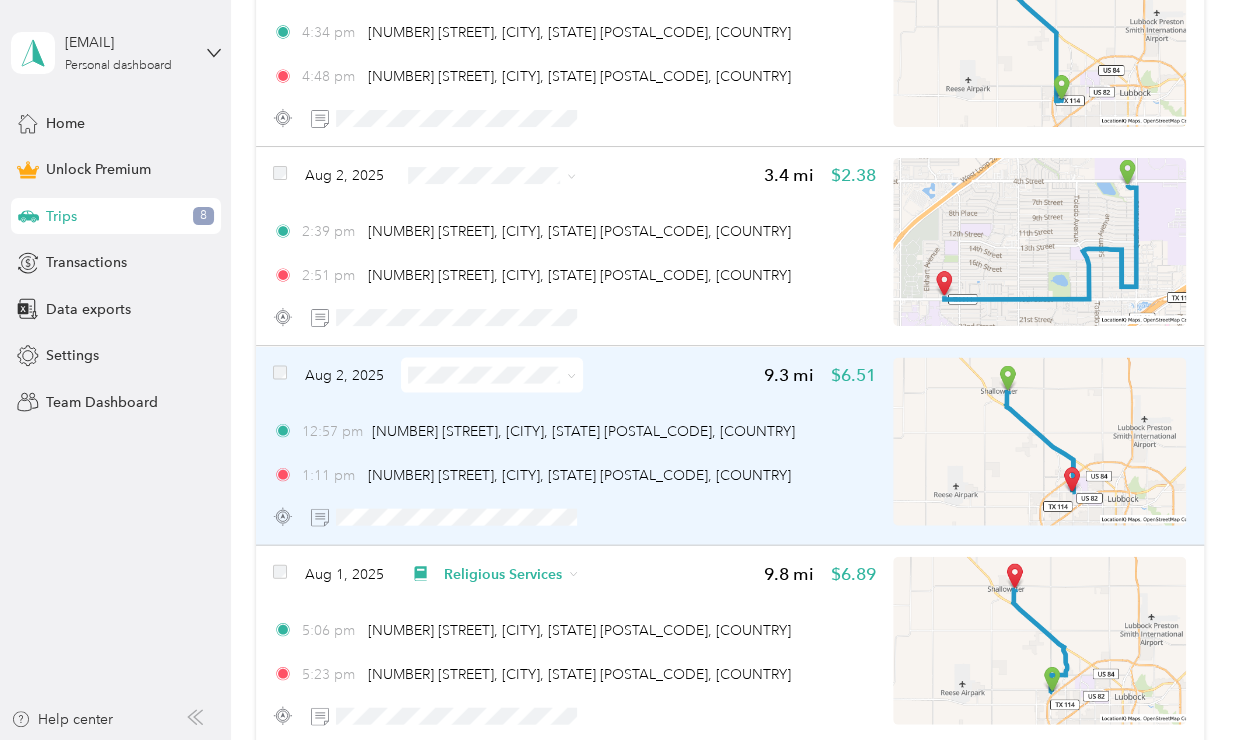 scroll, scrollTop: 1539, scrollLeft: 0, axis: vertical 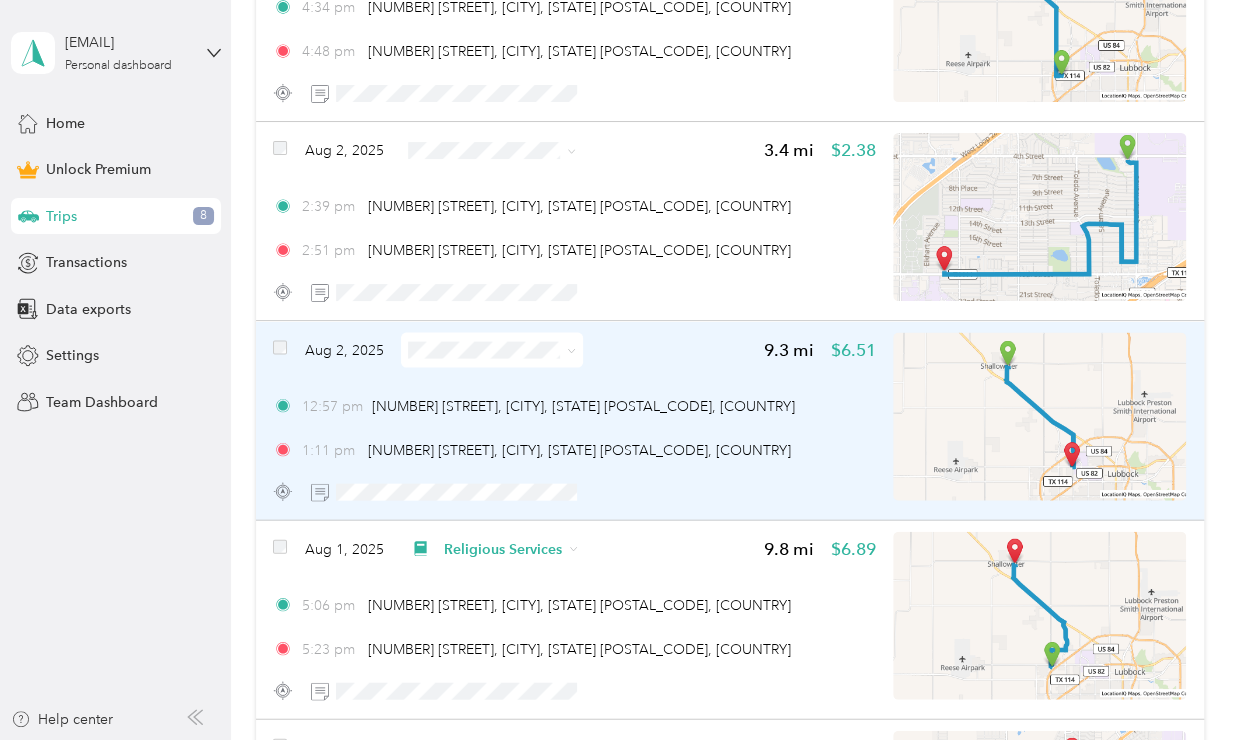 click at bounding box center (492, 349) 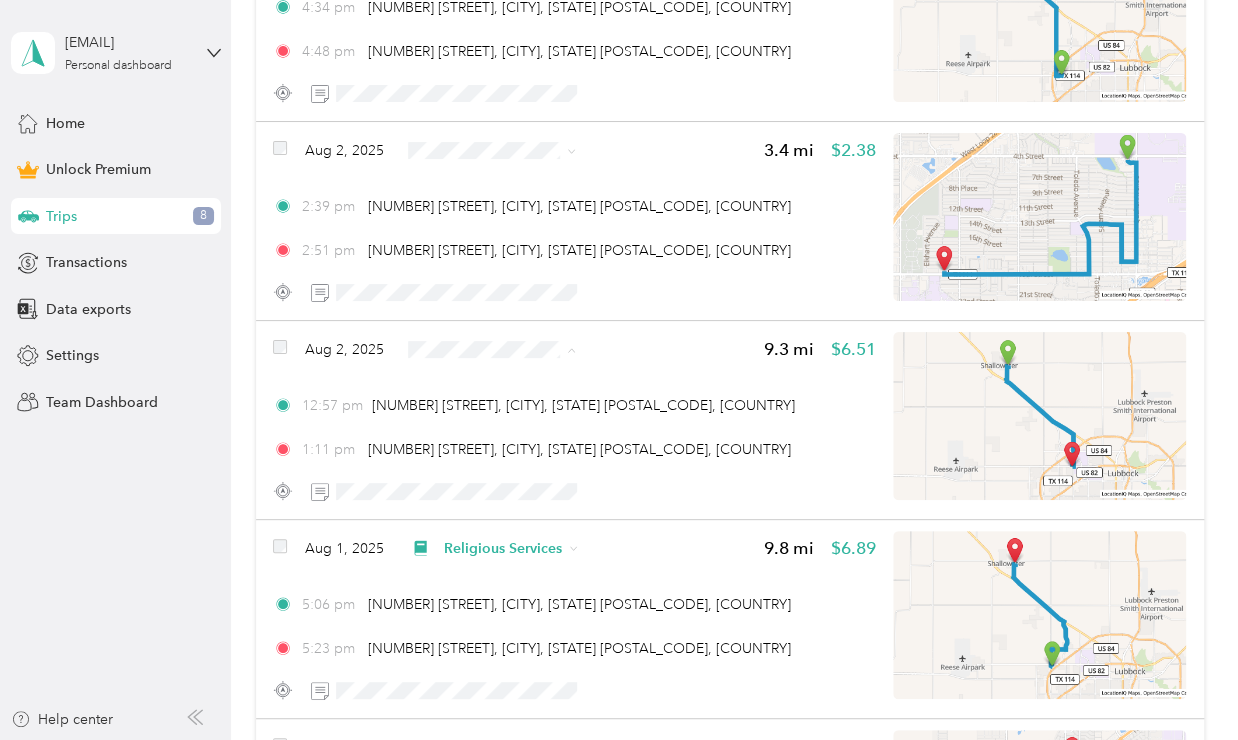 click on "Religious Services" at bounding box center [508, 455] 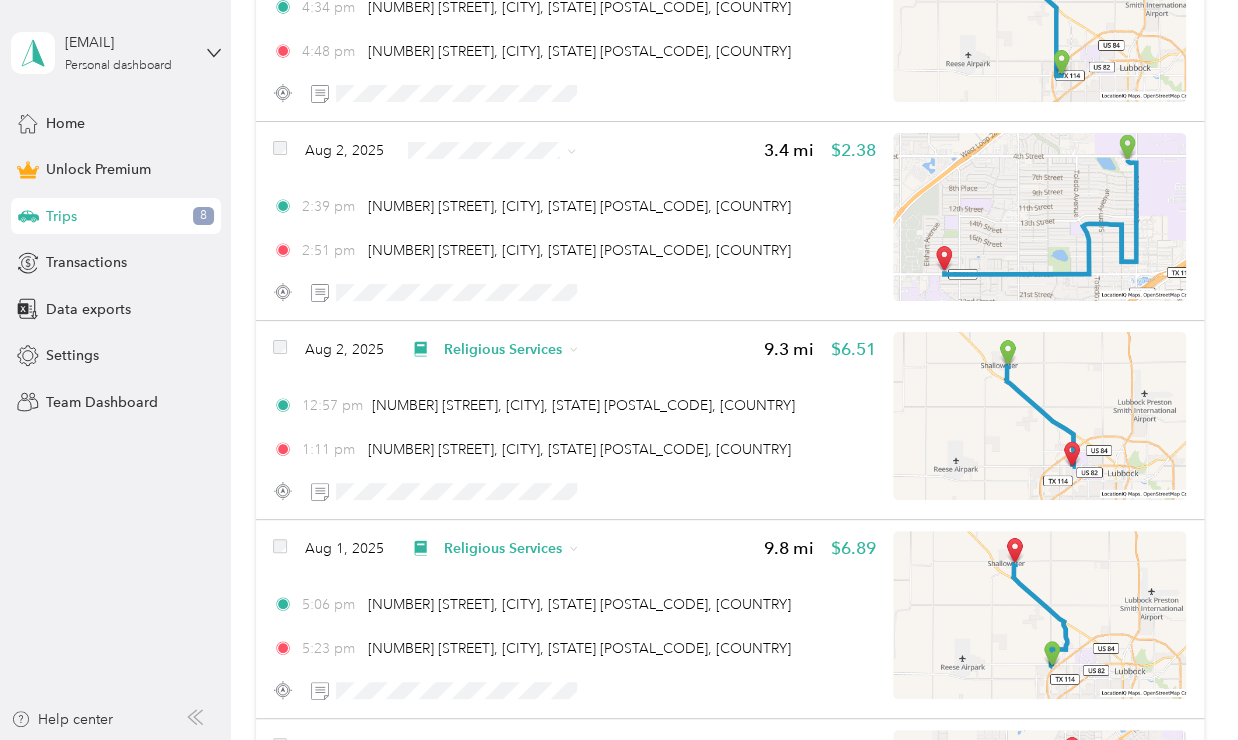 click on "Trips New trip 18 free trips remaining this month. Never miss a mile with unlimited automatic trip tracking Get Everlance Premium 3,076.09   mi Work 0   mi Personal 0   mi Other 20.6   mi Unclassified $2,153.26 Value All purposes Filters Aug 3, [YEAR] 0.7   mi $0.49 2:37 pm [NUMBER] [STREET], [CITY], [STATE] [ZIP], [COUNTRY]  2:37 pm [NUMBER] [STREET], [CITY], [STATE] [ZIP], [COUNTRY]  Aug 3, [YEAR] 0.8   mi $0.56 12:25 pm [NUMBER] [STREET], [CITY], [STATE] [ZIP], [COUNTRY]  12:27 pm [NUMBER] [STREET], [CITY], [STATE] [ZIP], [COUNTRY]  Aug 3, [YEAR] 1.1   mi $0.77 12:15 pm [NUMBER] [STREET], [CITY], [STATE] [ZIP], [COUNTRY]  12:18 pm [NUMBER] [STREET], [CITY], [STATE] [ZIP], [COUNTRY]  Aug 3, [YEAR] 1.1   mi $0.77 9:23 am [NUMBER] [STREET], [CITY], [STATE] [ZIP], [COUNTRY]  9:25 am [NUMBER] [STREET], [CITY], [STATE] [ZIP], [COUNTRY]  Aug 2, [YEAR] 4.0   mi $2.80 9:38 pm [NUMBER] [STREET], [CITY], [STATE] [ZIP], [COUNTRY]  9:46 pm [NUMBER] [STREET], [CITY], [STATE] [ZIP], [COUNTRY]  Aug 2, [YEAR] 9.5   mi $6.65 4:34 pm [NUMBER] [STREET], [CITY], [STATE] [ZIP], [COUNTRY]  4:48 pm [NUMBER] [STREET], [CITY], [STATE] [ZIP], [COUNTRY]  3.4   mi" at bounding box center [729, 1309] 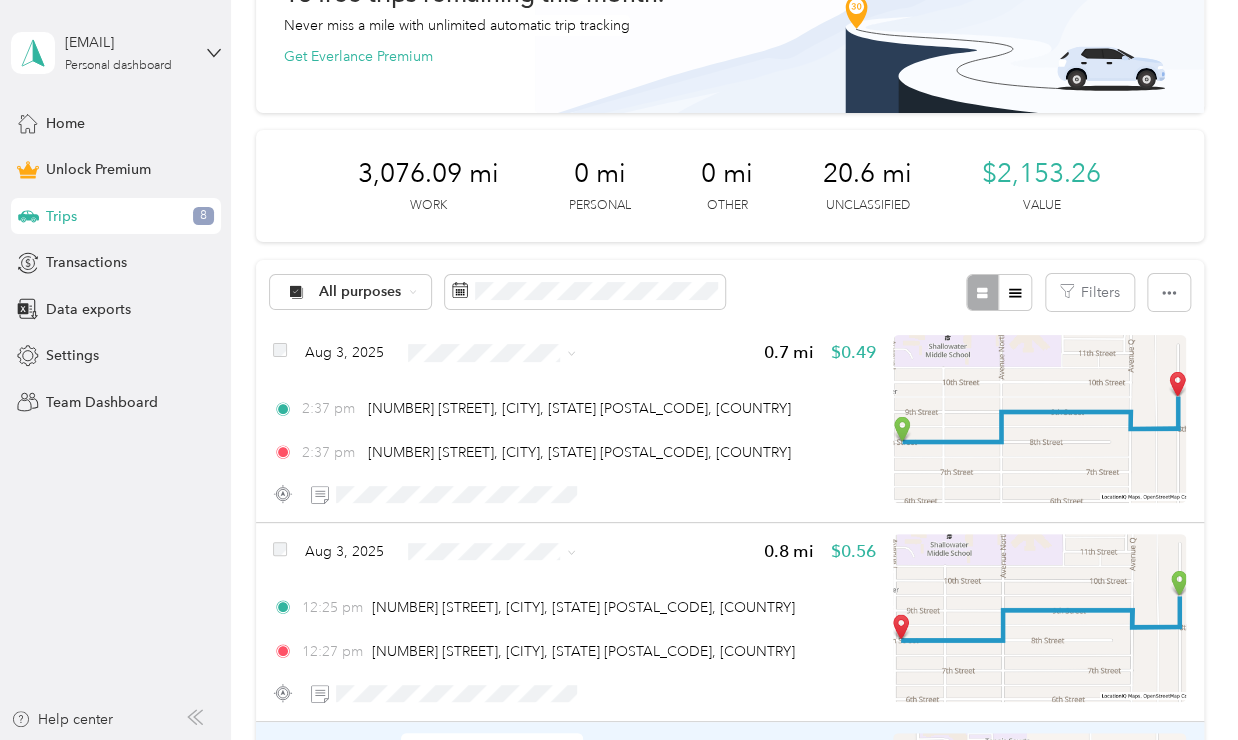 scroll, scrollTop: 0, scrollLeft: 0, axis: both 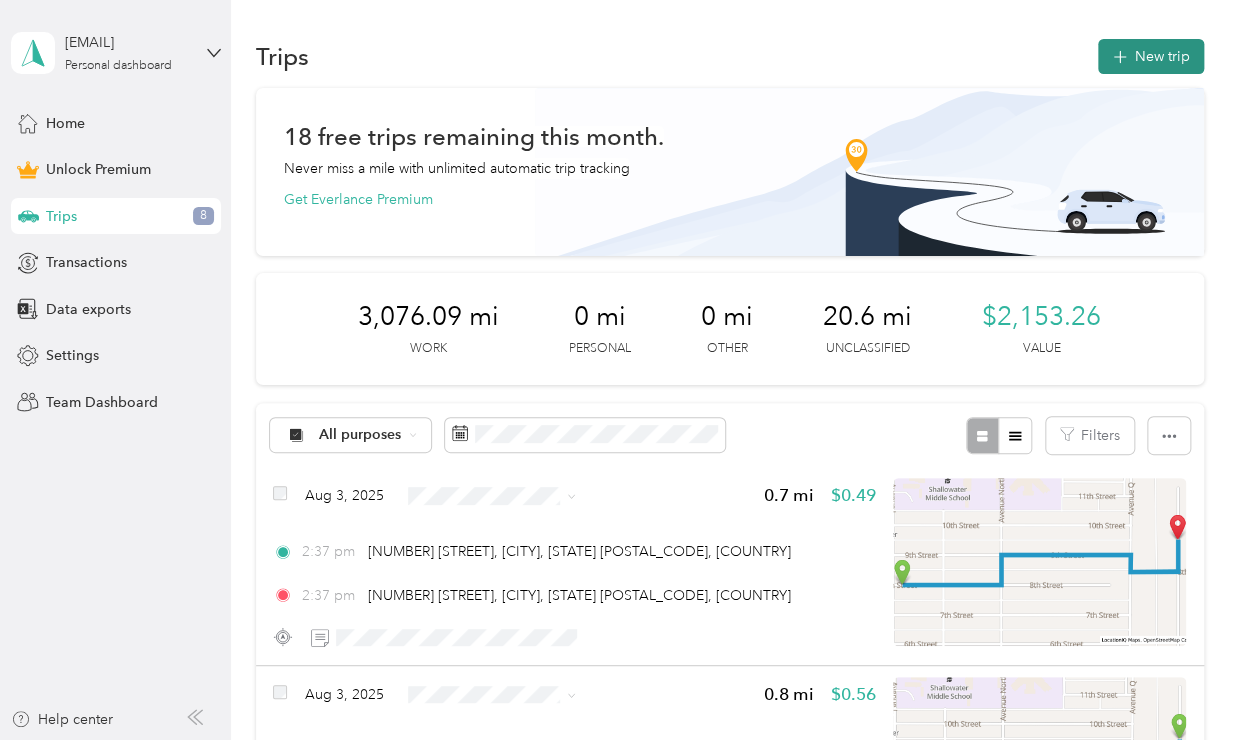 click on "New trip" at bounding box center (1151, 56) 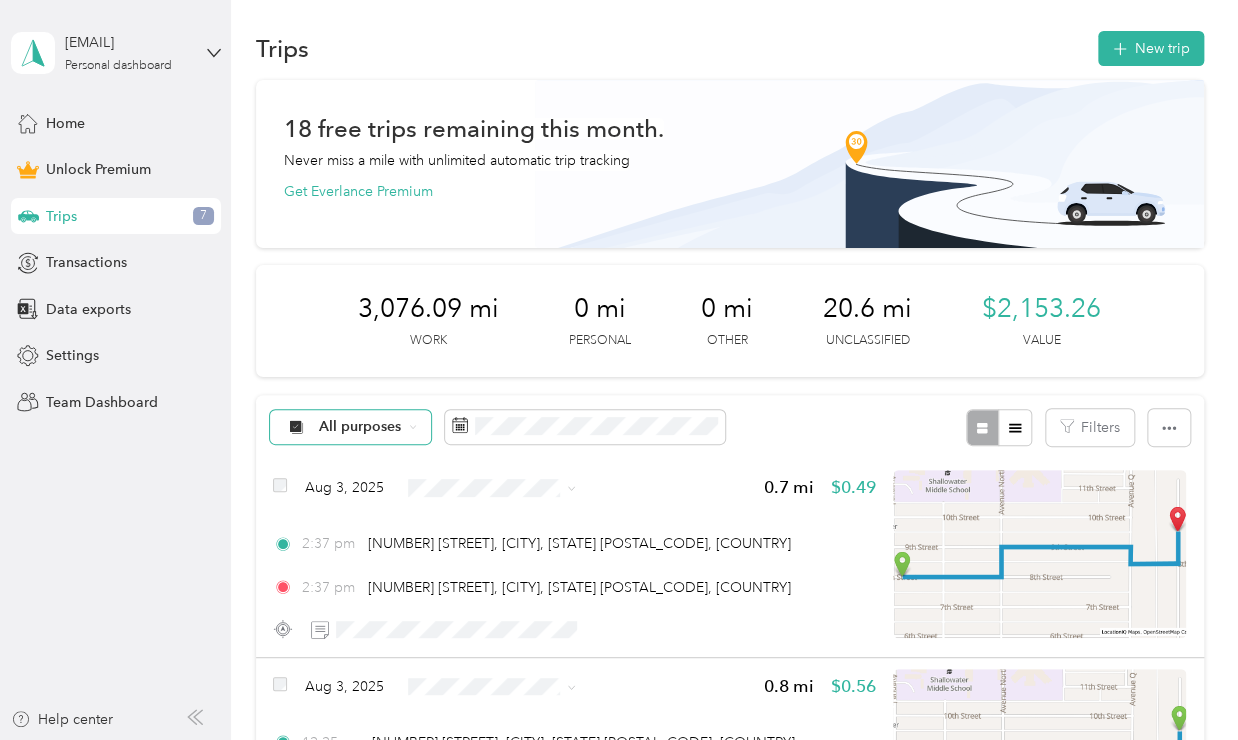scroll, scrollTop: 0, scrollLeft: 0, axis: both 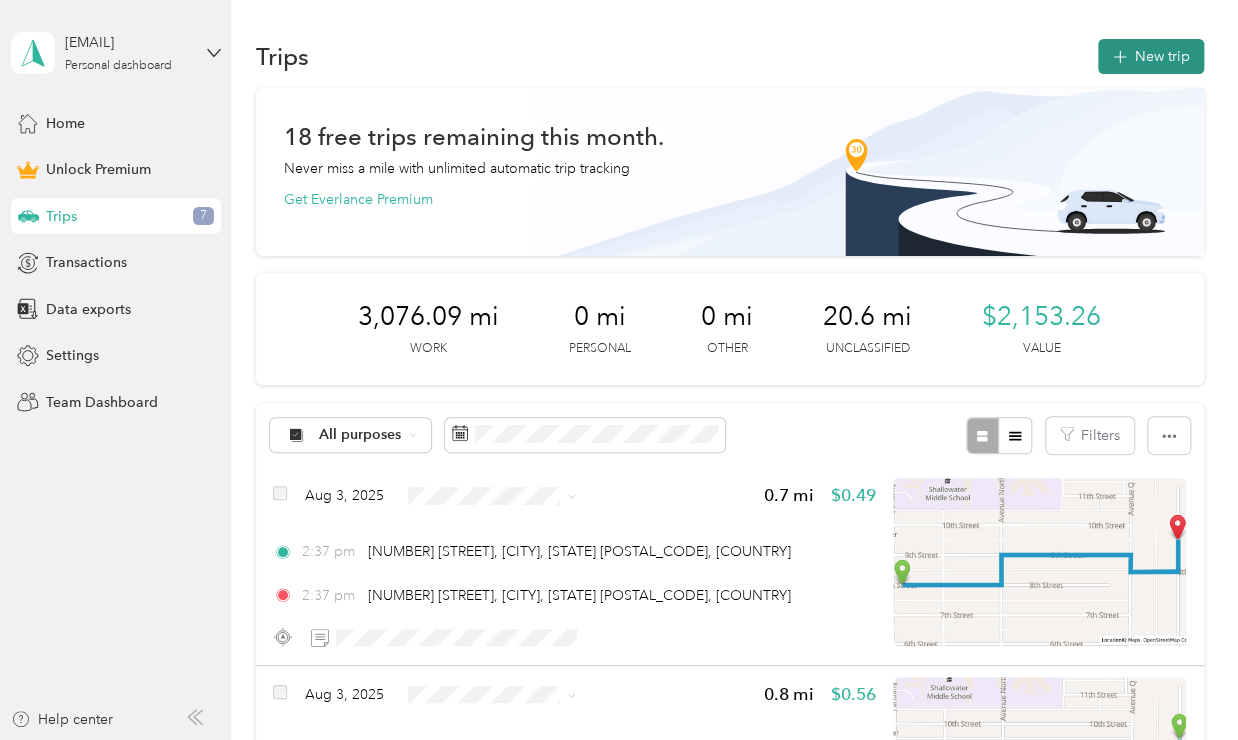 click on "New trip" at bounding box center [1151, 56] 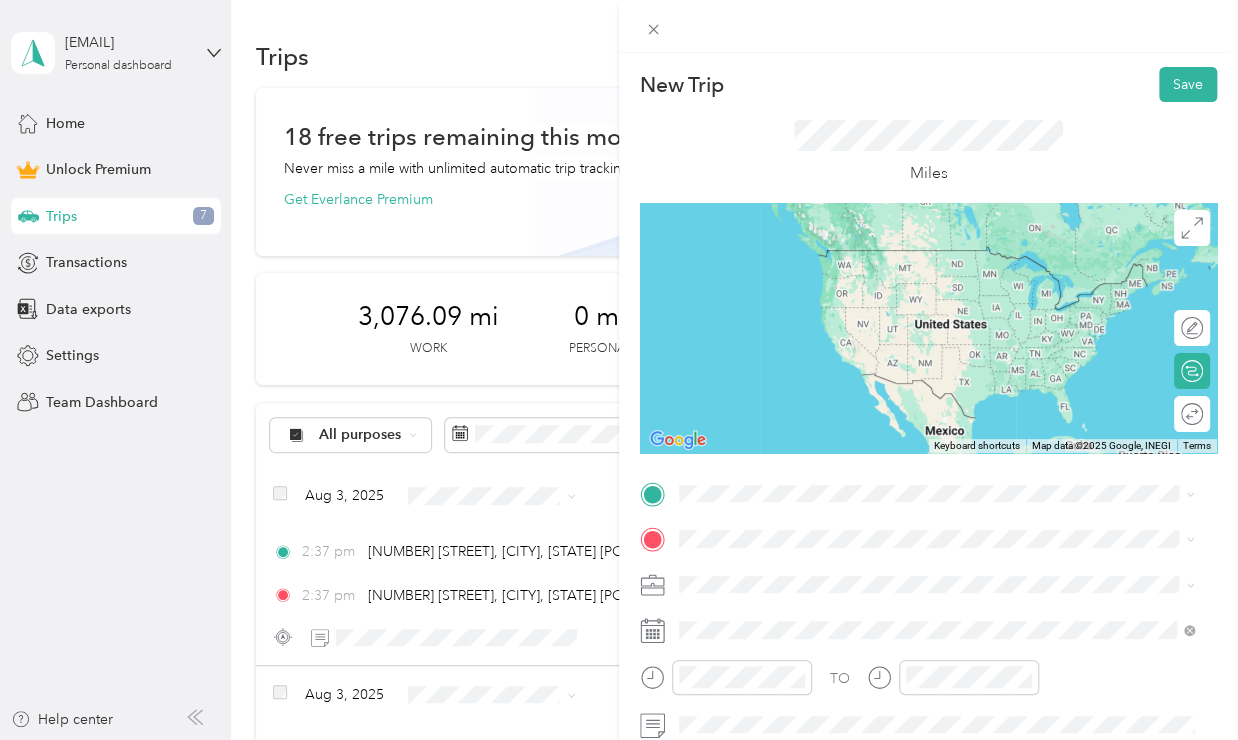 click on "[NUMBER] [STREET]
[CITY], [STATE] [POSTAL_CODE], [COUNTRY]" at bounding box center (860, 295) 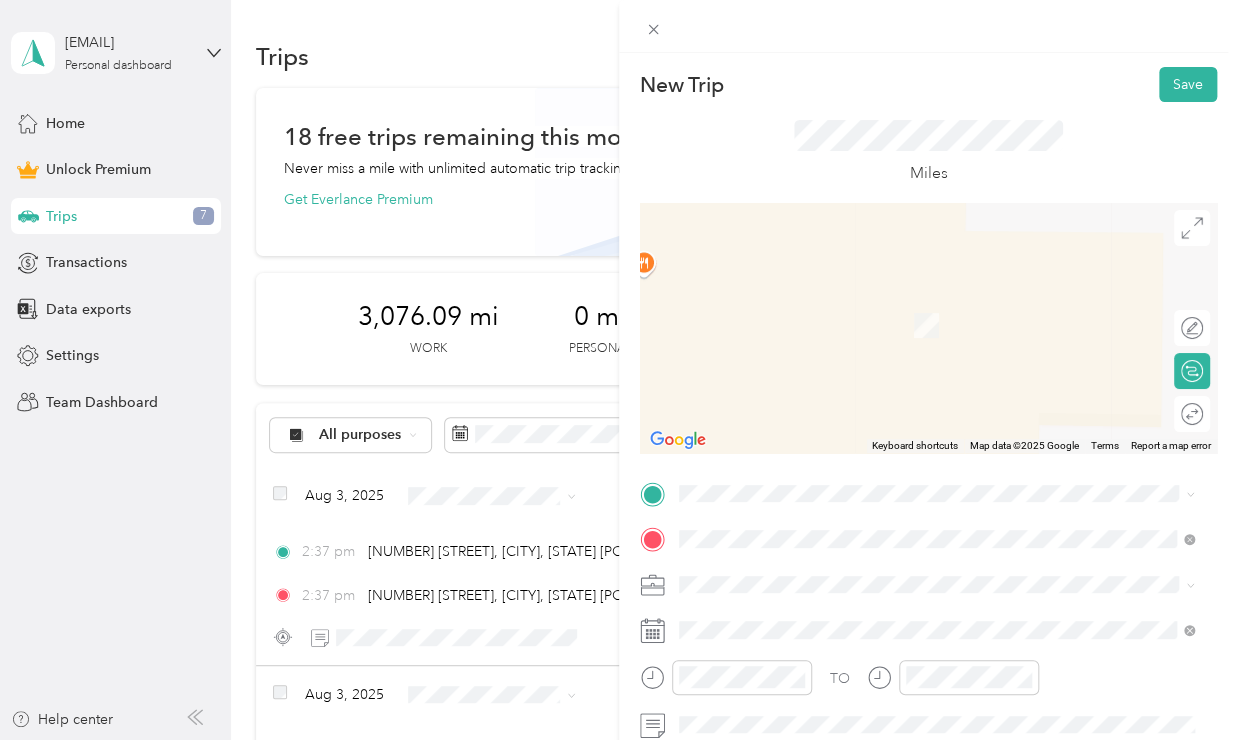 click on "[NUMBER] [STREET]
[CITY], [STATE] [POSTAL_CODE], [COUNTRY]" at bounding box center (937, 251) 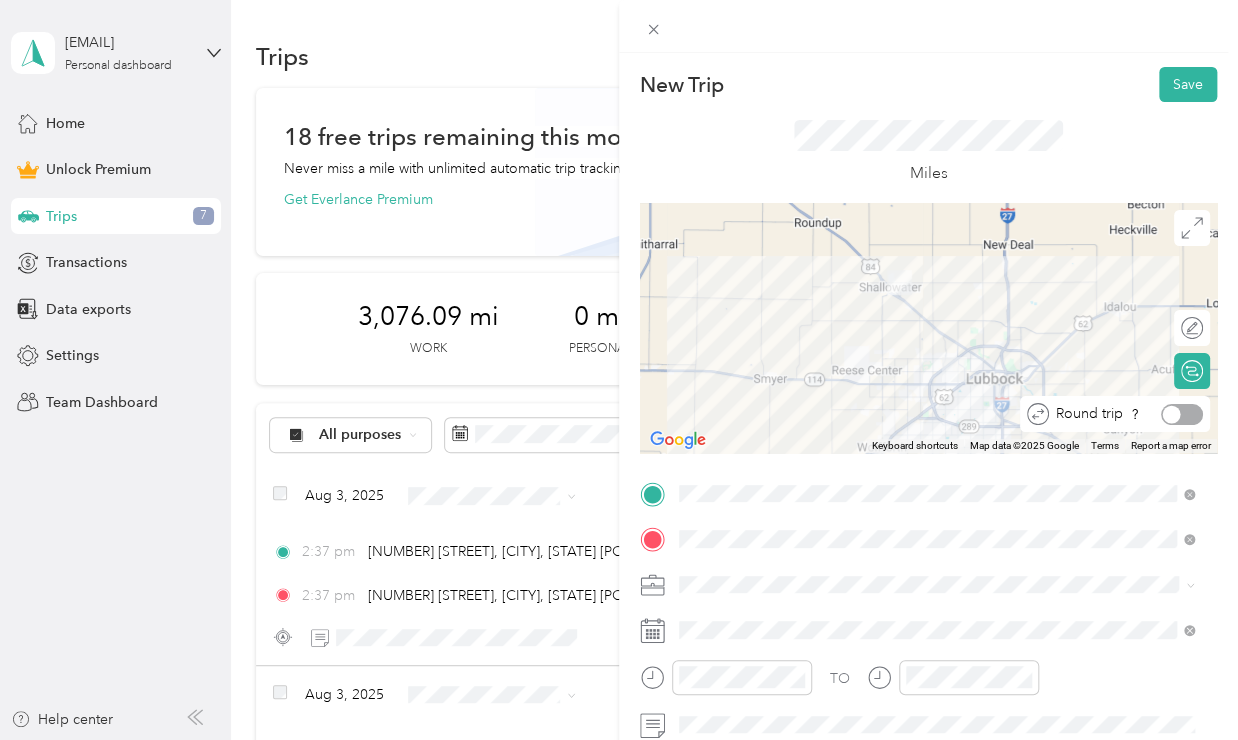 click at bounding box center (1182, 414) 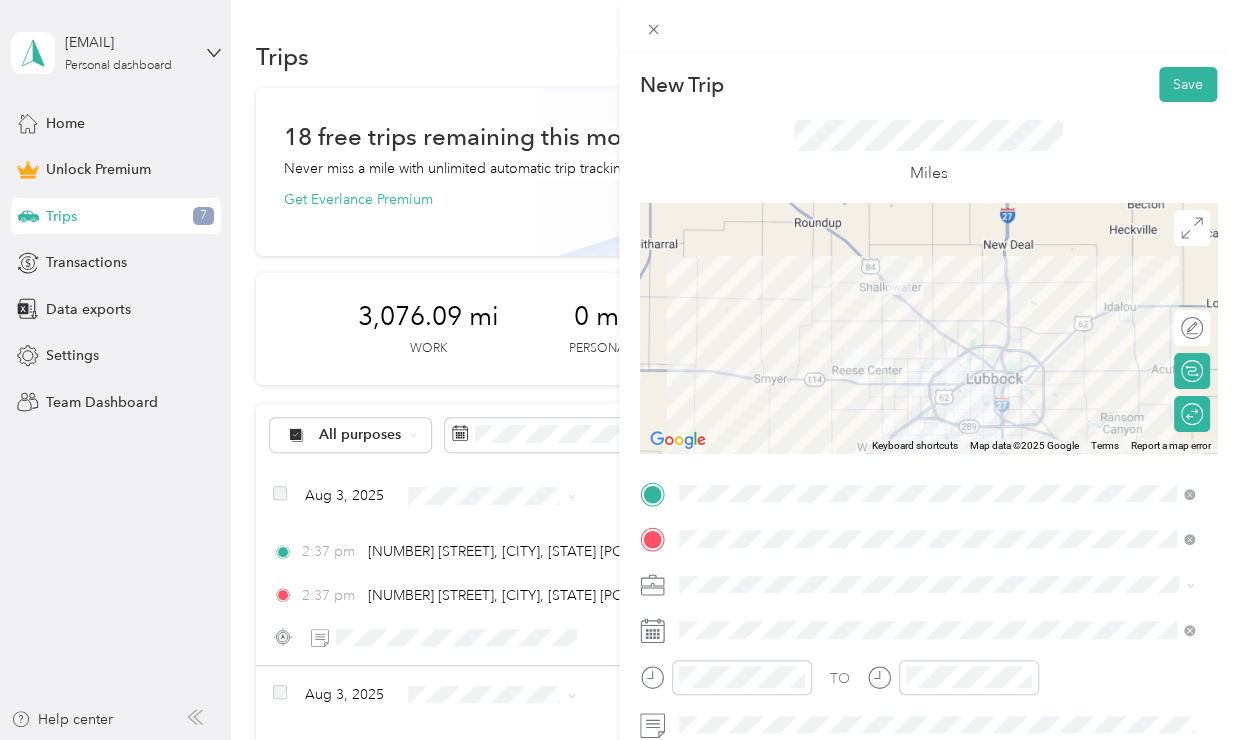 click on "Religious Services" at bounding box center [937, 363] 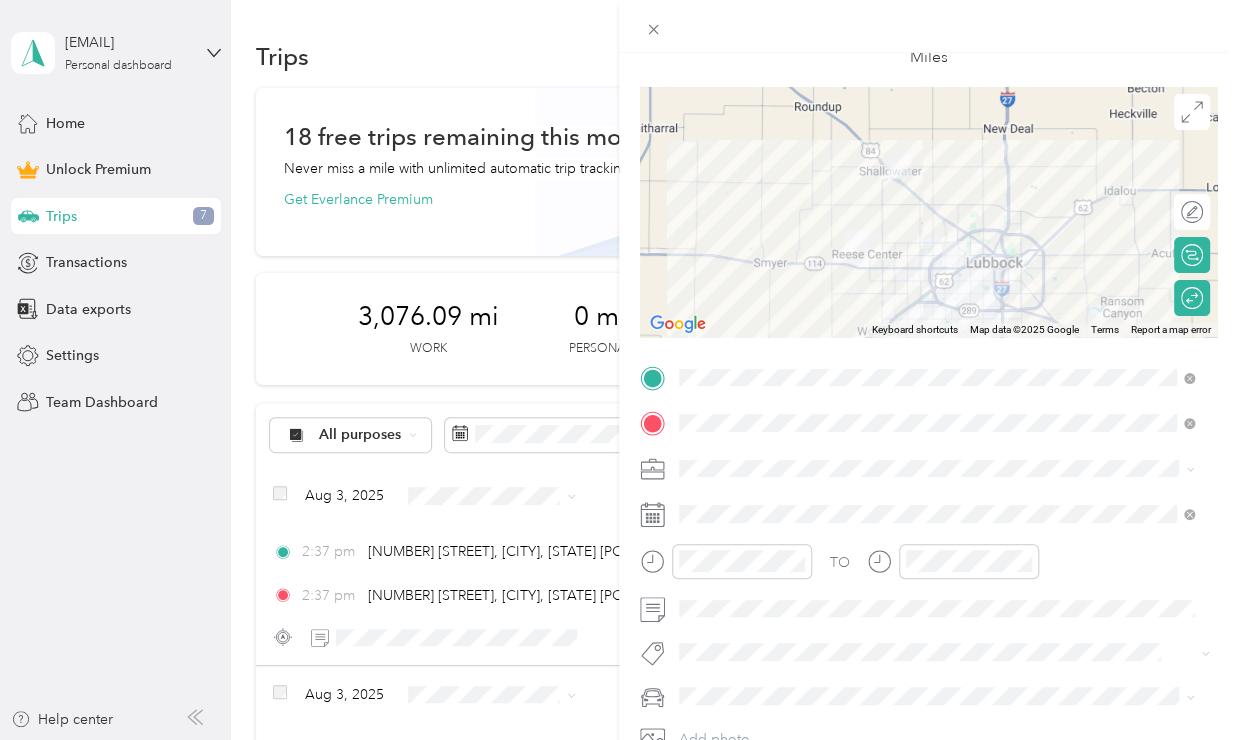 scroll, scrollTop: 122, scrollLeft: 0, axis: vertical 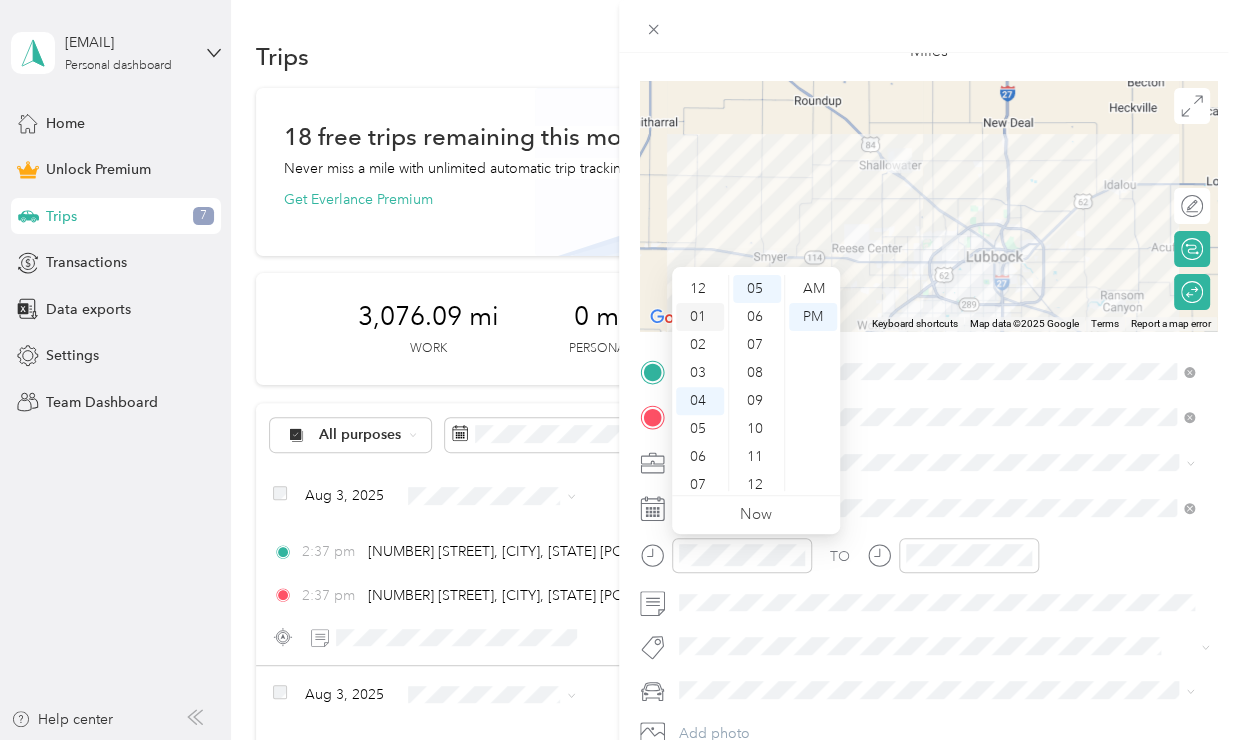 click on "01" at bounding box center [700, 317] 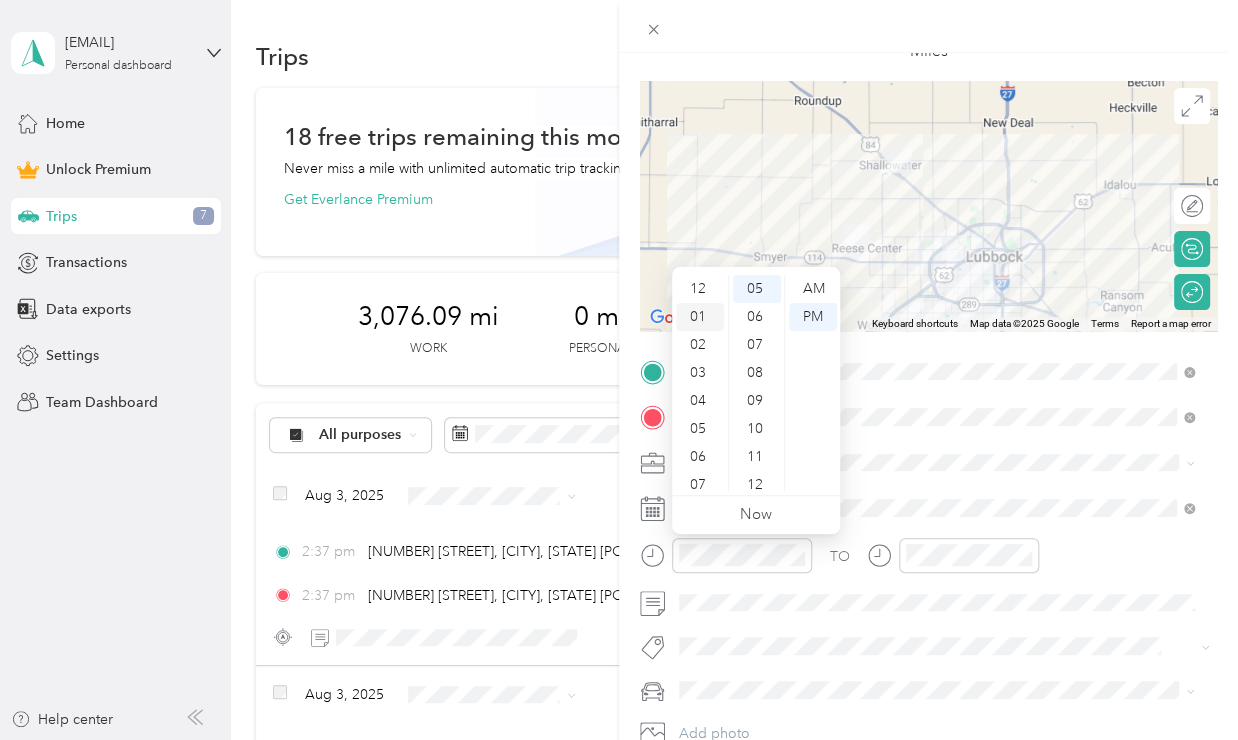 scroll, scrollTop: 28, scrollLeft: 0, axis: vertical 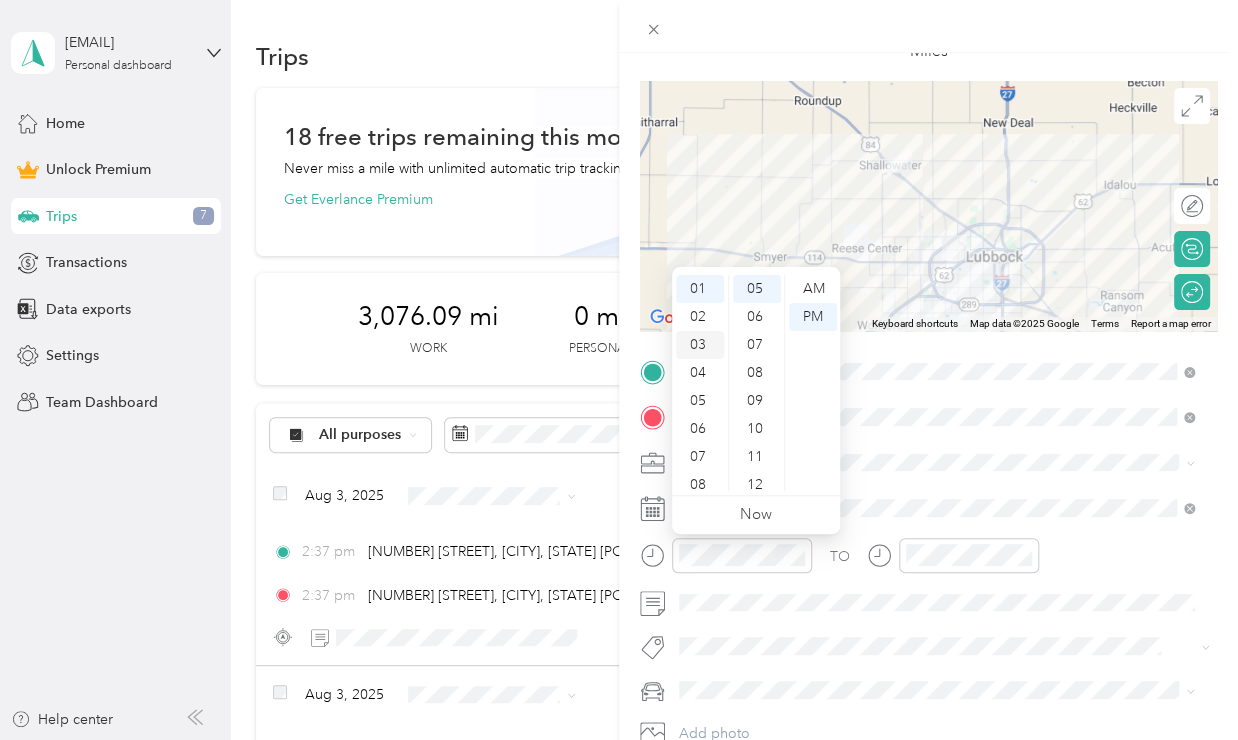 click on "03" at bounding box center (700, 345) 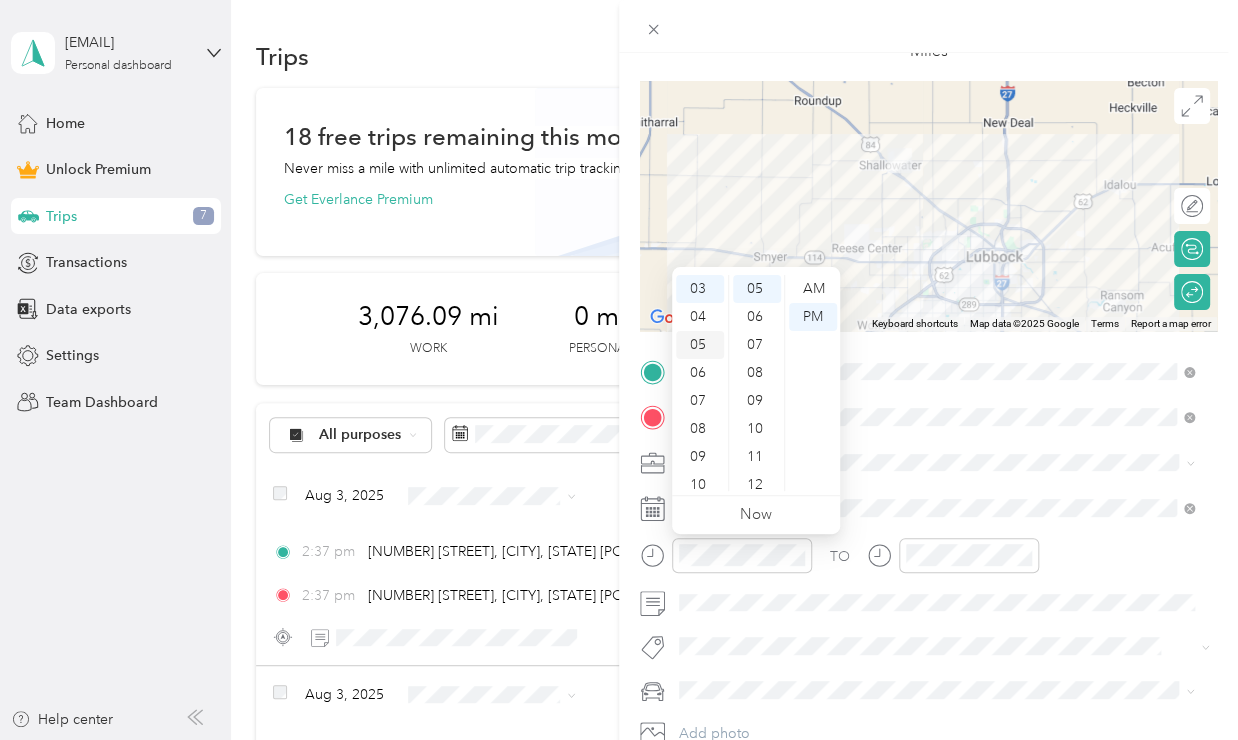 scroll, scrollTop: 0, scrollLeft: 0, axis: both 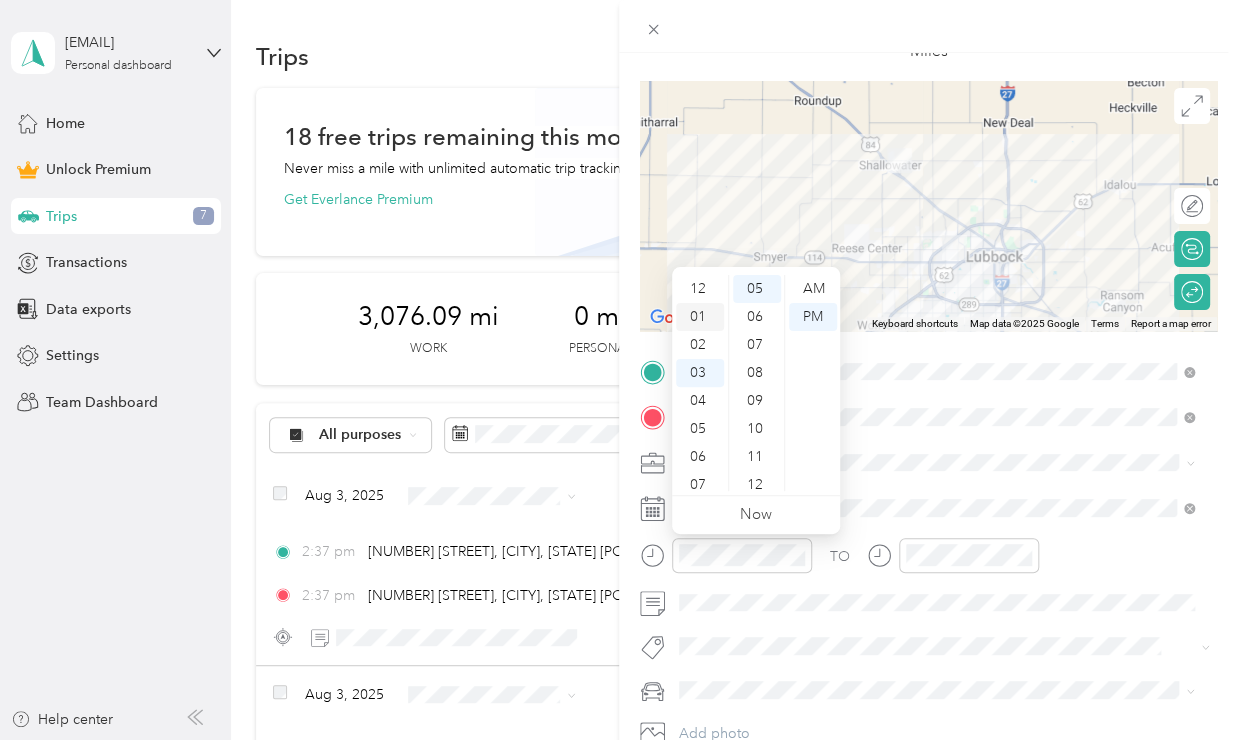 click on "01" at bounding box center [700, 317] 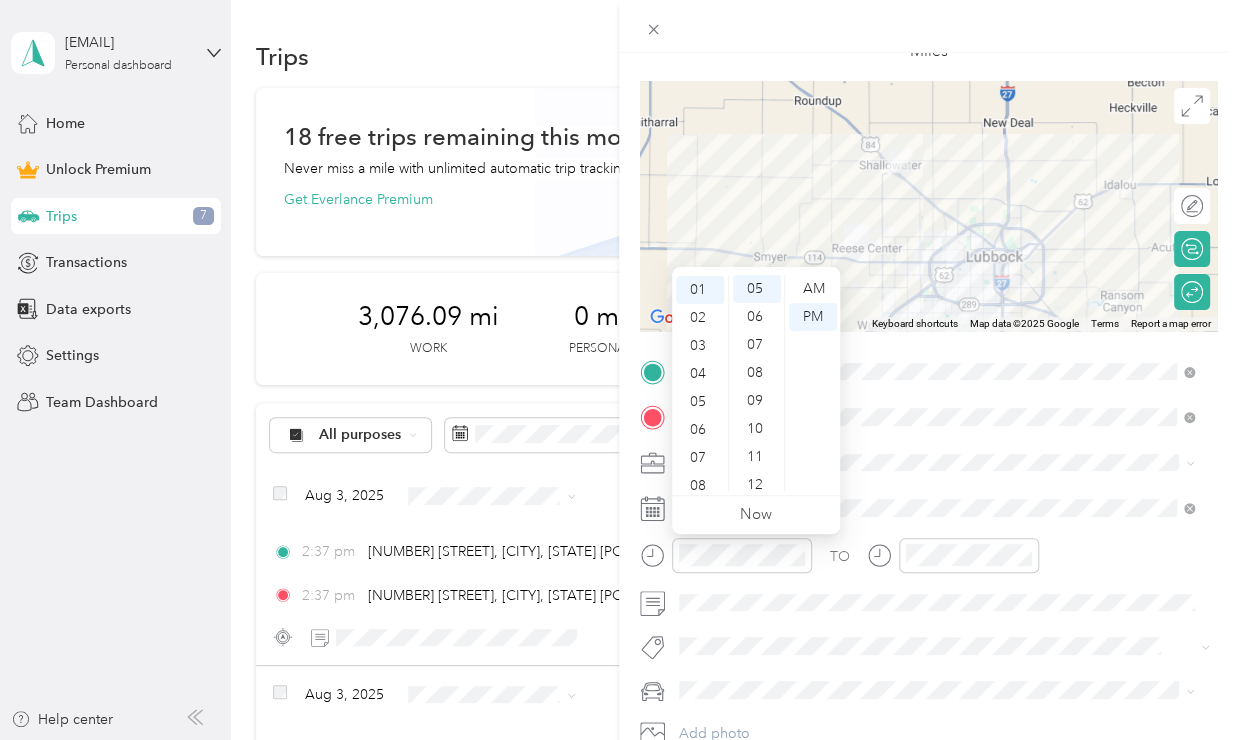 scroll, scrollTop: 28, scrollLeft: 0, axis: vertical 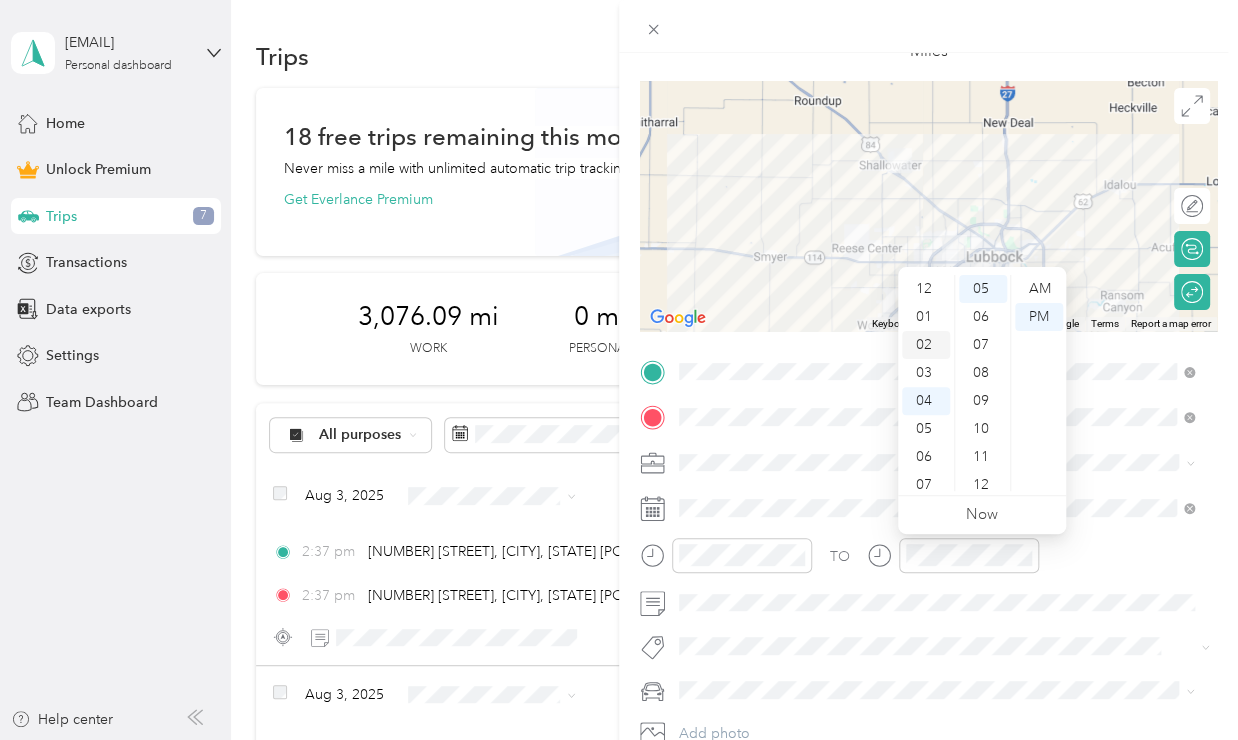click on "02" at bounding box center [926, 345] 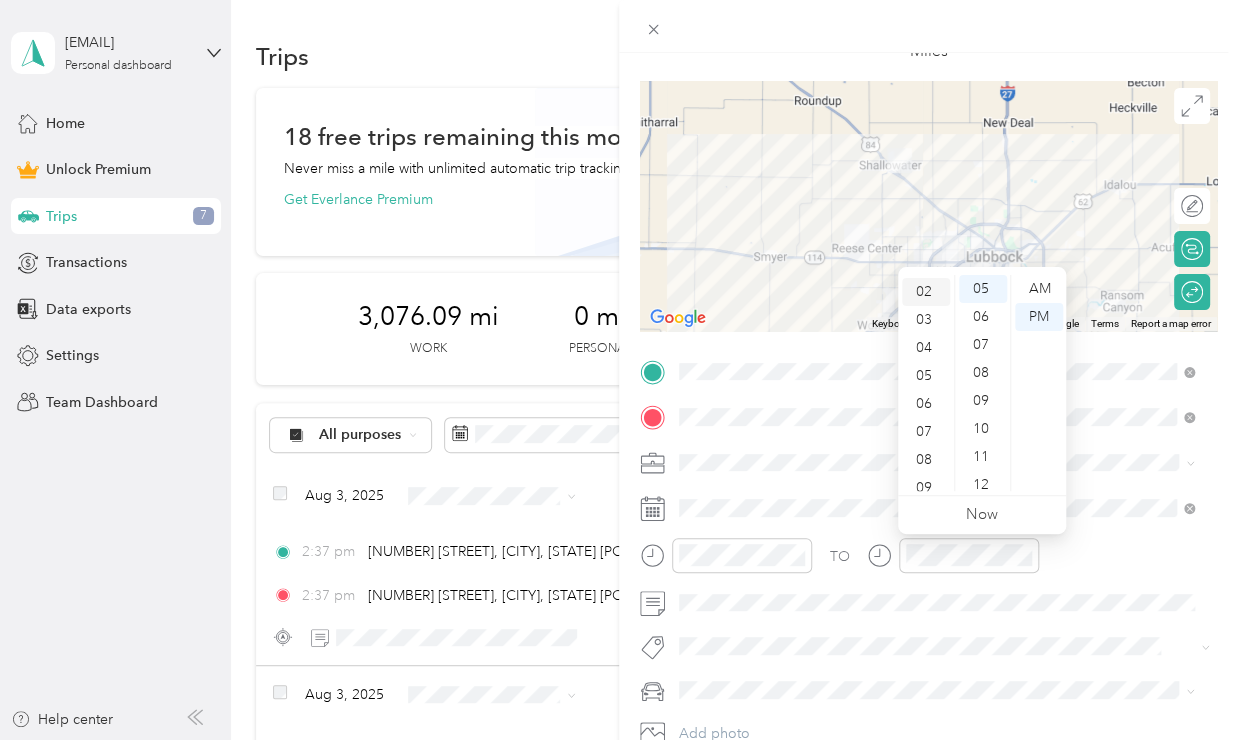 scroll, scrollTop: 56, scrollLeft: 0, axis: vertical 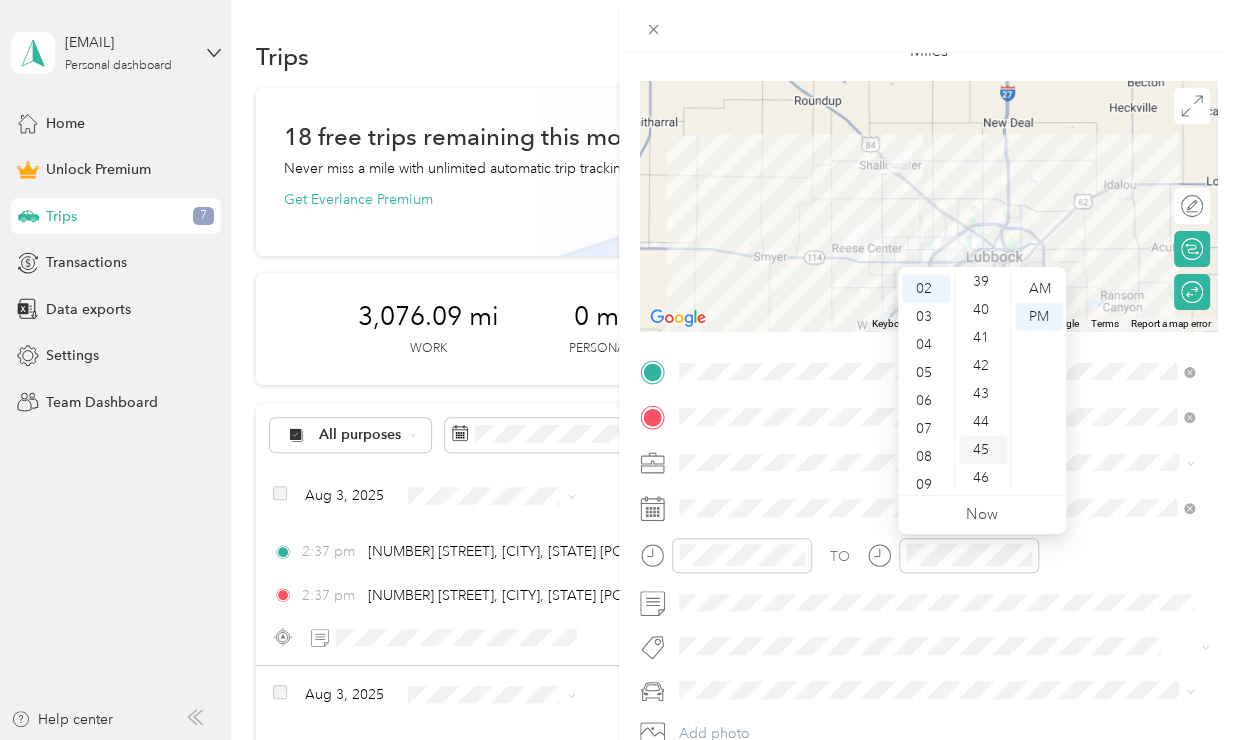 click on "45" at bounding box center [983, 450] 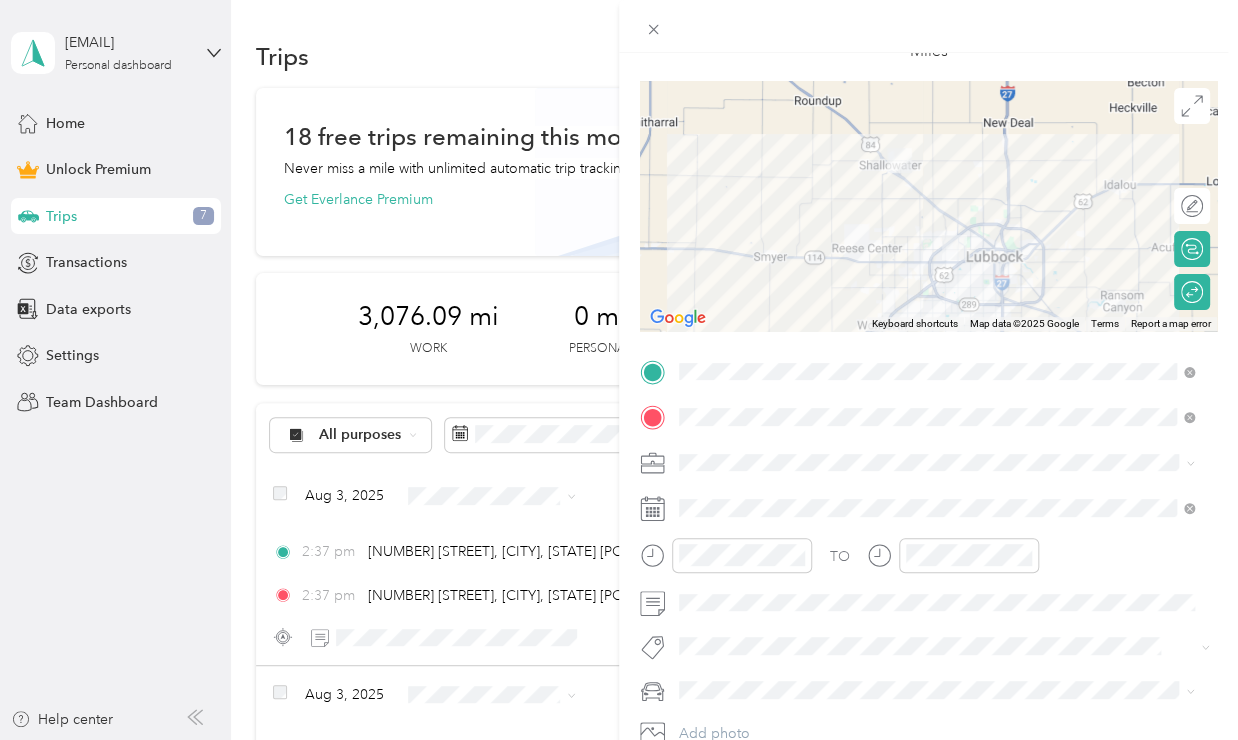 click on "NV" at bounding box center (937, 572) 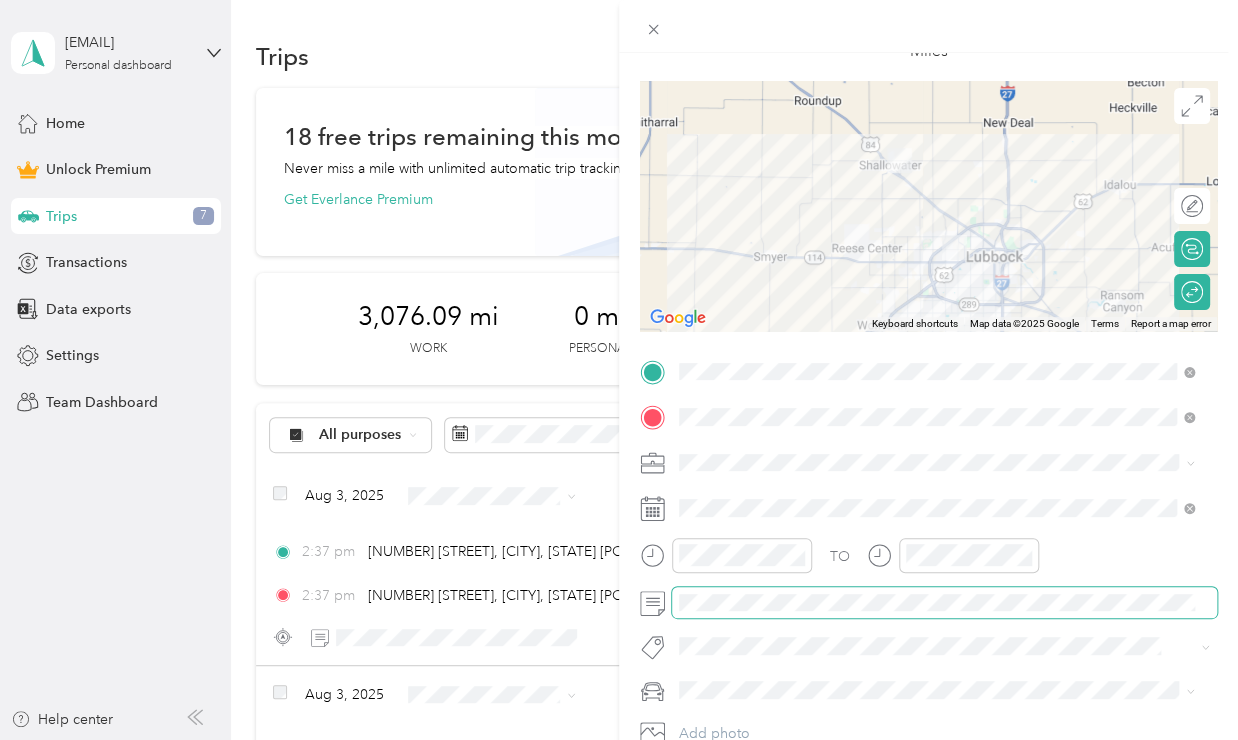 scroll, scrollTop: 0, scrollLeft: 49, axis: horizontal 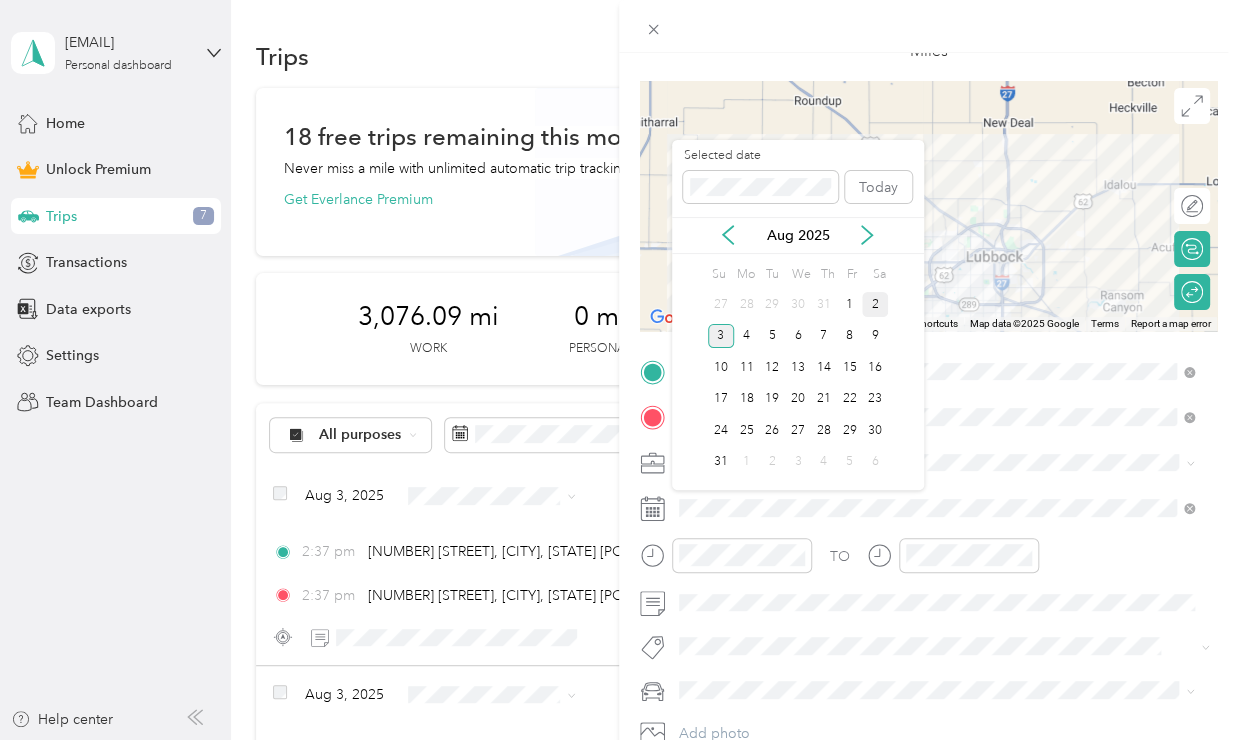 click on "2" at bounding box center (875, 304) 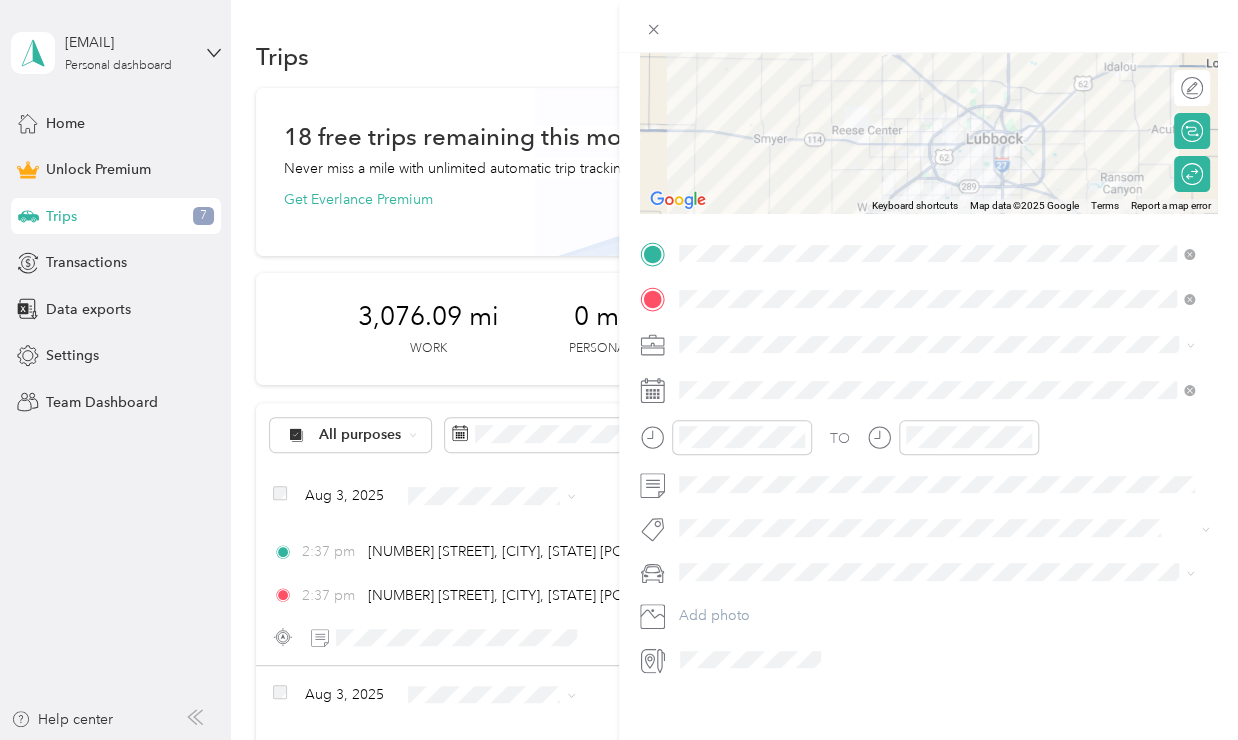 scroll, scrollTop: 0, scrollLeft: 0, axis: both 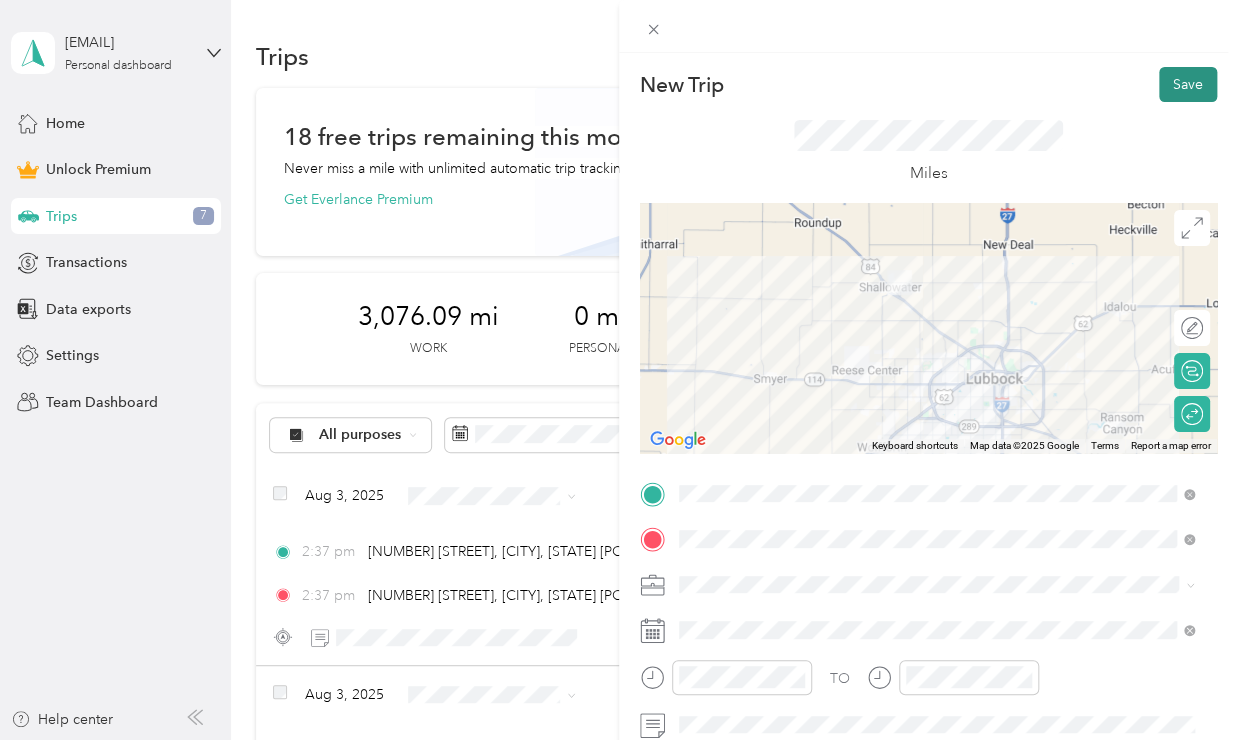 click on "Save" at bounding box center (1188, 84) 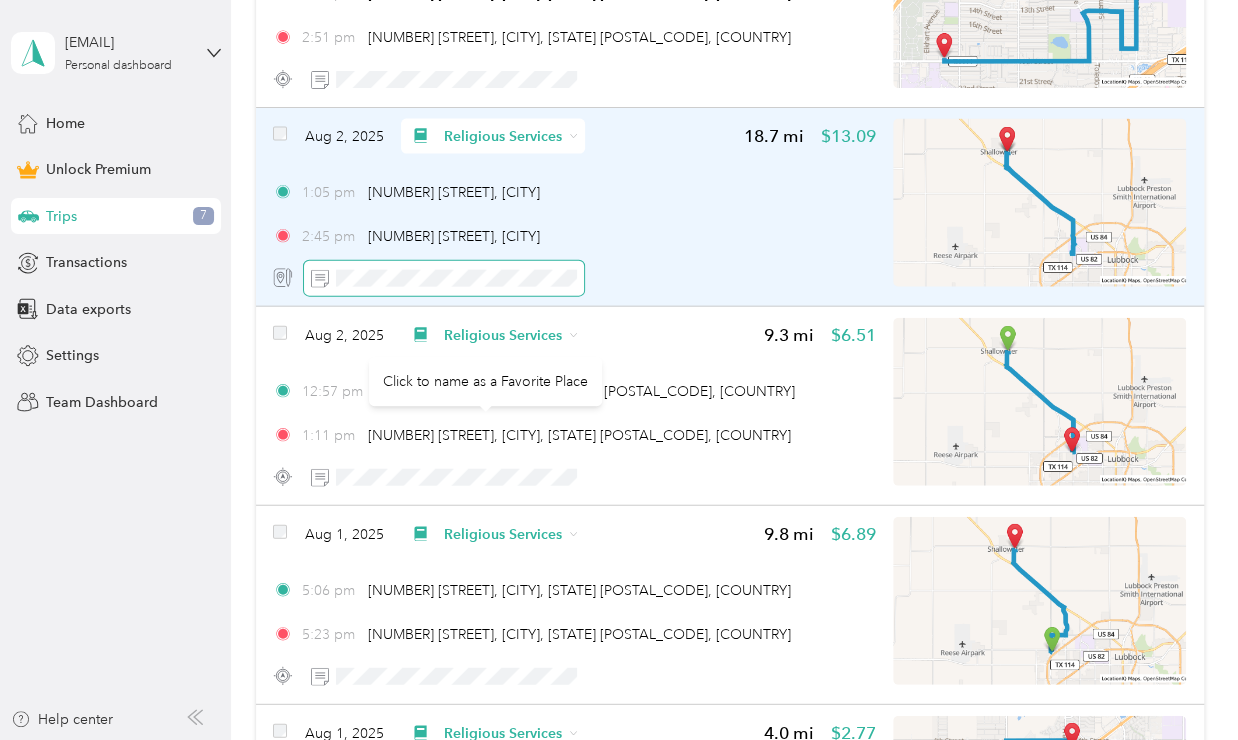 scroll, scrollTop: 1752, scrollLeft: 0, axis: vertical 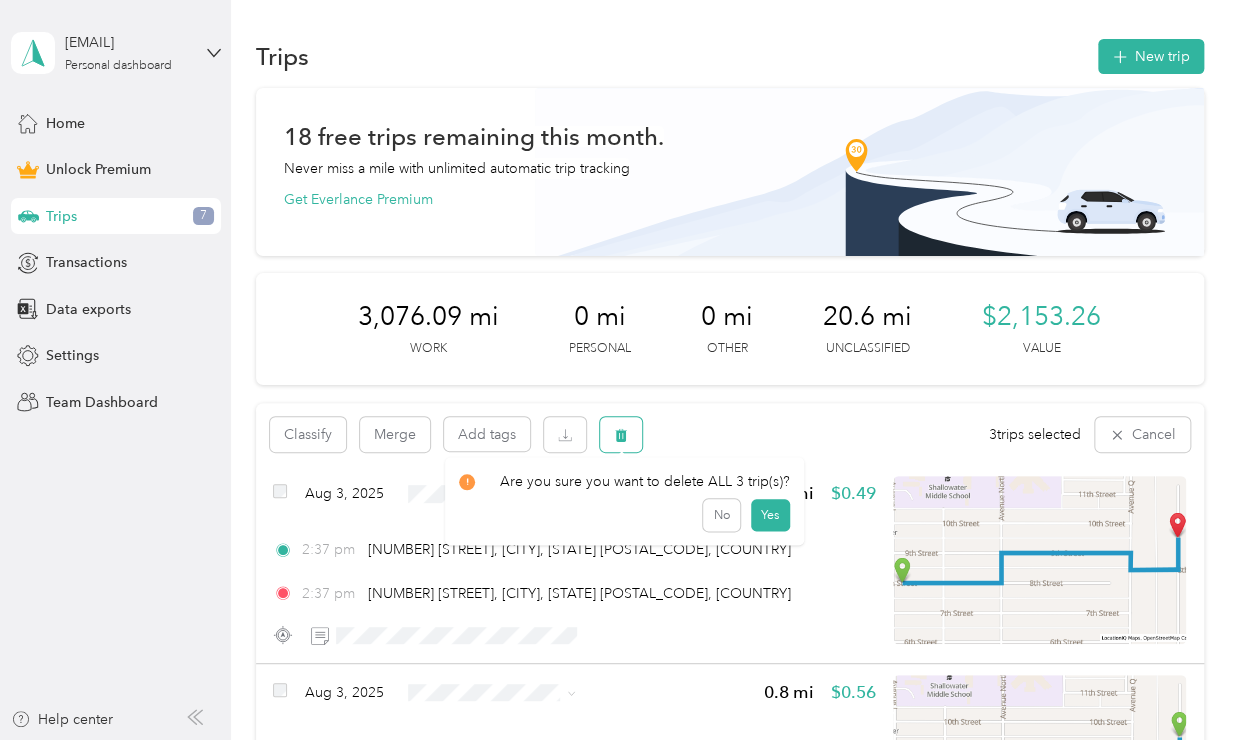 click 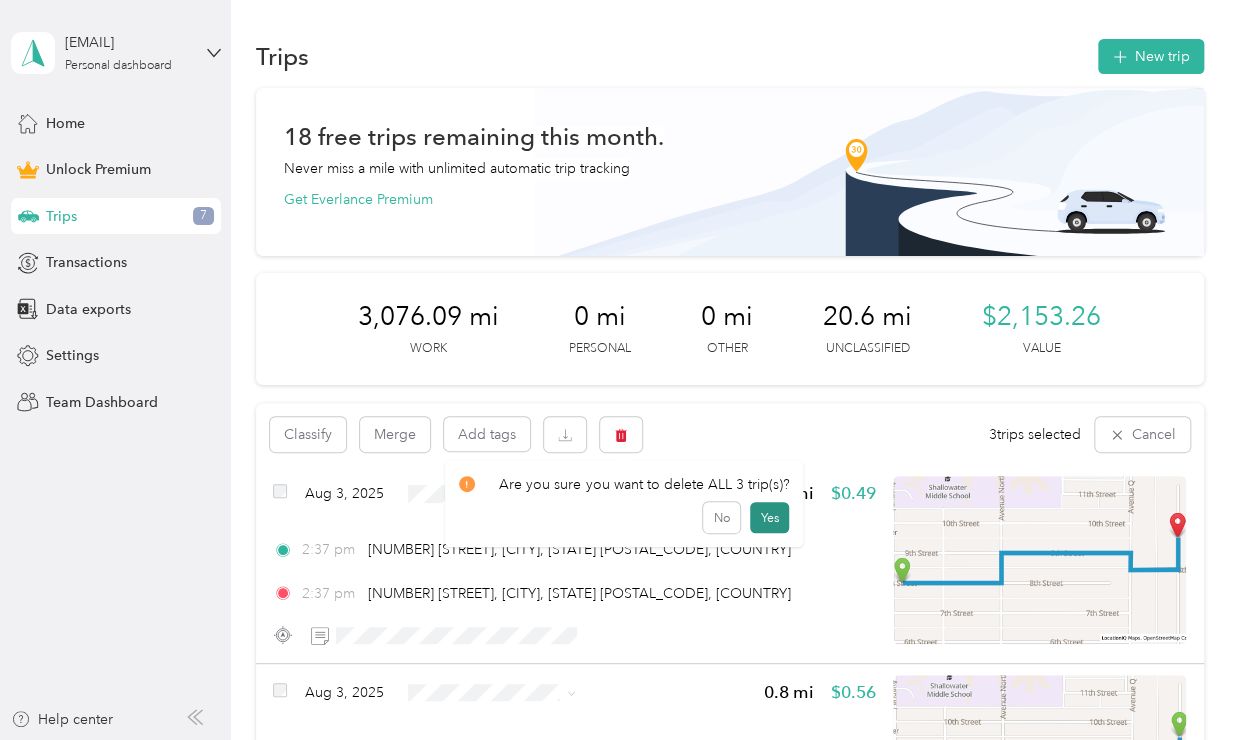 click on "Yes" at bounding box center [769, 518] 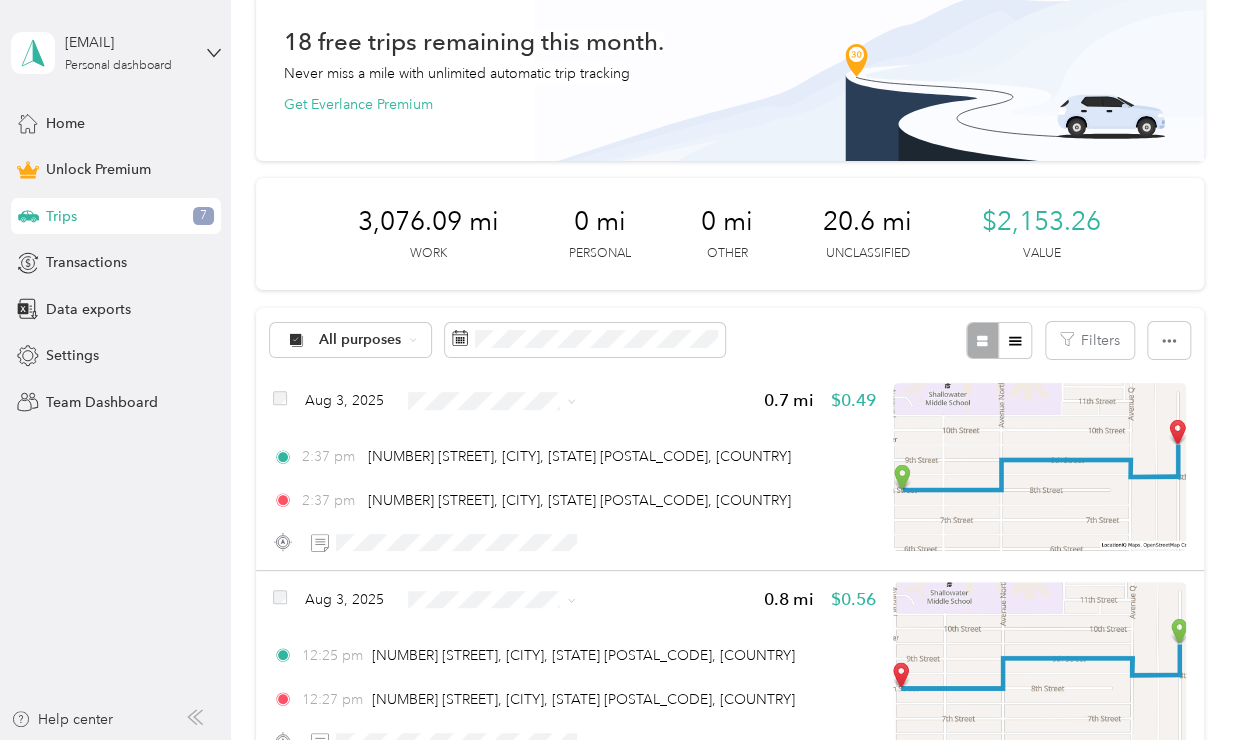 scroll, scrollTop: 0, scrollLeft: 0, axis: both 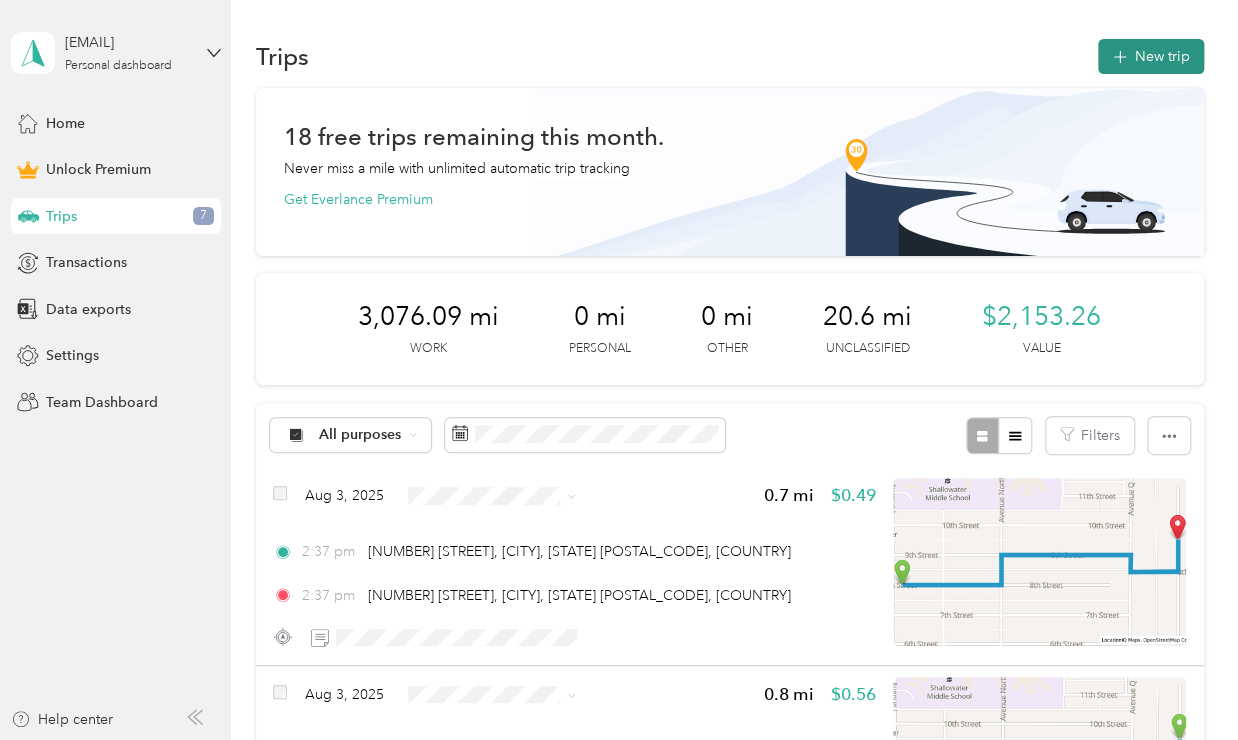 click 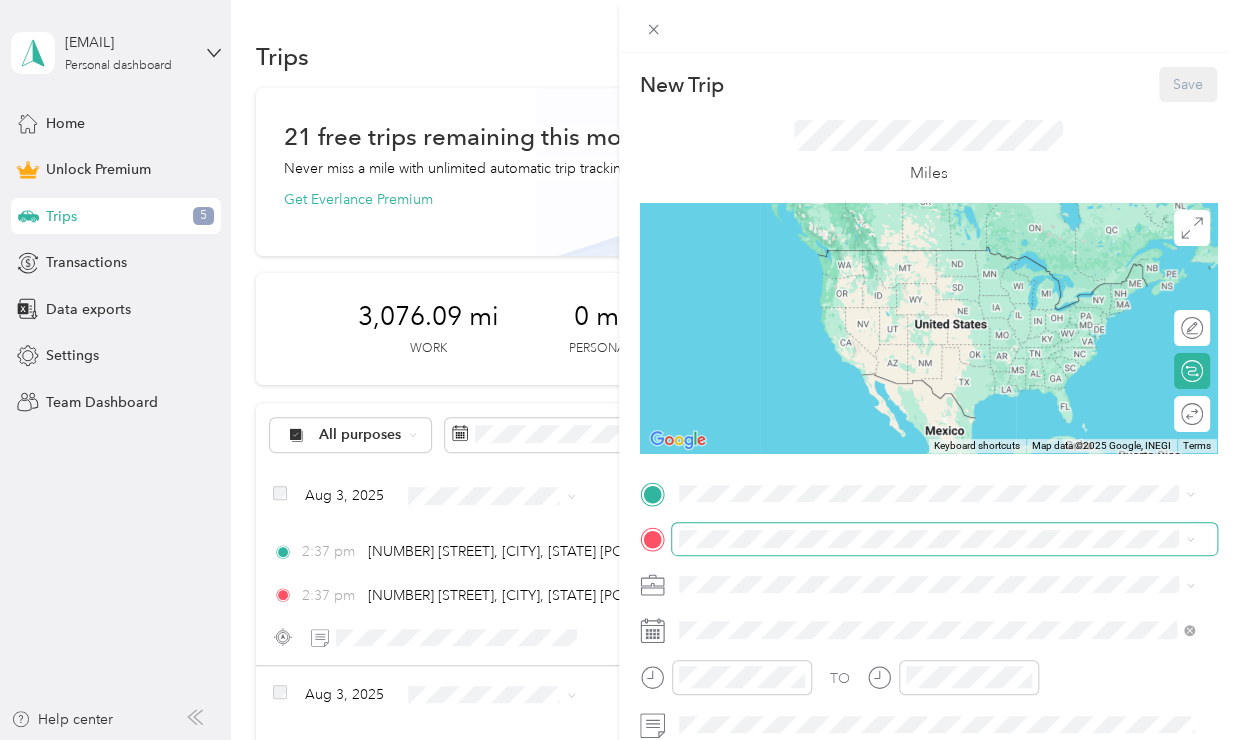 click at bounding box center [944, 539] 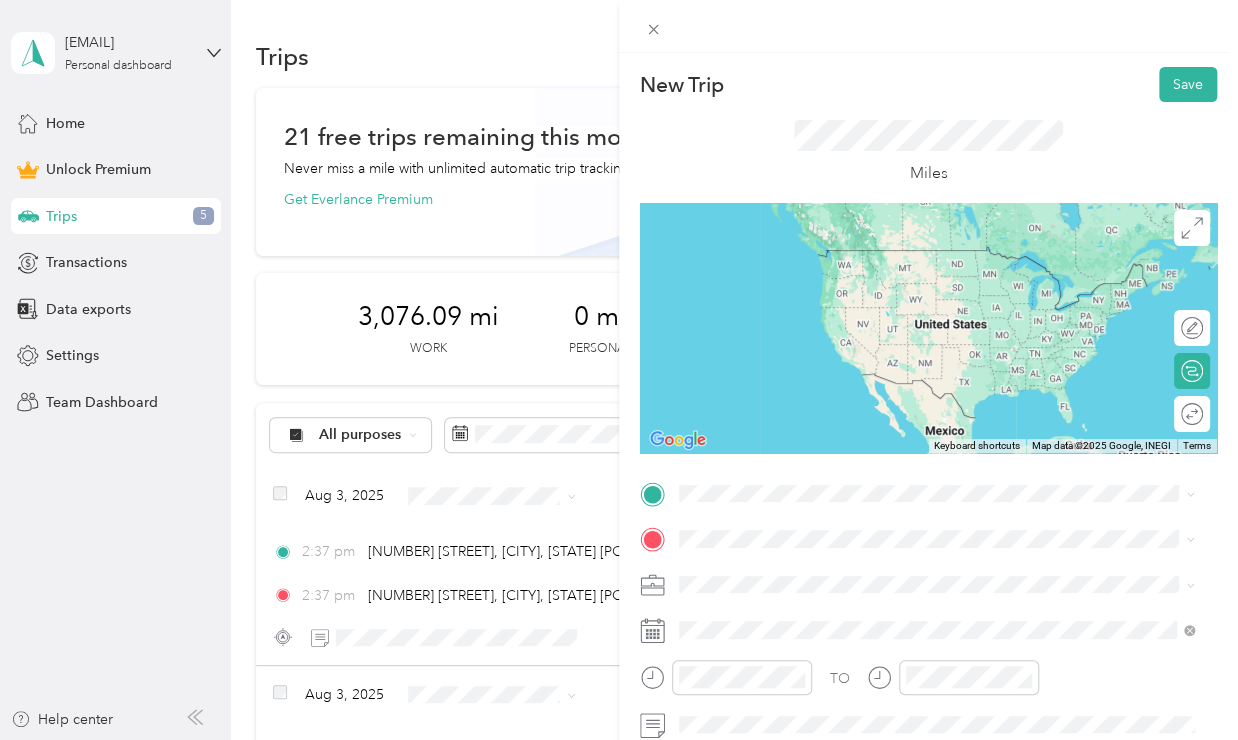 click on "[NUMBER] [STREET]
[CITY], [STATE] [POSTAL_CODE], [COUNTRY]" at bounding box center (860, 356) 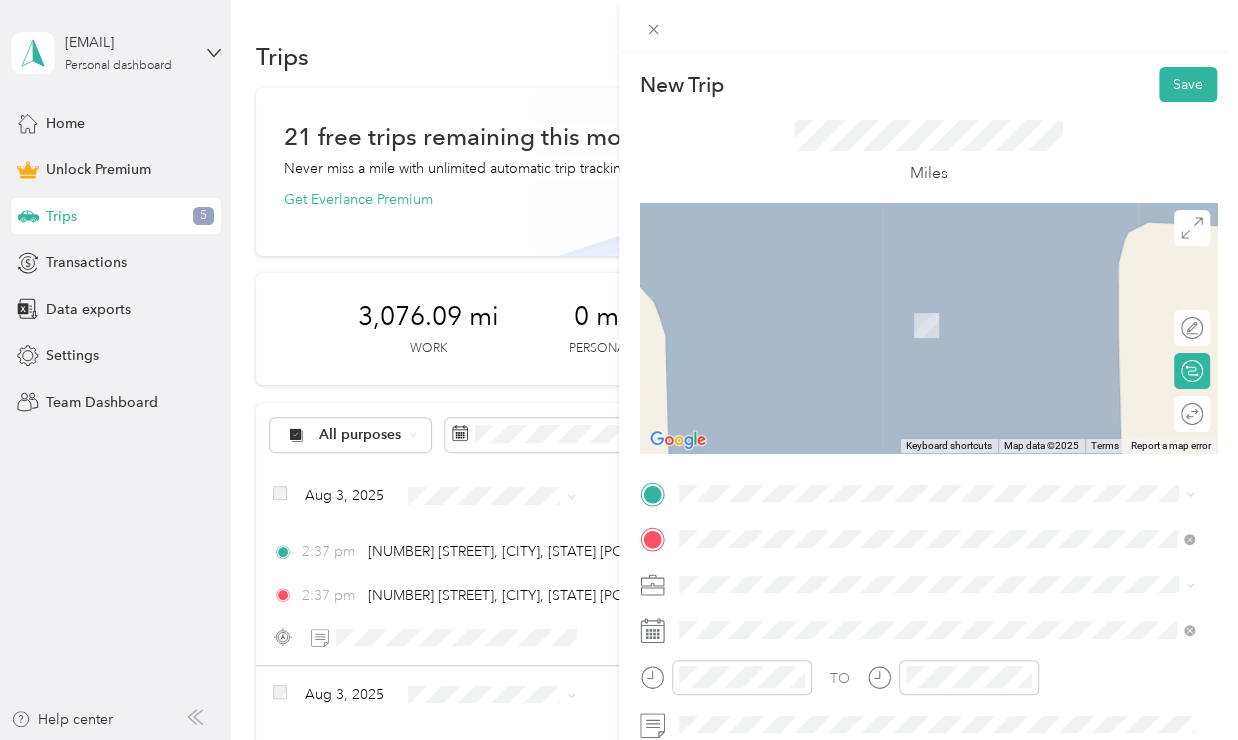 click on "[NUMBER] [STREET]
[CITY], [STATE] [POSTAL_CODE], [COUNTRY]" at bounding box center (860, 258) 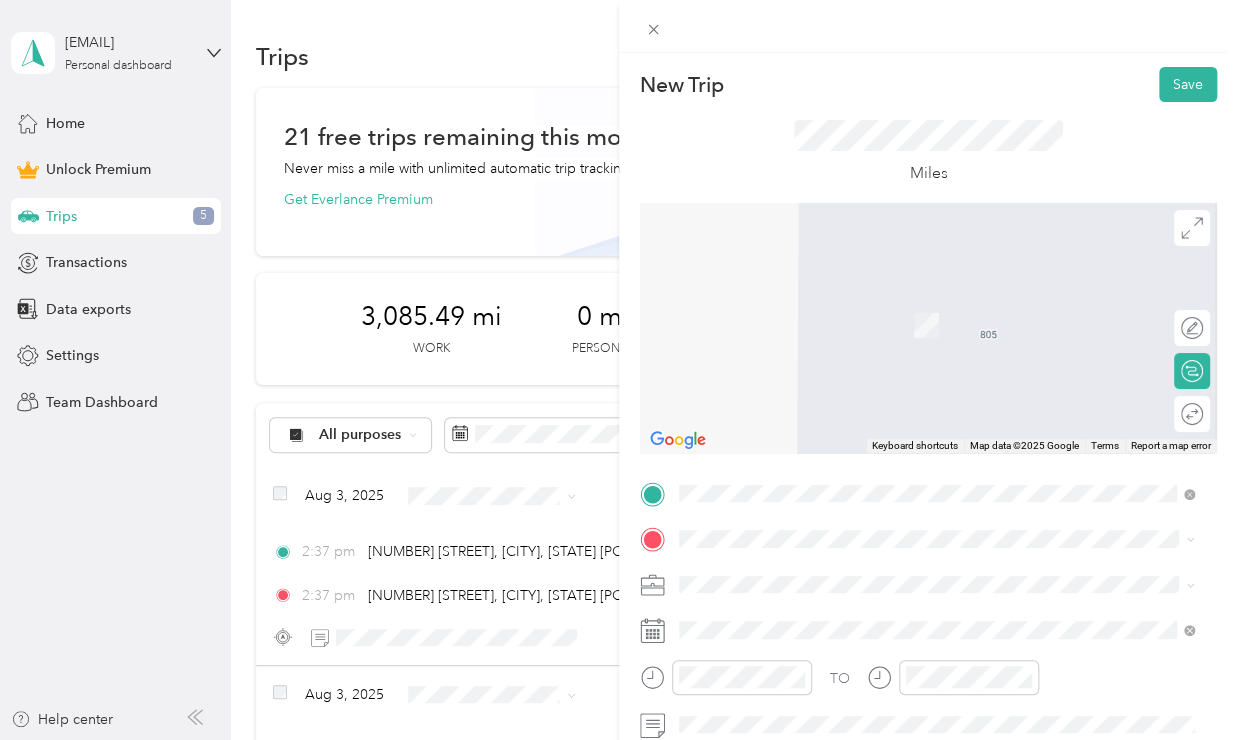 click on "[NUMBER] [STREET]
[CITY], [STATE] [POSTAL_CODE], [COUNTRY]" at bounding box center [860, 298] 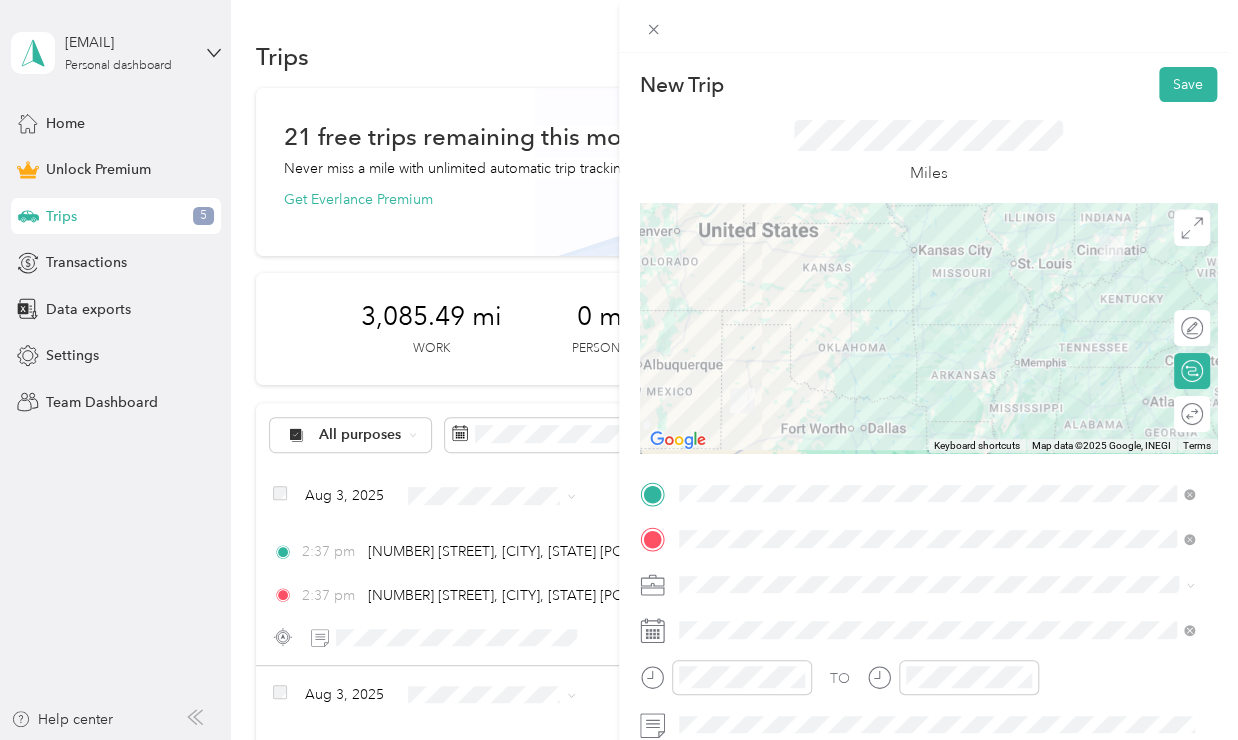 click on "[STREET]
[CITY], [STATE] [POSTAL_CODE], [COUNTRY]" at bounding box center (860, 416) 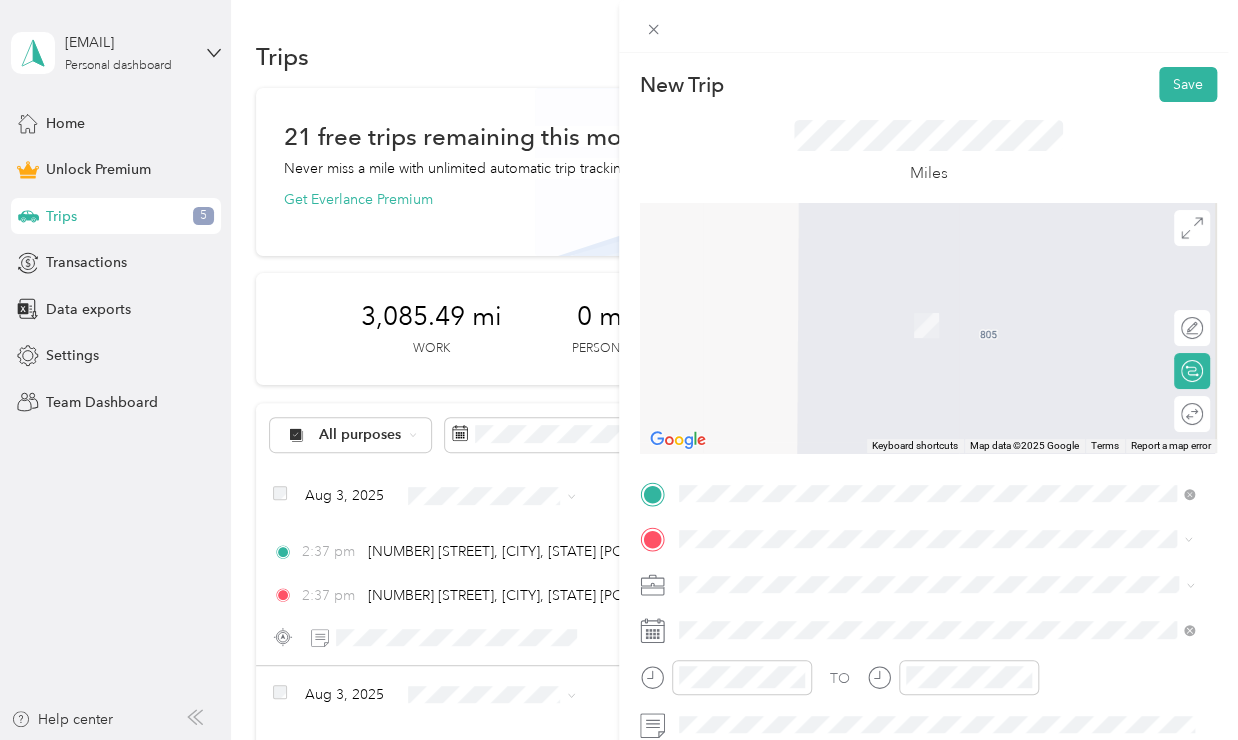click on "[STREET]
[CITY], [STATE] [POSTAL_CODE], [COUNTRY]" at bounding box center [860, 619] 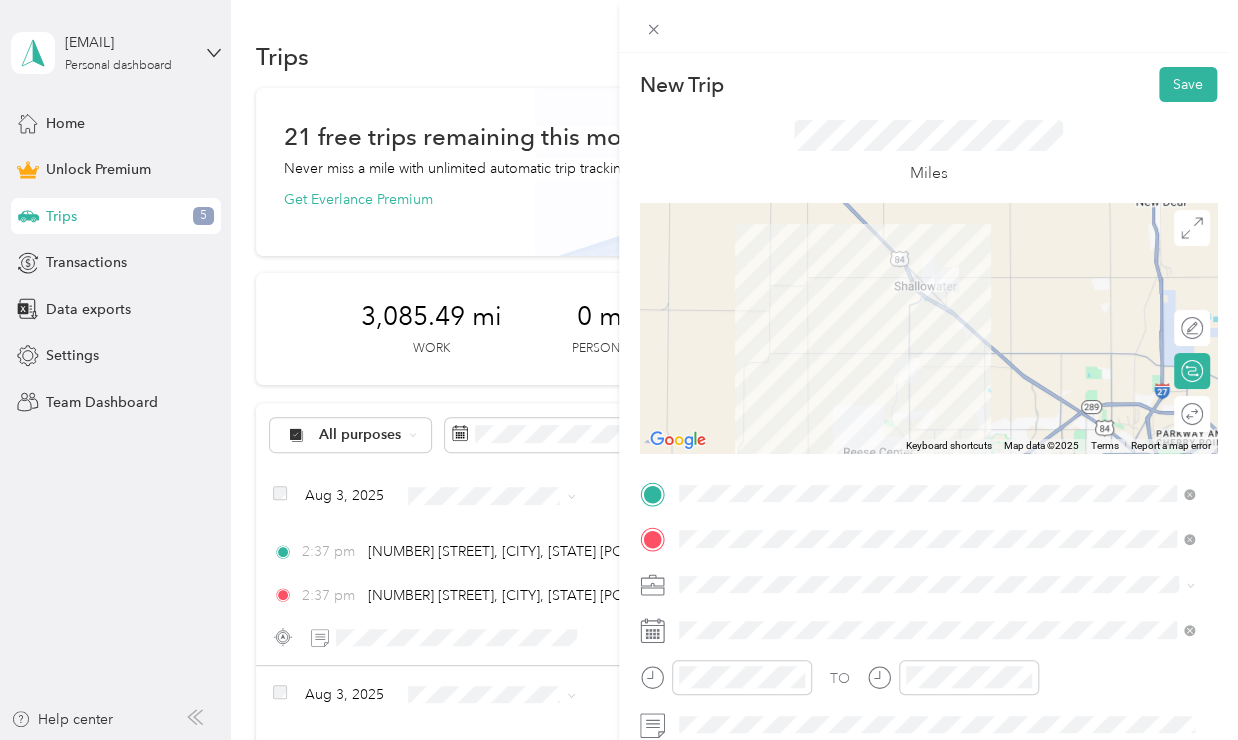 click at bounding box center (928, 328) 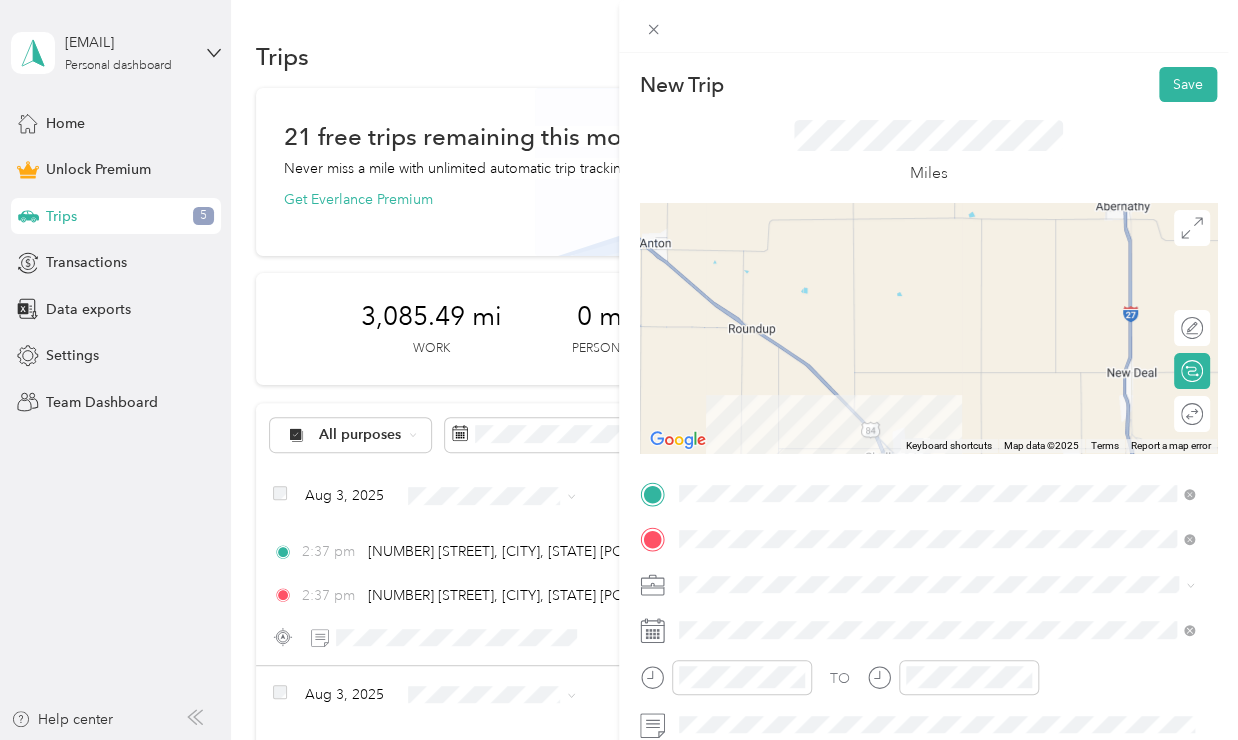 drag, startPoint x: 889, startPoint y: 237, endPoint x: 860, endPoint y: 410, distance: 175.4138 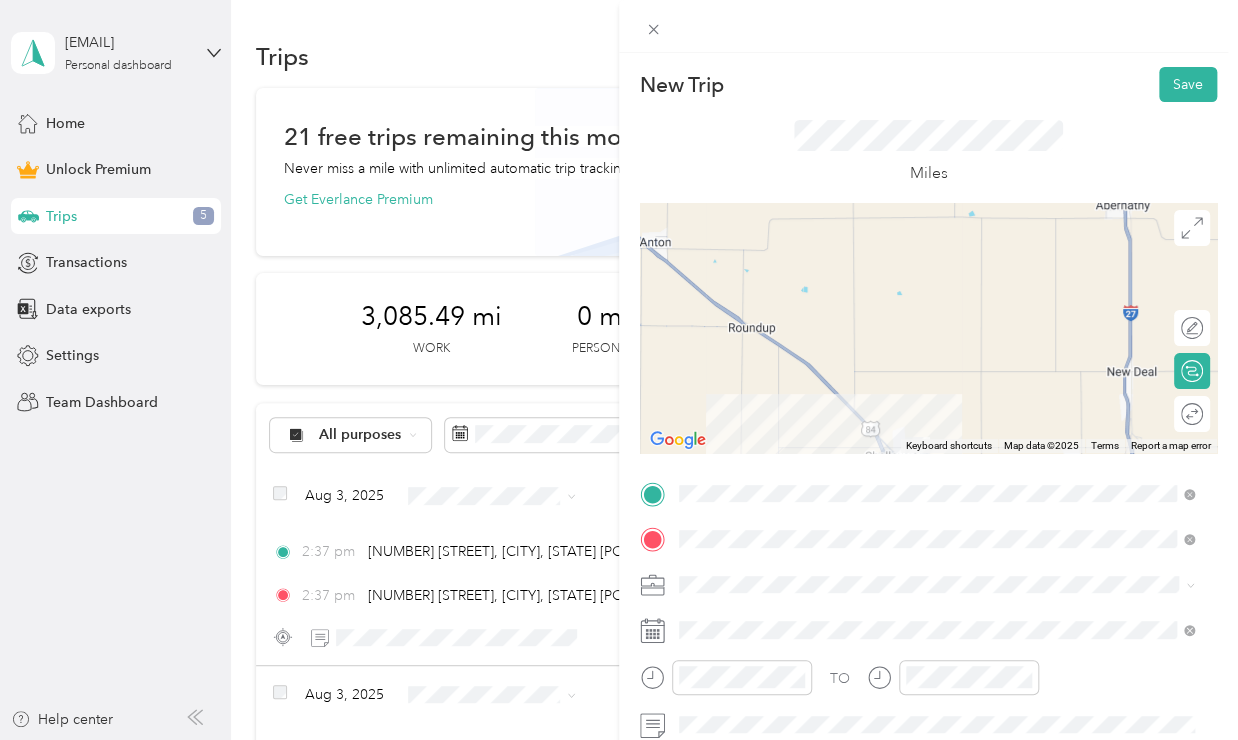 click at bounding box center (928, 328) 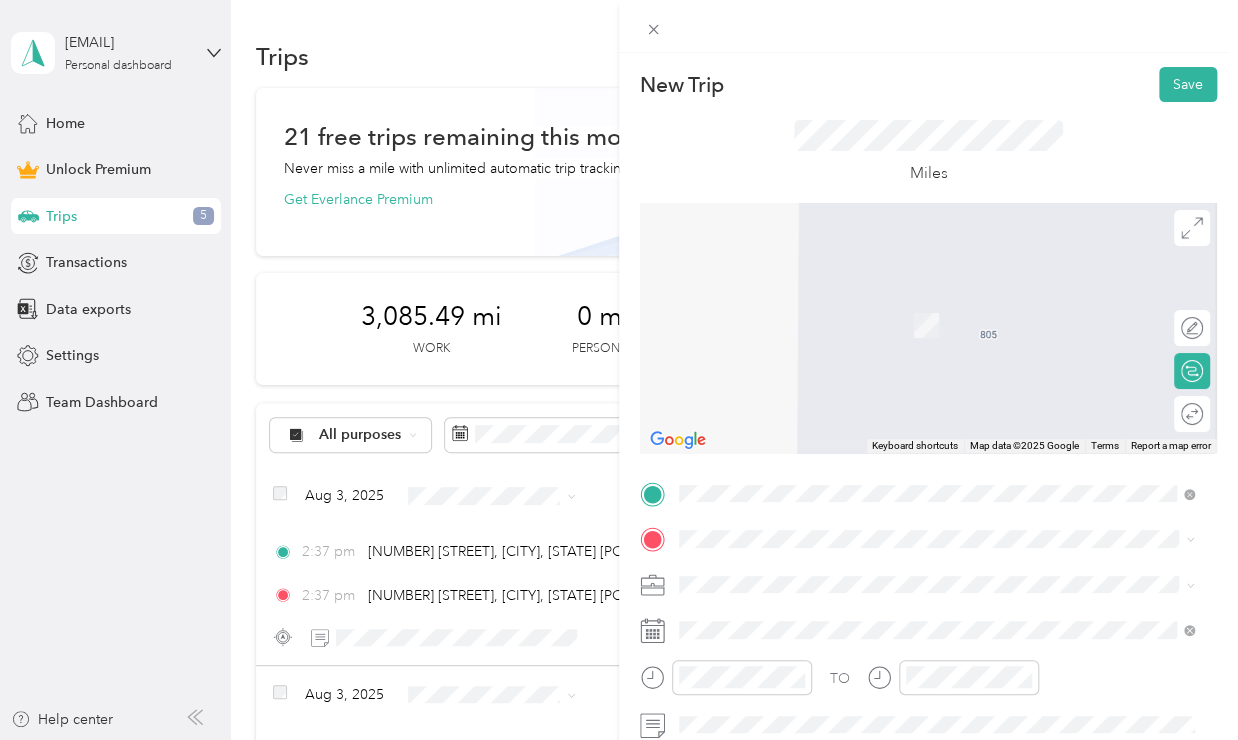 click on "[NUMBER] [STREET]
[CITY], [STATE] [POSTAL_CODE], [COUNTRY]" at bounding box center (860, 314) 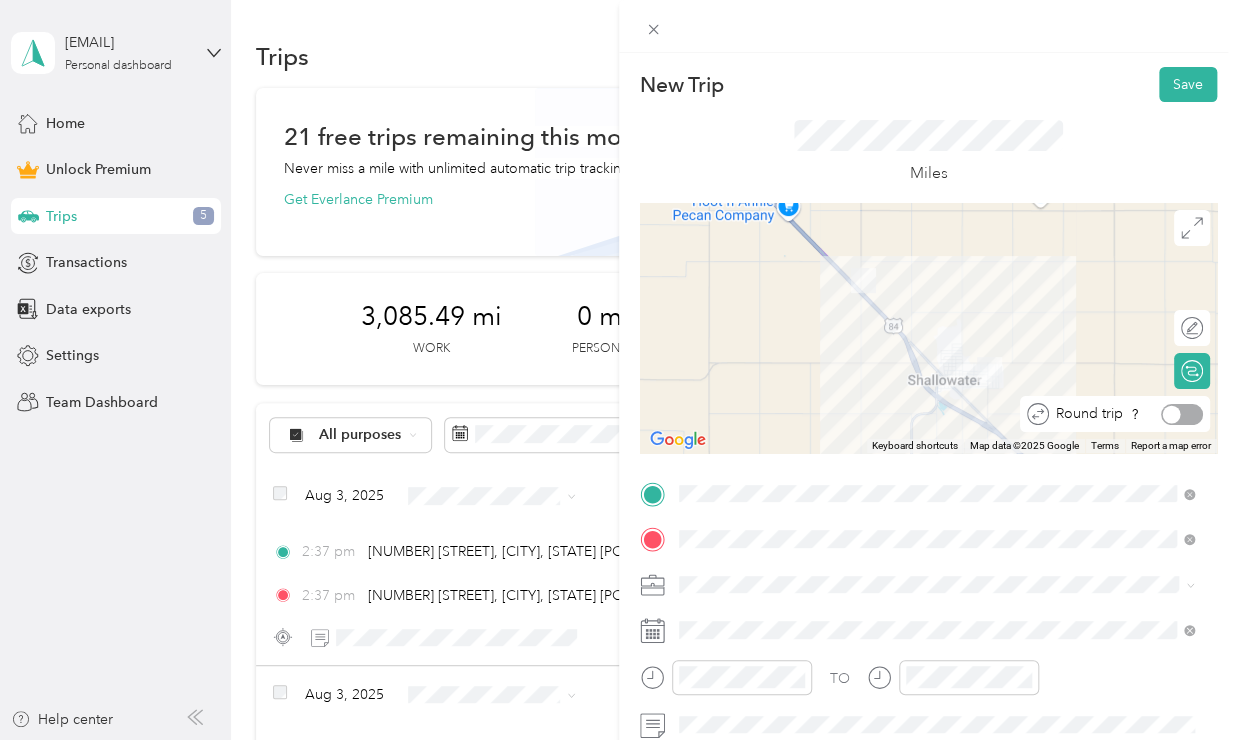 click at bounding box center [1182, 414] 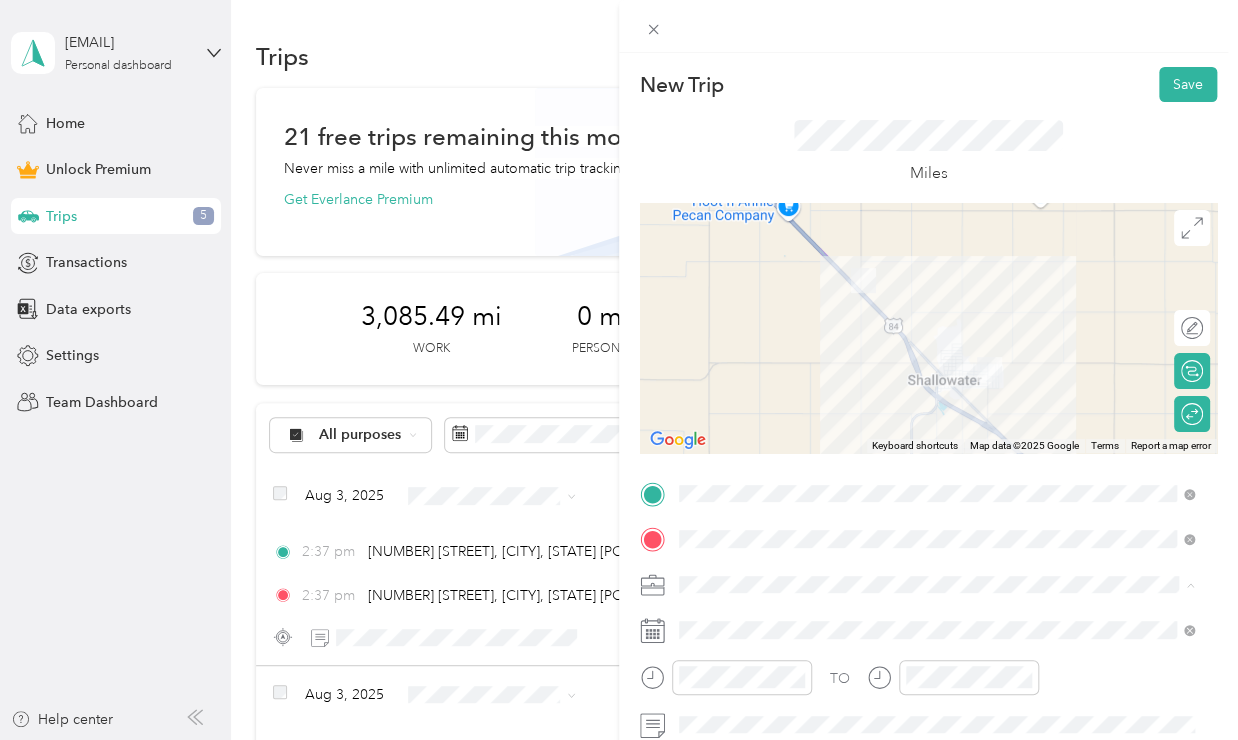 click on "Religious Services" at bounding box center (937, 374) 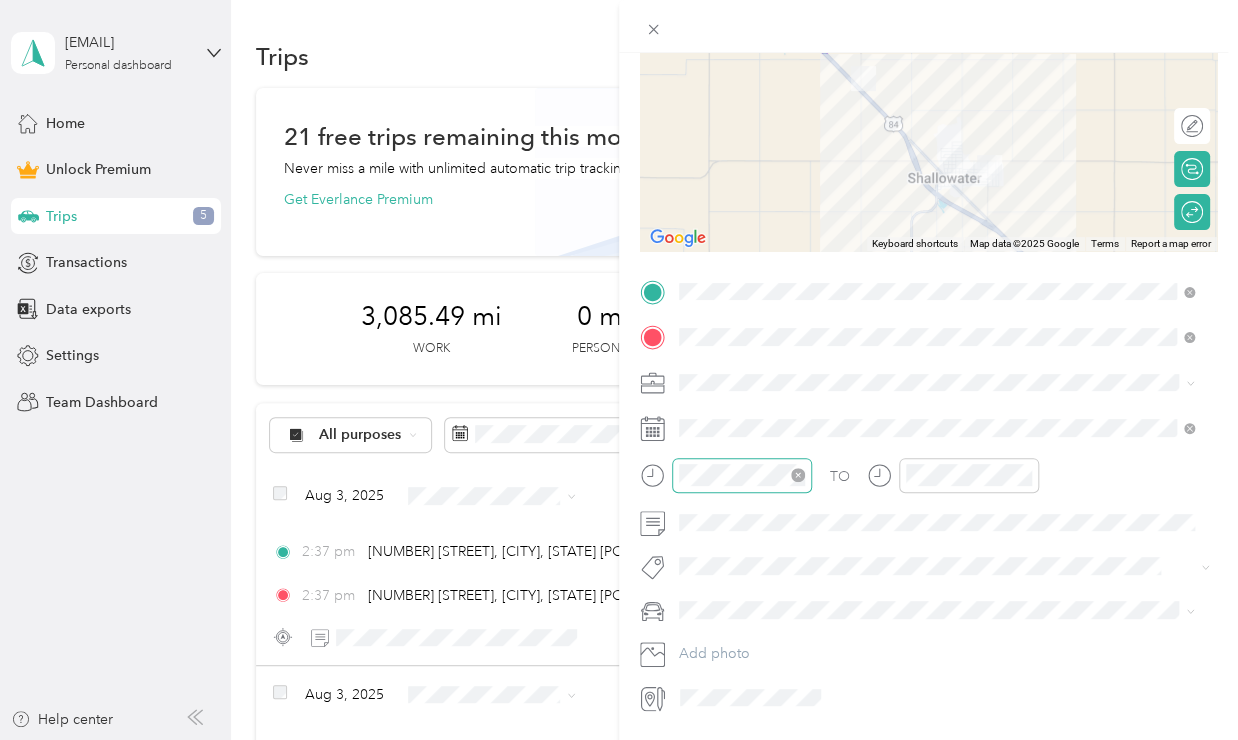 scroll, scrollTop: 208, scrollLeft: 0, axis: vertical 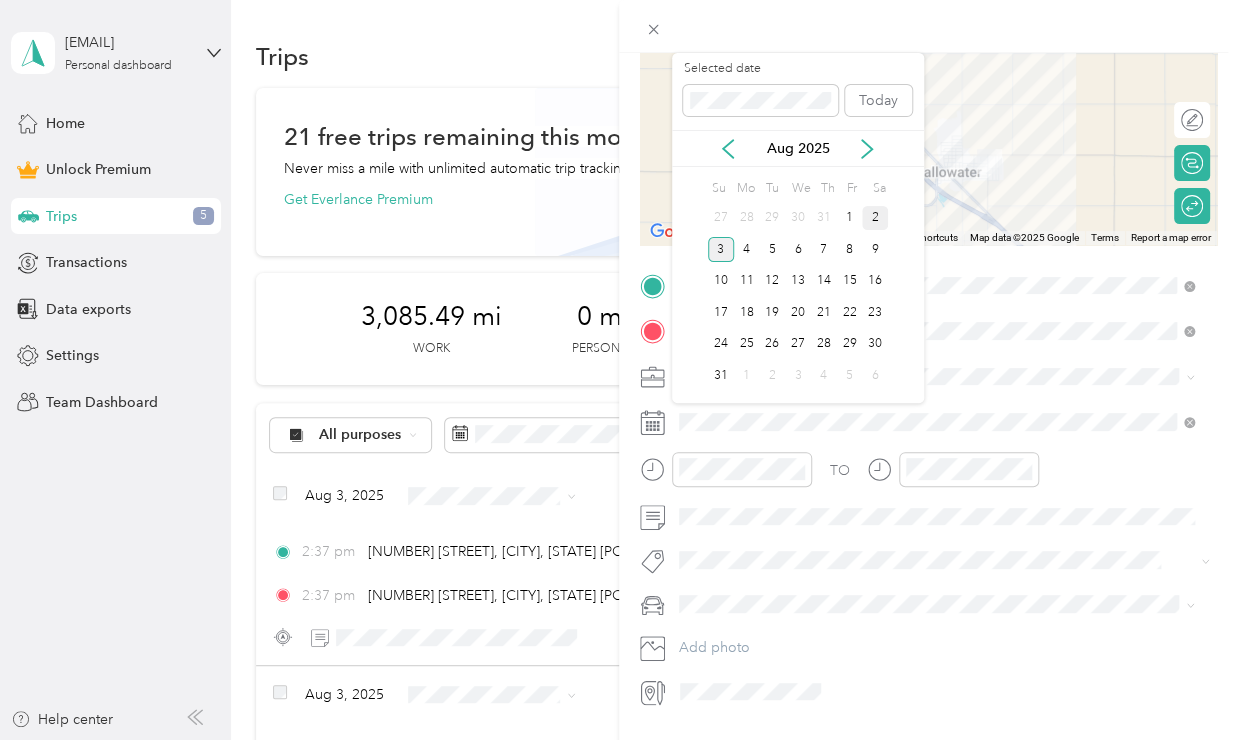 click on "2" at bounding box center [875, 218] 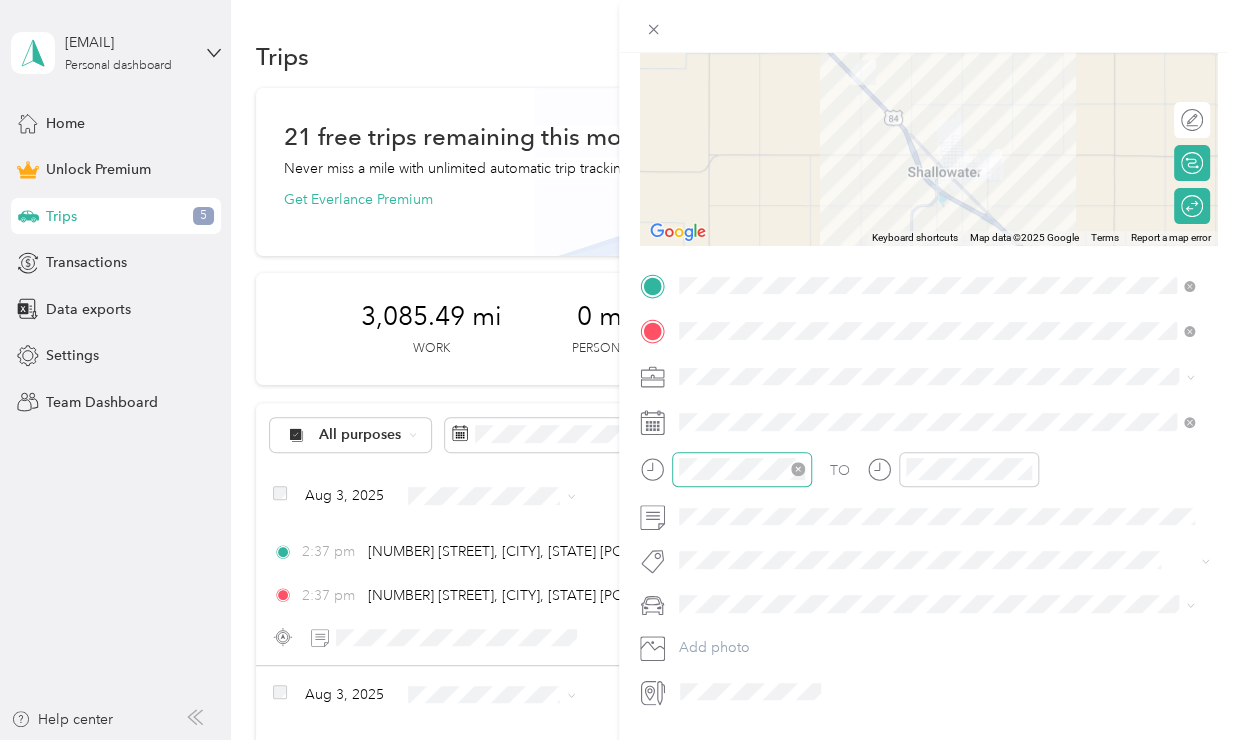 click at bounding box center [742, 469] 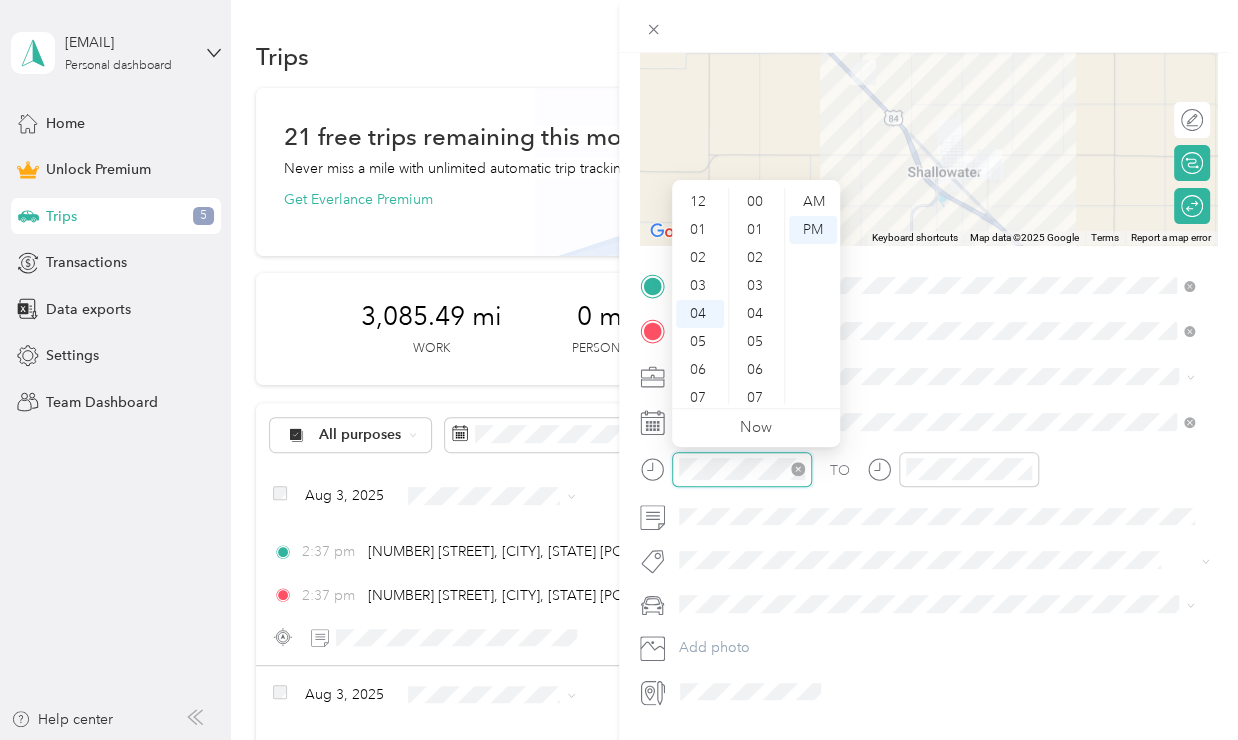 scroll, scrollTop: 112, scrollLeft: 0, axis: vertical 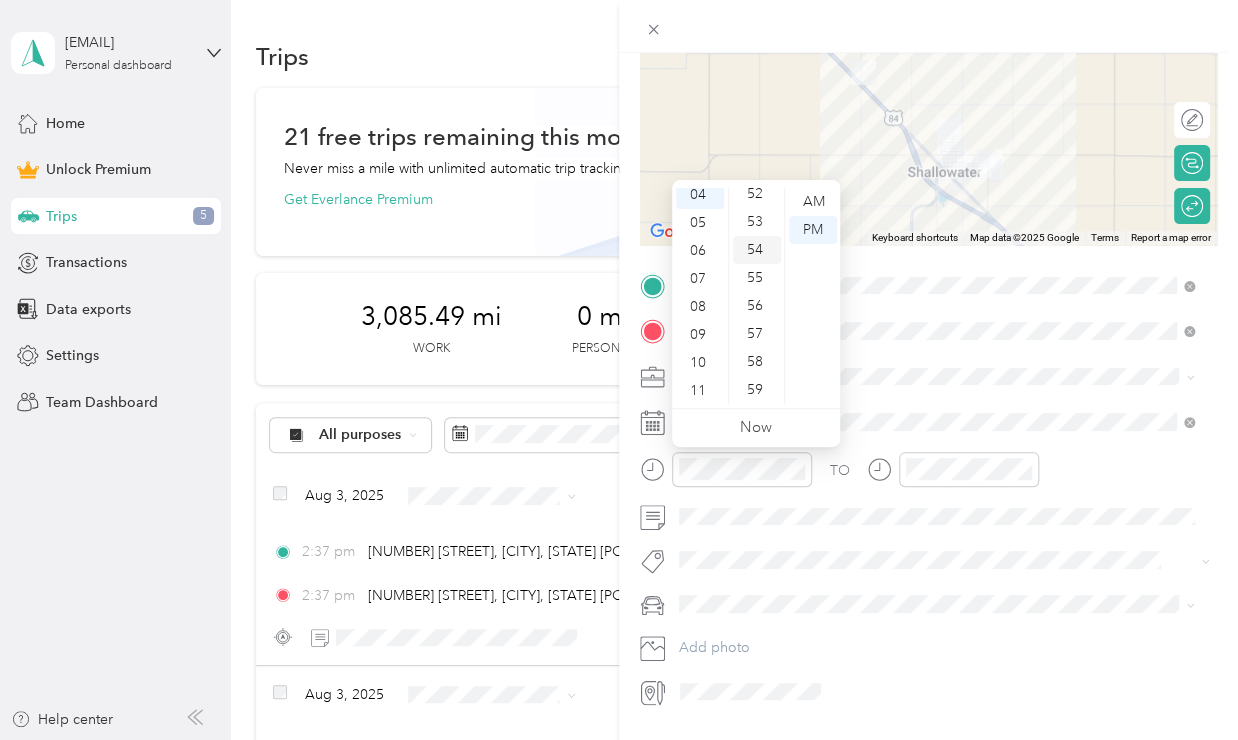 click on "54" at bounding box center (757, 250) 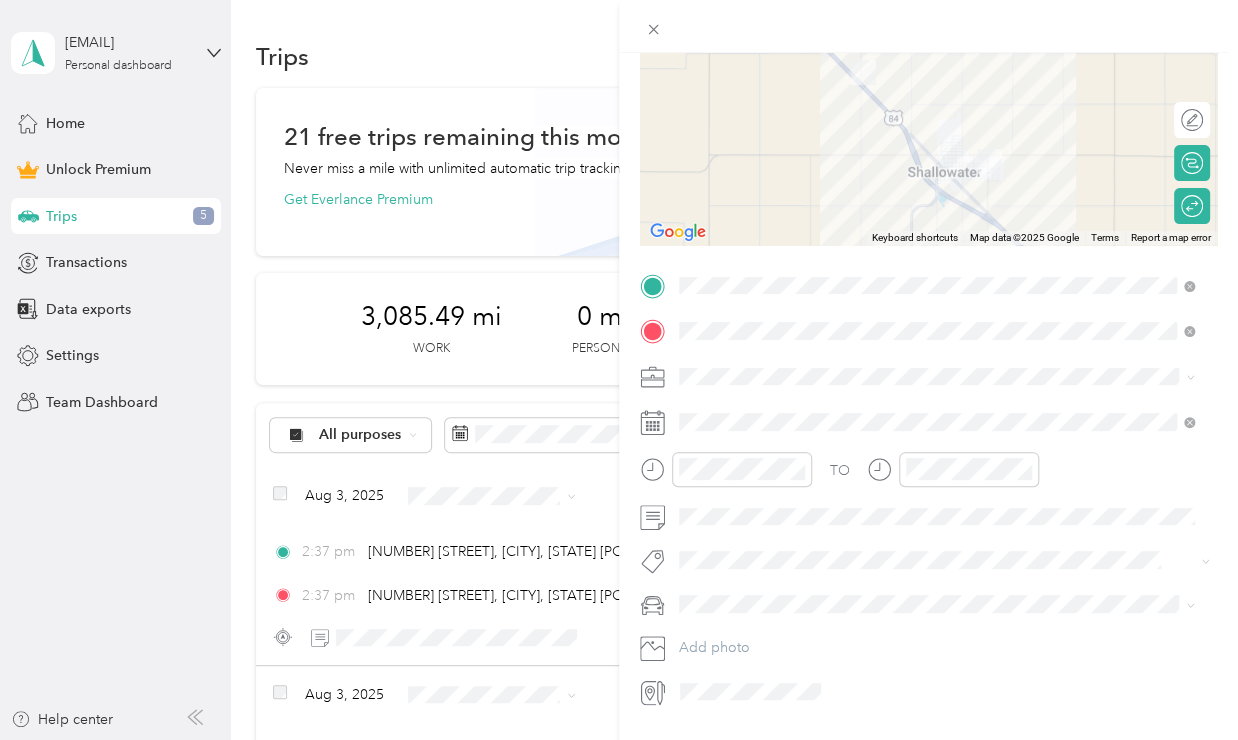 drag, startPoint x: 932, startPoint y: 483, endPoint x: 934, endPoint y: 449, distance: 34.058773 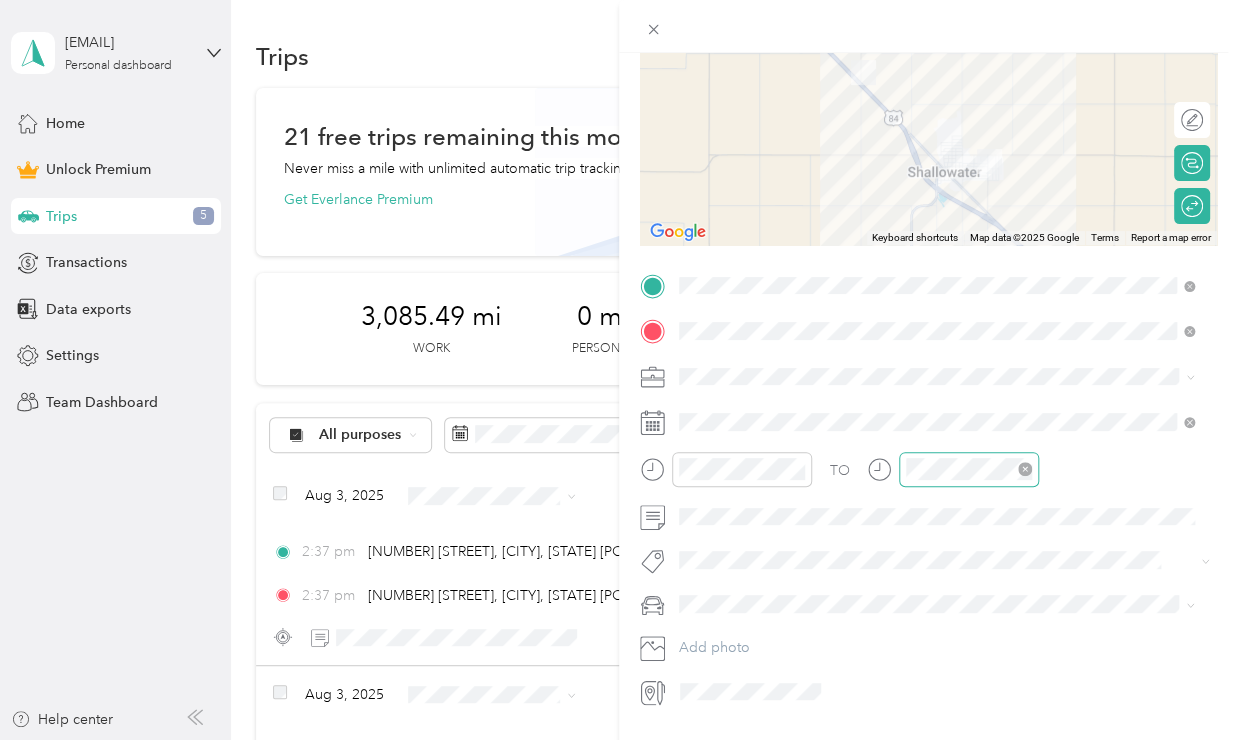 click on "TO Add photo" at bounding box center (928, 489) 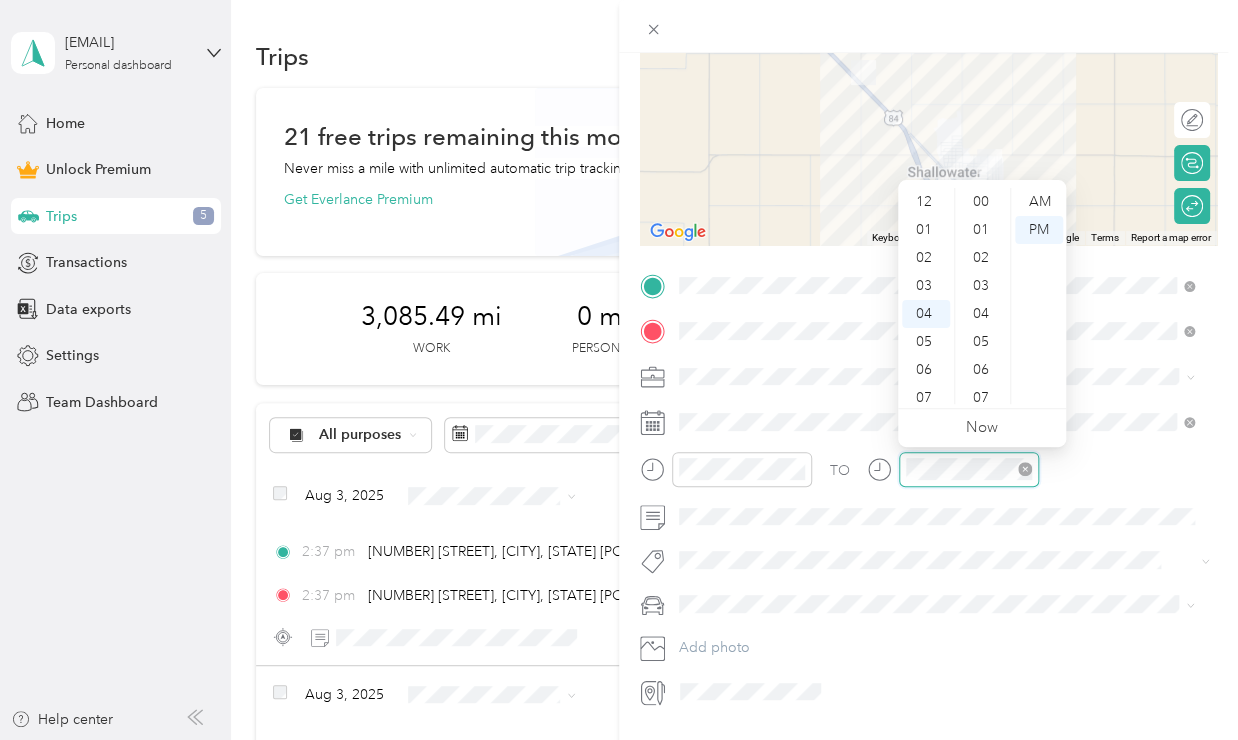 scroll, scrollTop: 112, scrollLeft: 0, axis: vertical 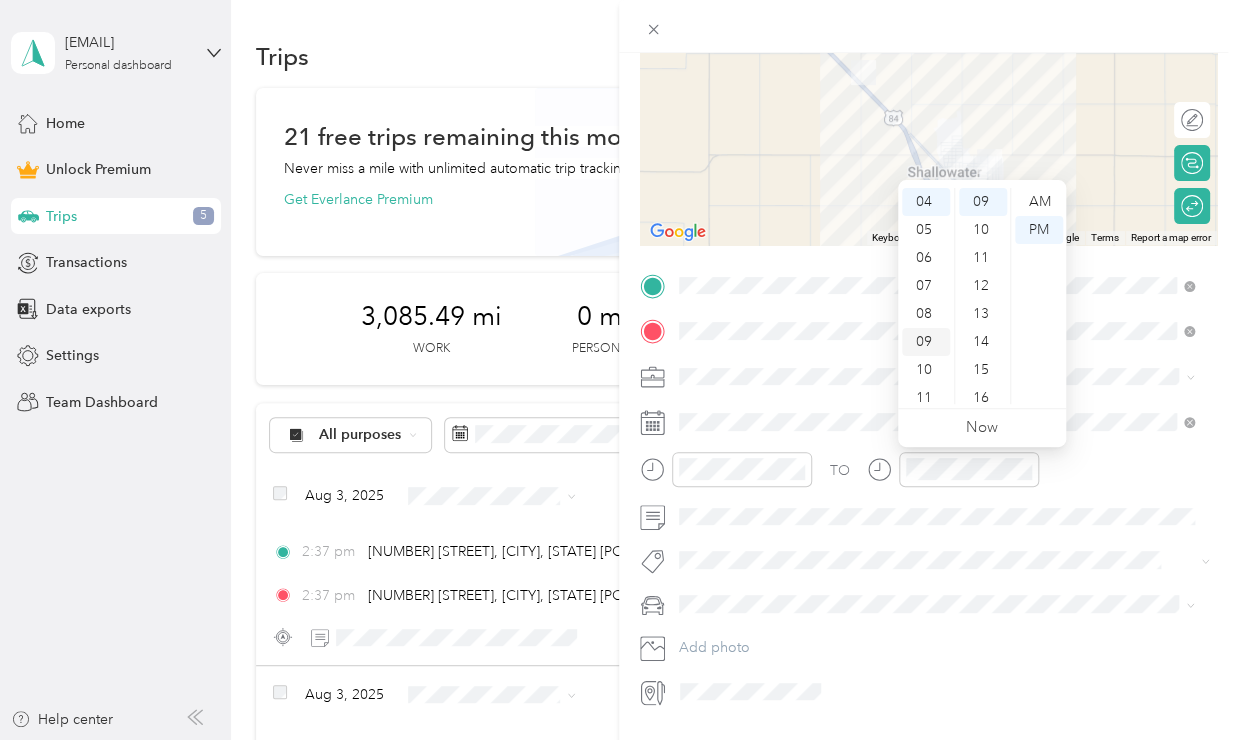click on "09" at bounding box center [926, 342] 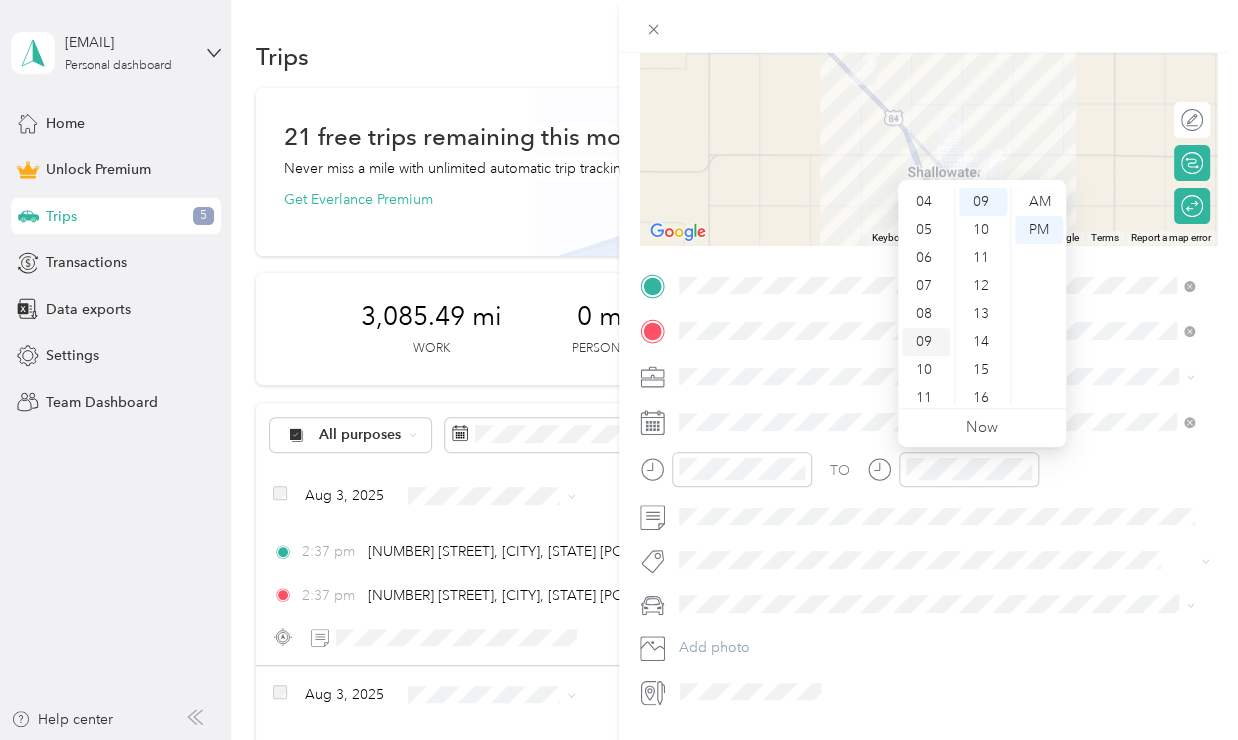 scroll, scrollTop: 120, scrollLeft: 0, axis: vertical 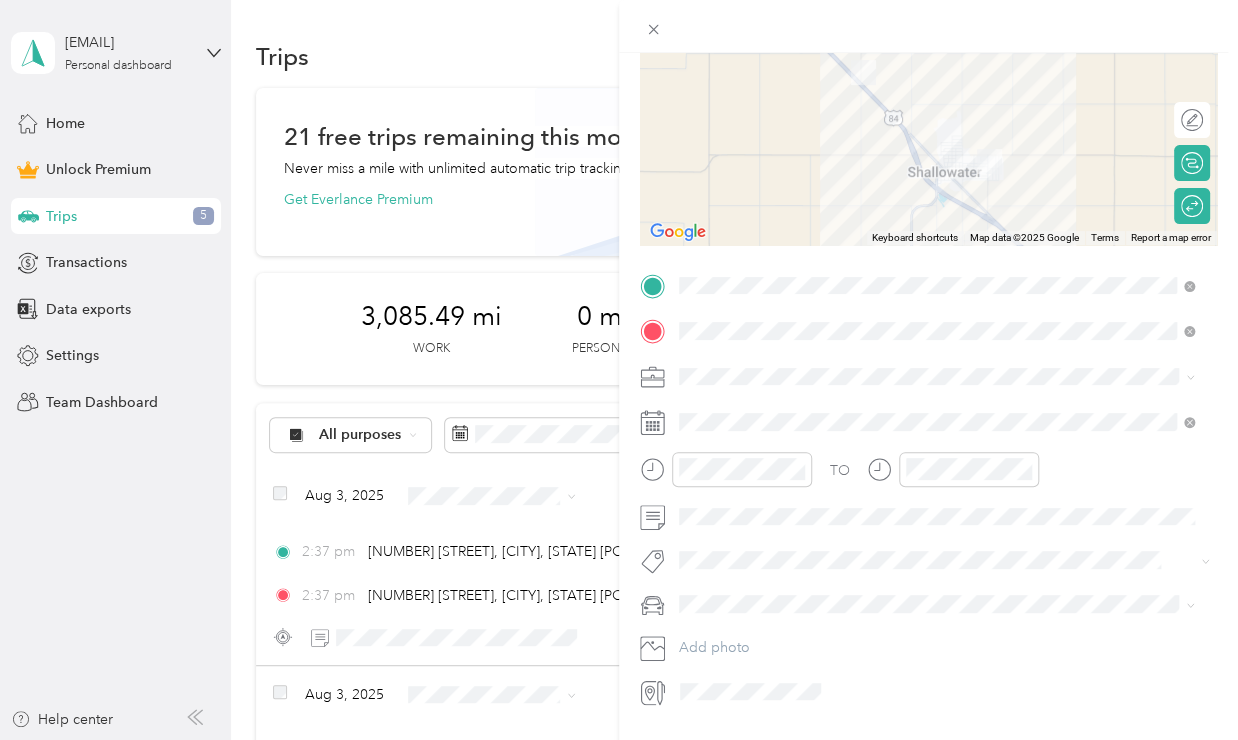 click at bounding box center (944, 604) 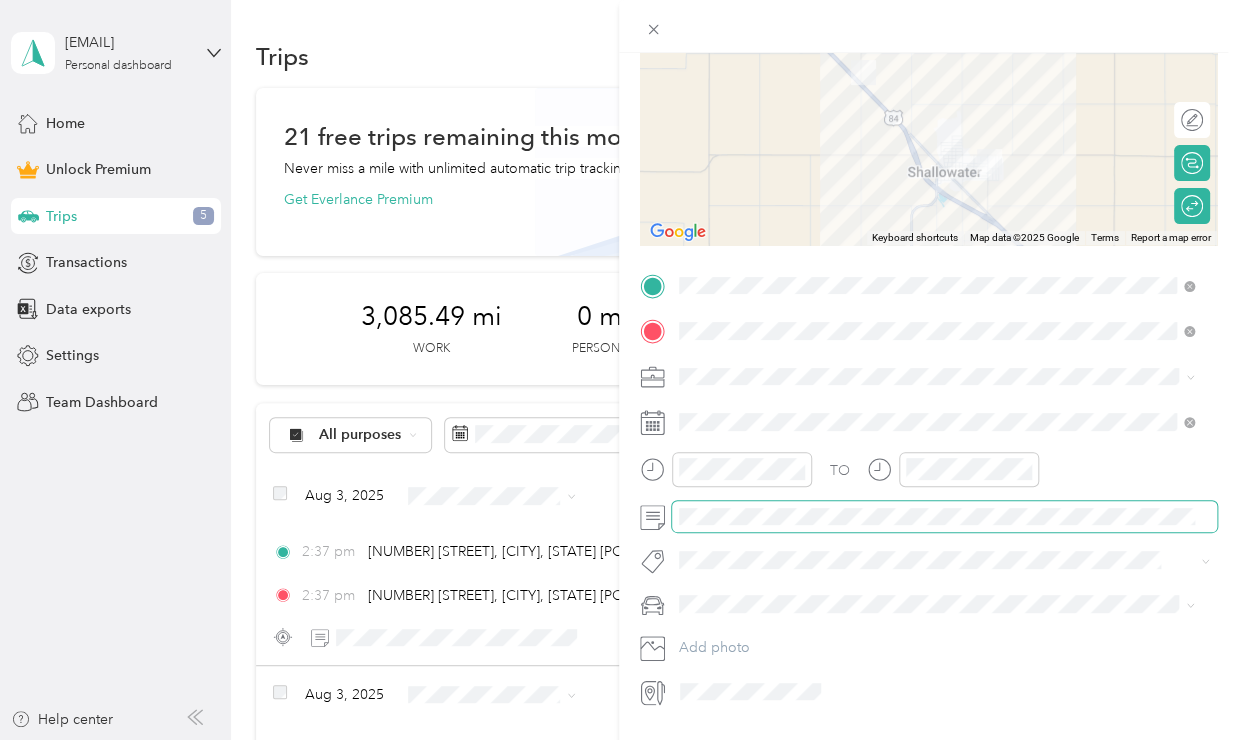 scroll, scrollTop: 0, scrollLeft: 111, axis: horizontal 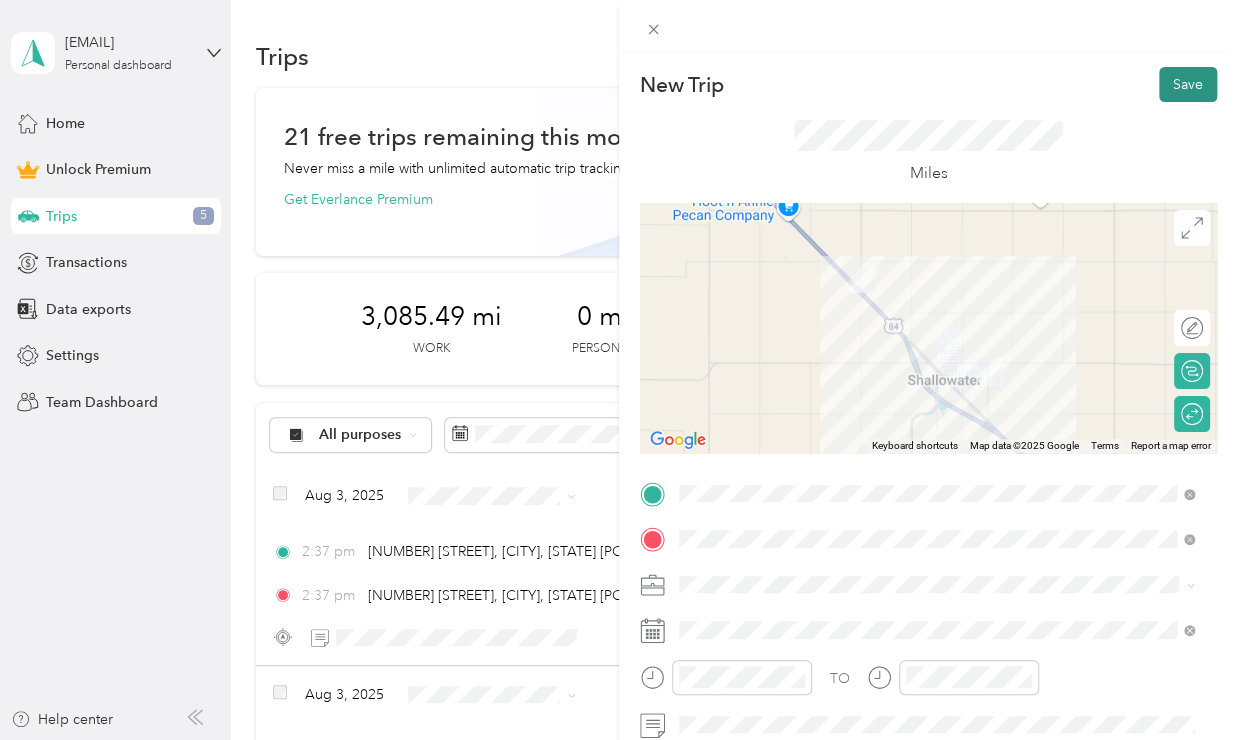 click on "Save" at bounding box center (1188, 84) 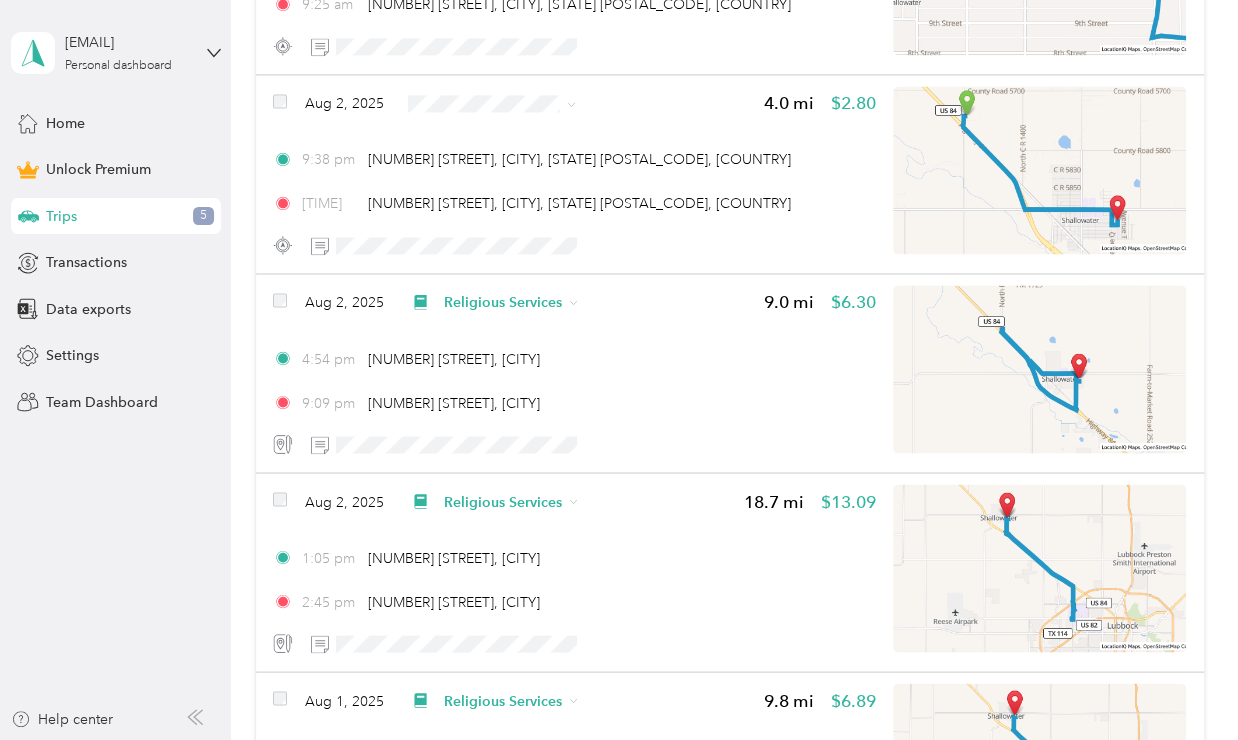 scroll, scrollTop: 1194, scrollLeft: 0, axis: vertical 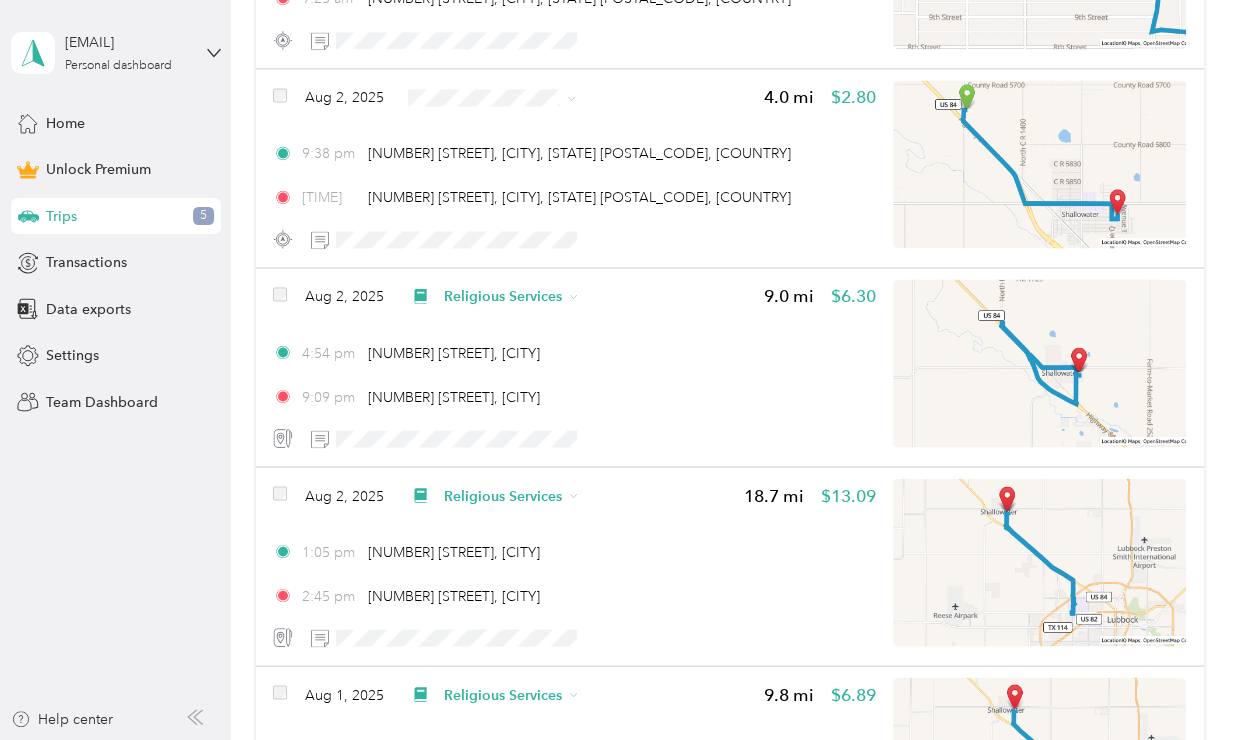 click on "[TIME] [NUMBER] [STREET], [CITY]" at bounding box center (574, 595) 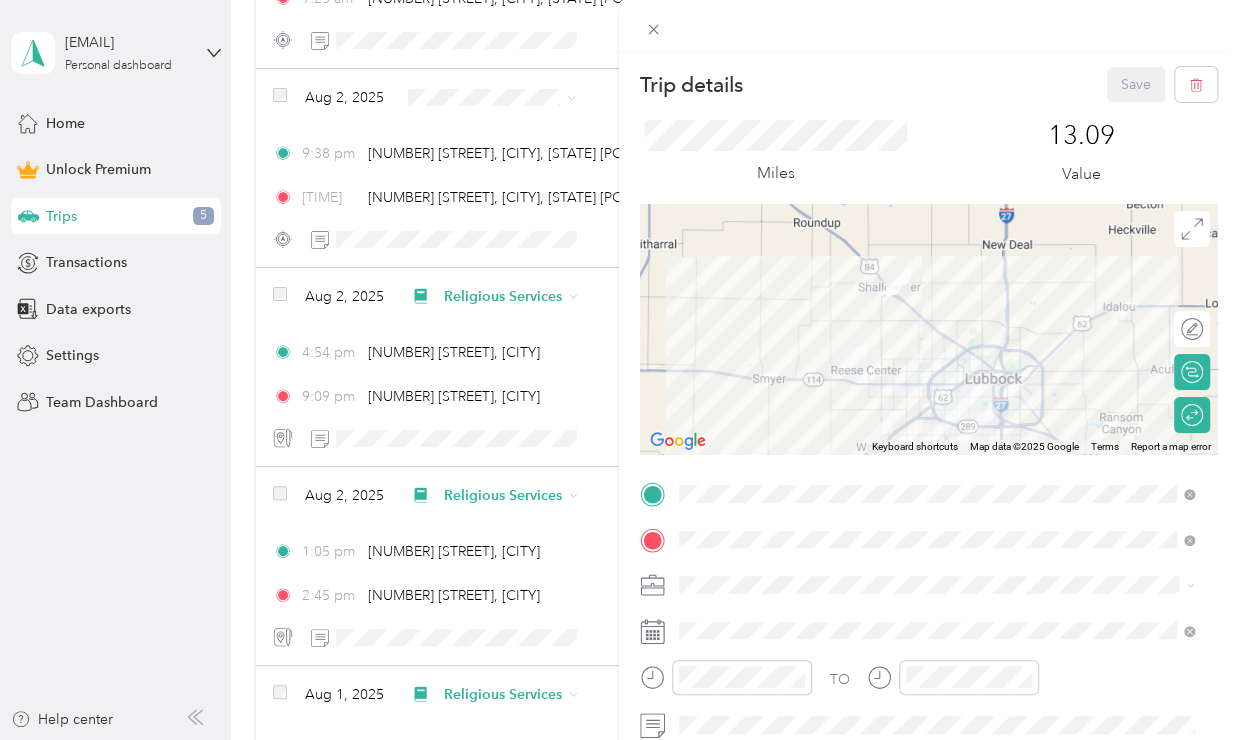 click on "Trip details Save This trip cannot be edited because it is either under review, approved, or paid. Contact your Team Manager to edit it. Miles [NUMBER] Value  ← Move left → Move right ↑ Move up ↓ Move down + Zoom in - Zoom out Home Jump left by 75% End Jump right by 75% Page Up Jump up by 75% Page Down Jump down by 75% Keyboard shortcuts Map Data Map data ©2025 Google Map data ©2025 Google 10 km  Click to toggle between metric and imperial units Terms Report a map error Edit route Calculate route Round trip TO Add photo" at bounding box center [619, 370] 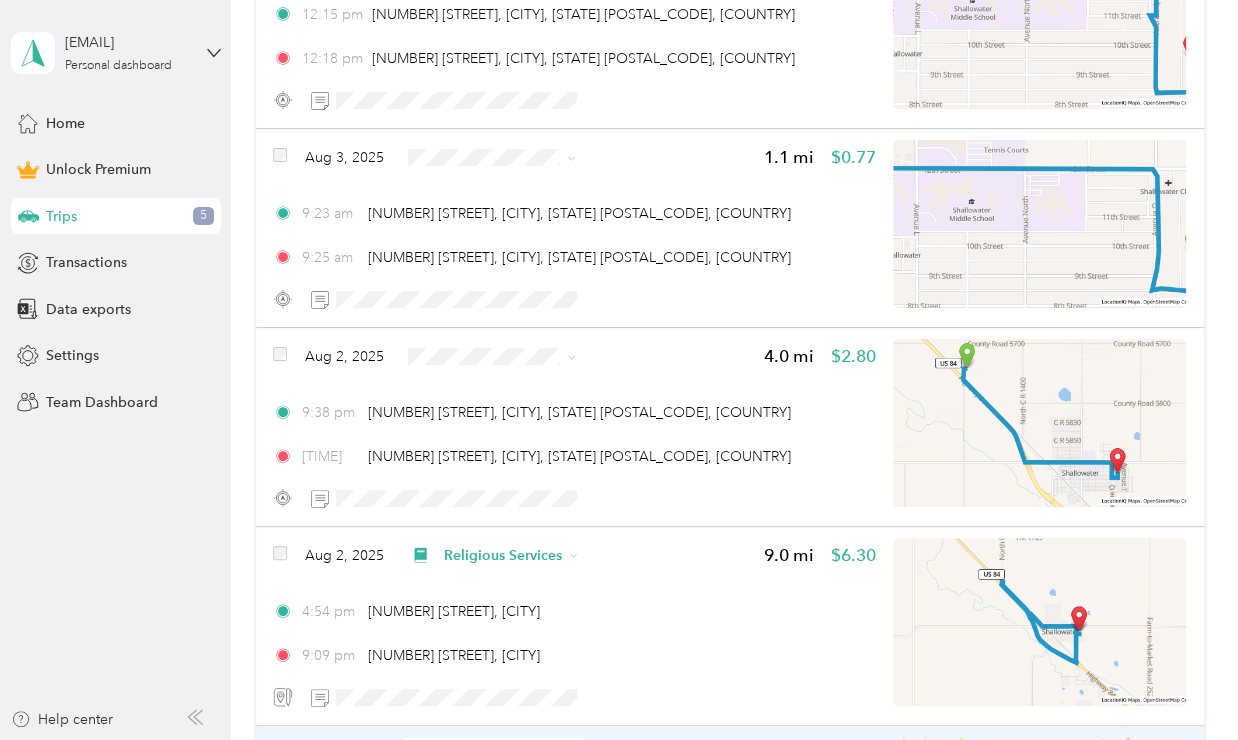 scroll, scrollTop: 934, scrollLeft: 0, axis: vertical 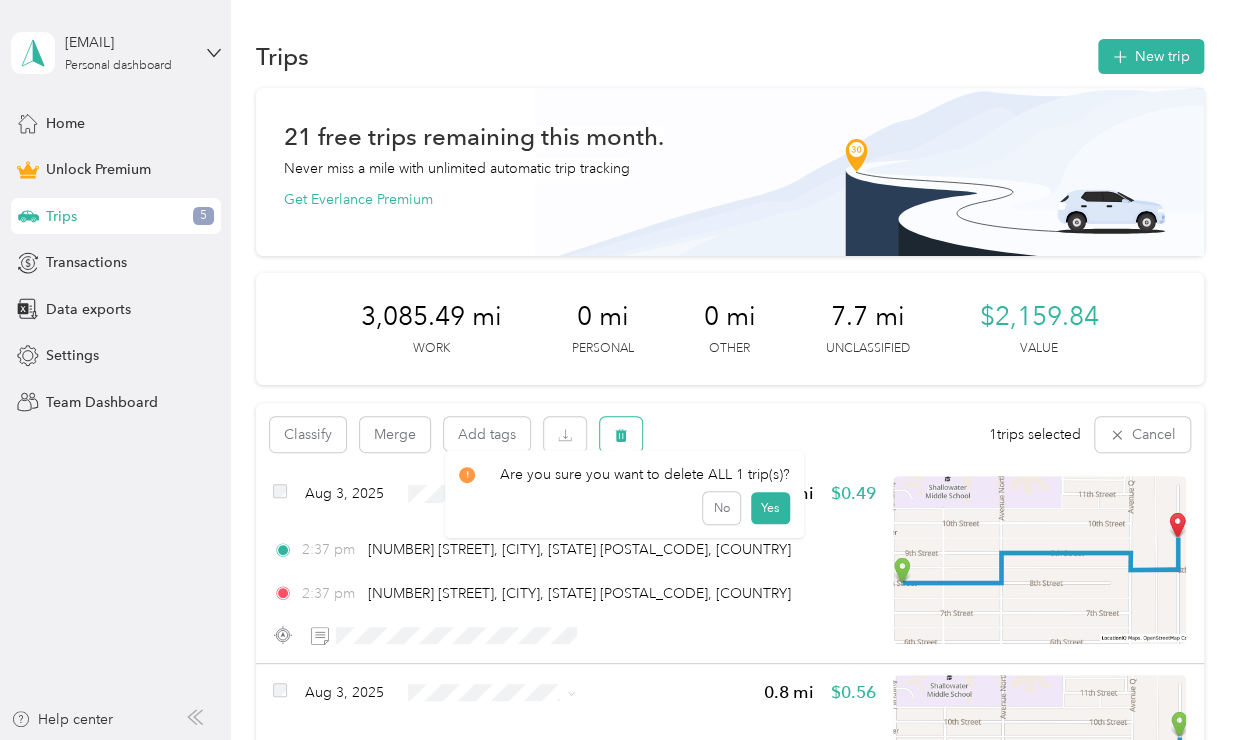 click at bounding box center [621, 434] 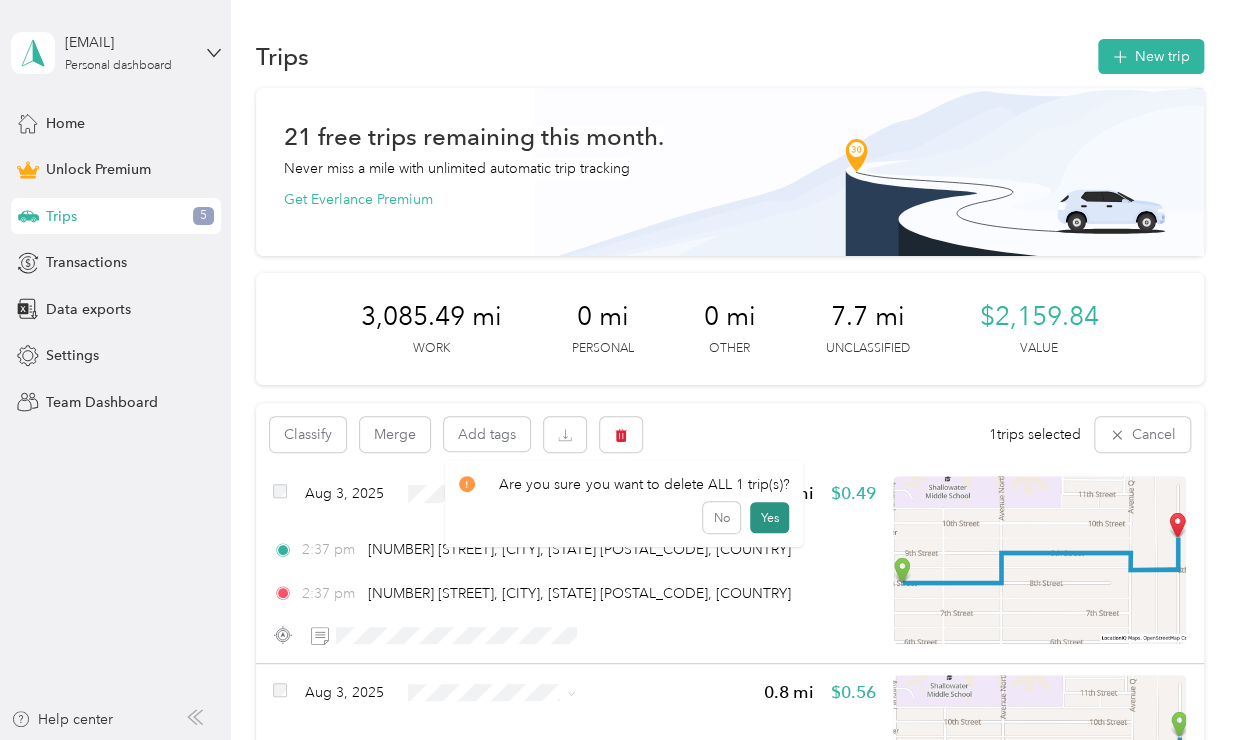 click on "Yes" at bounding box center [769, 518] 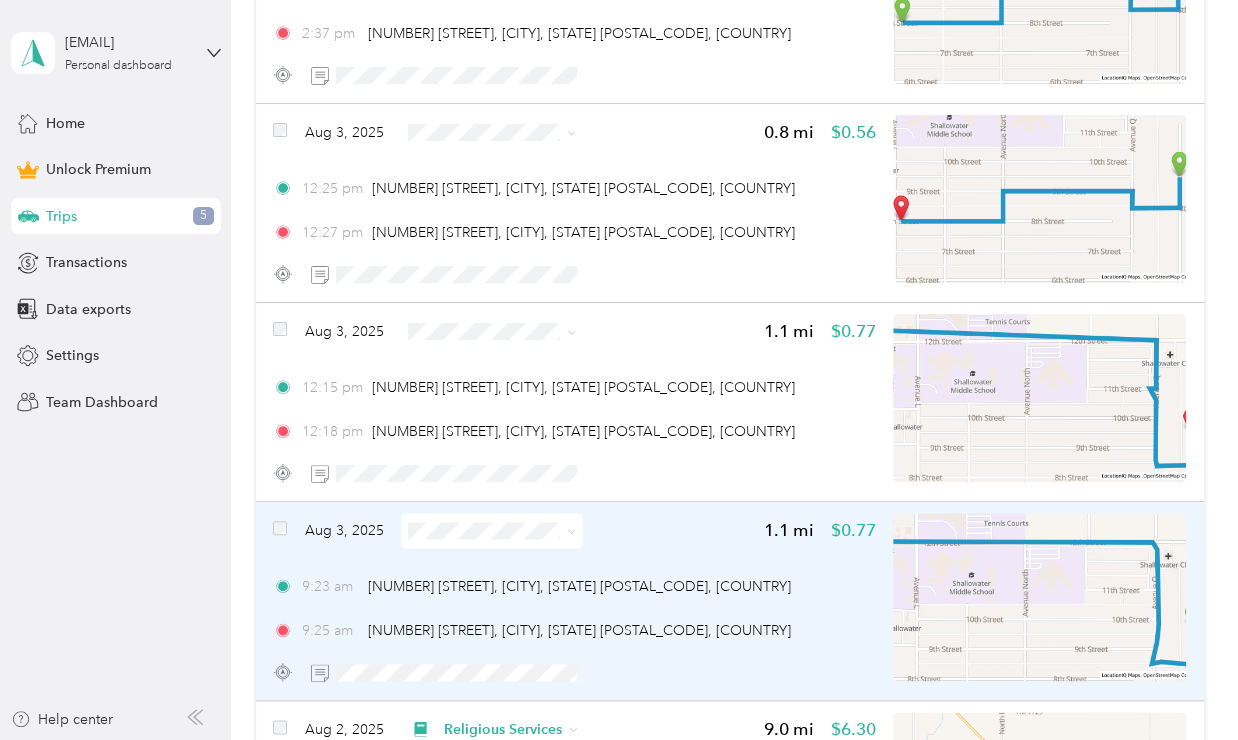 scroll, scrollTop: 0, scrollLeft: 0, axis: both 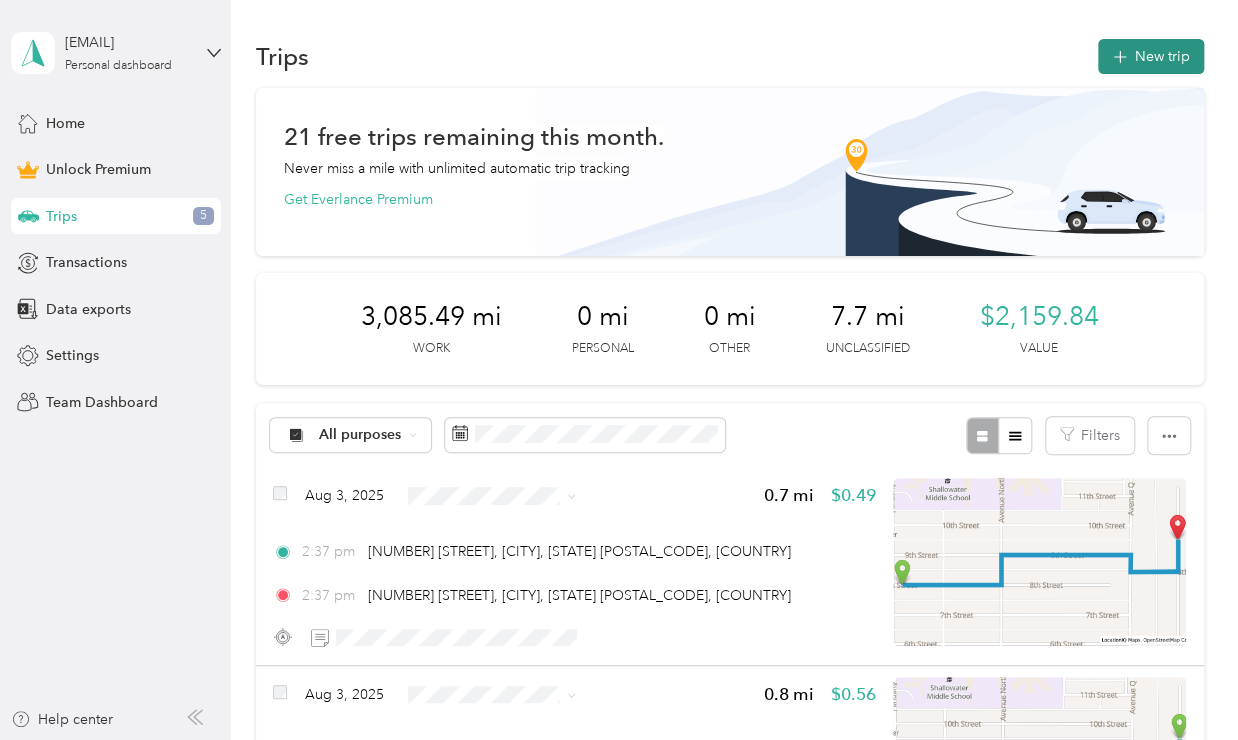 click on "New trip" at bounding box center [1151, 56] 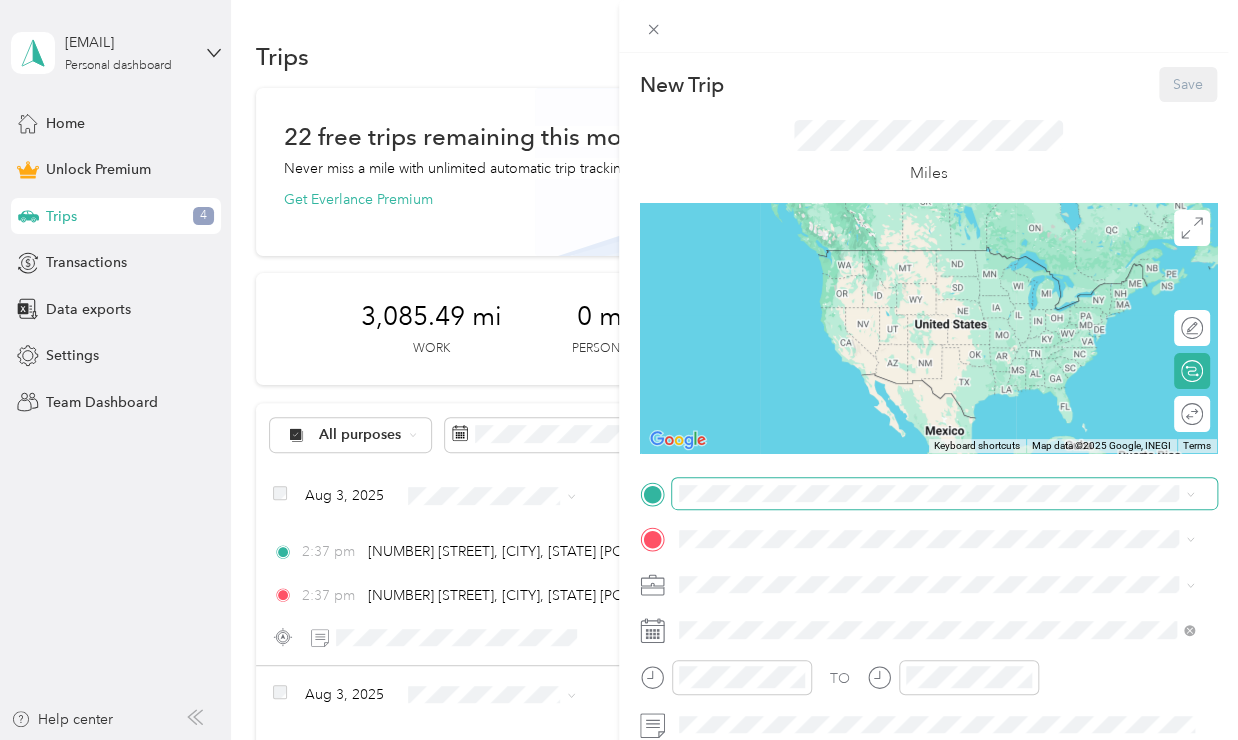 click at bounding box center (944, 494) 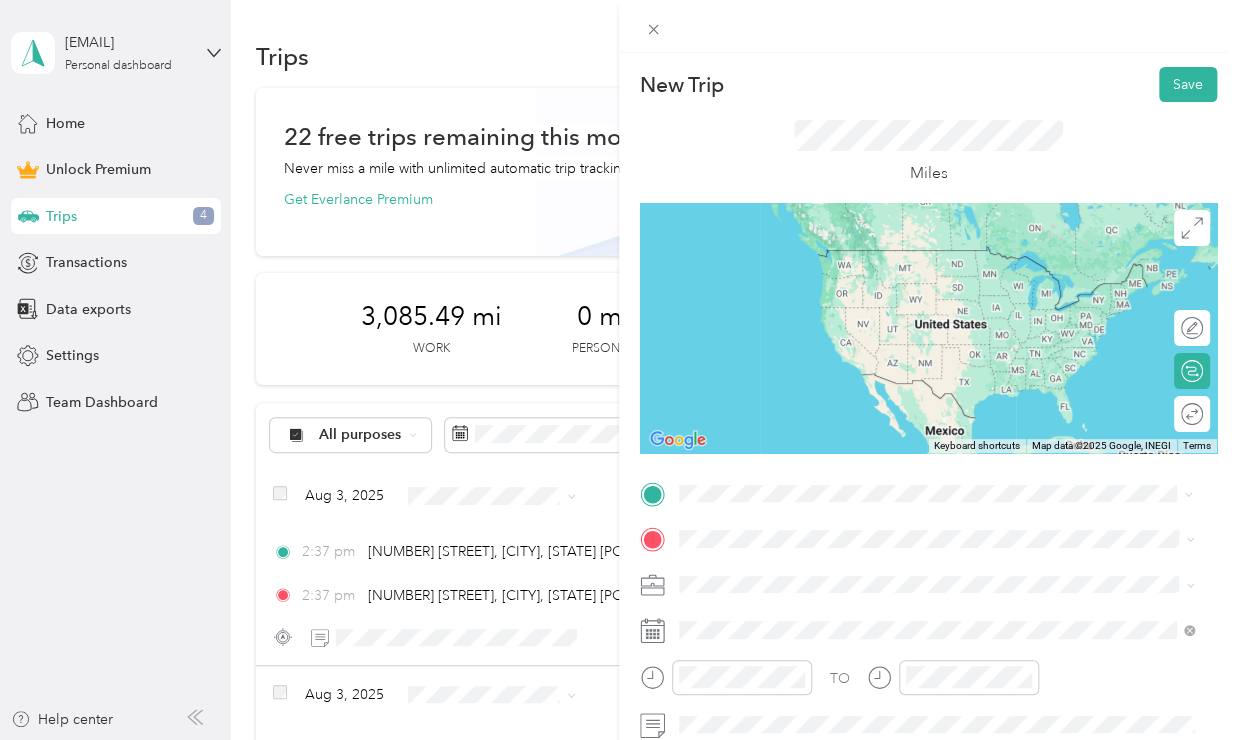 click on "[NUMBER] [STREET]
[CITY], [STATE] [POSTAL_CODE], [COUNTRY]" at bounding box center (860, 258) 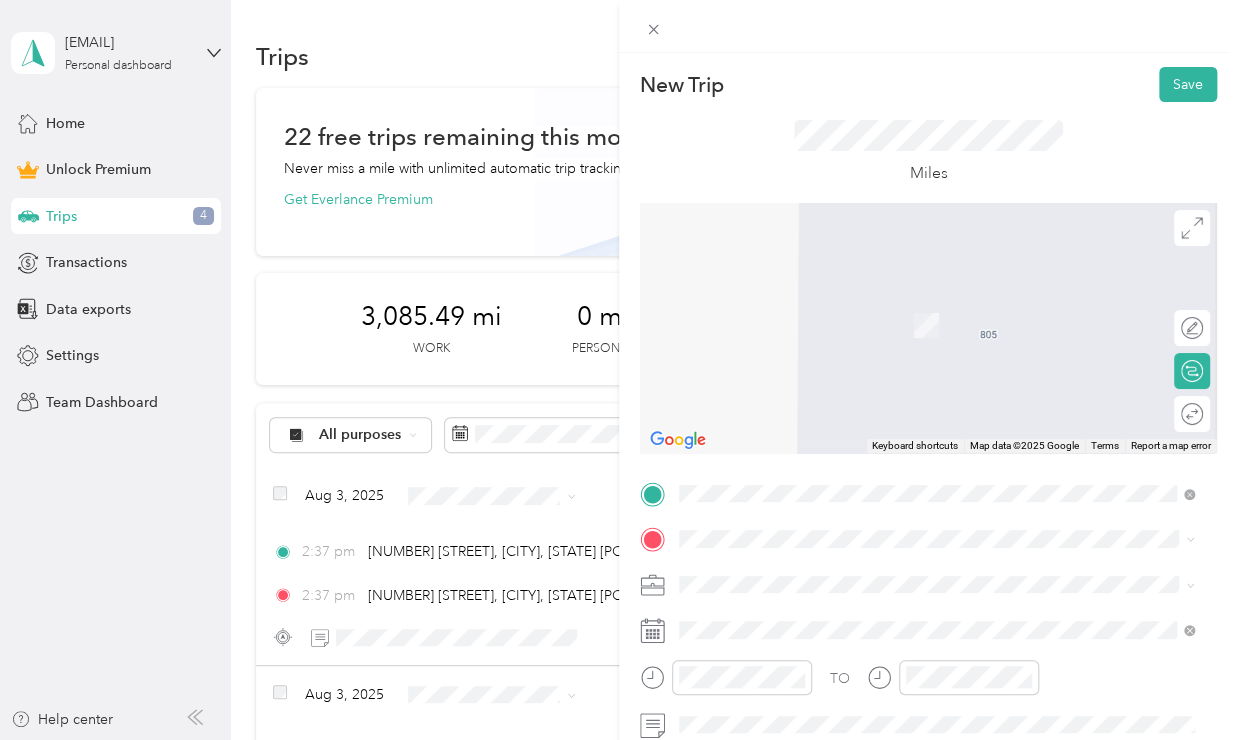 click on "TO Add photo" at bounding box center (928, 697) 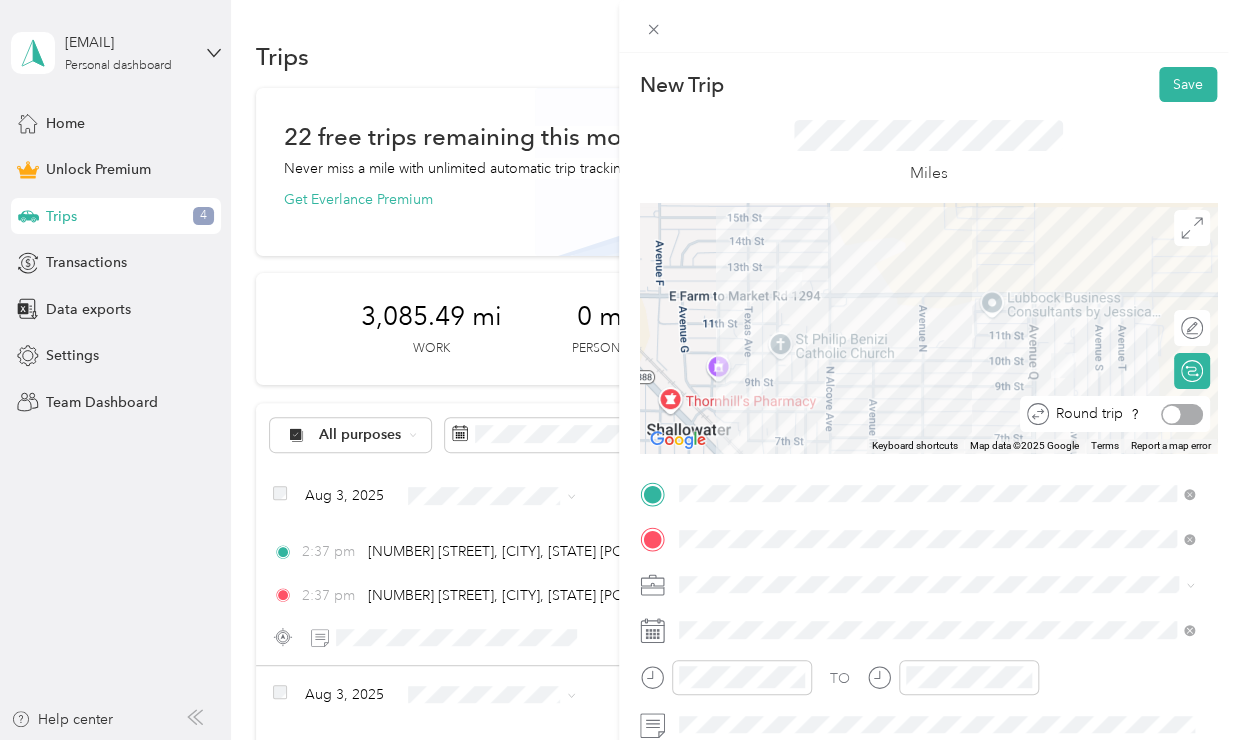 click at bounding box center [1182, 414] 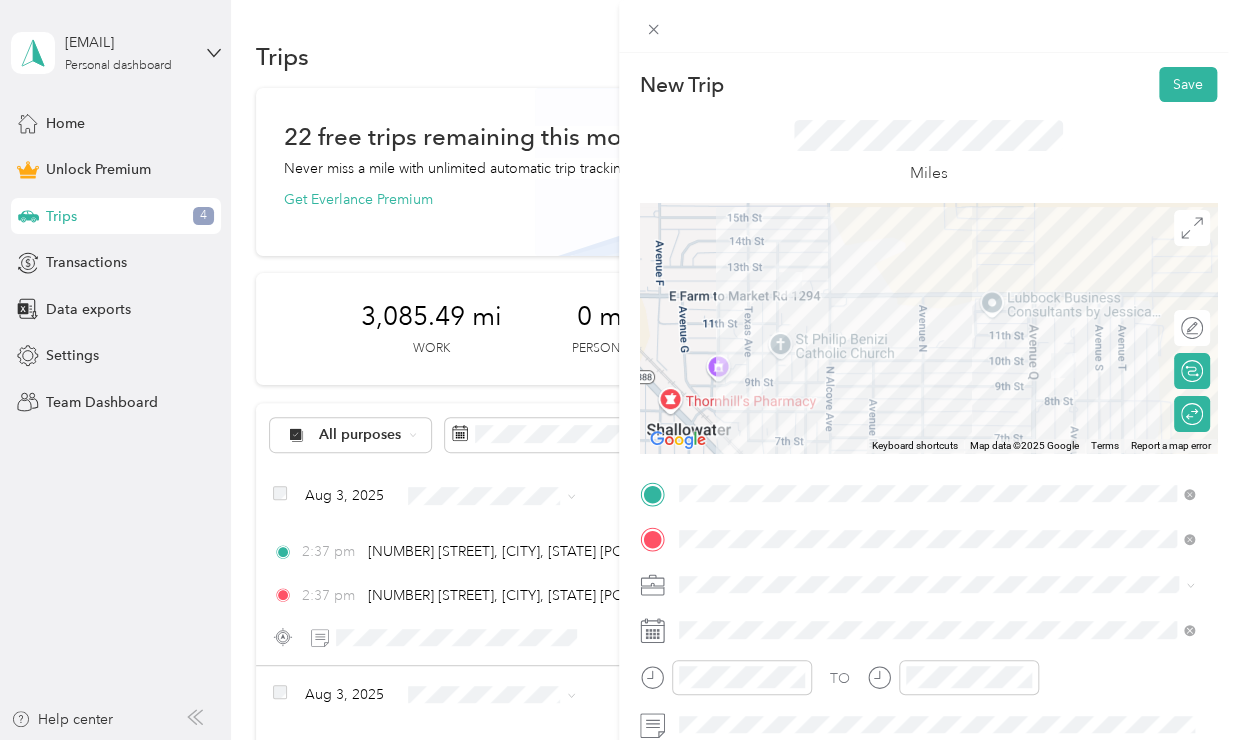 click on "Religious Services" at bounding box center (937, 363) 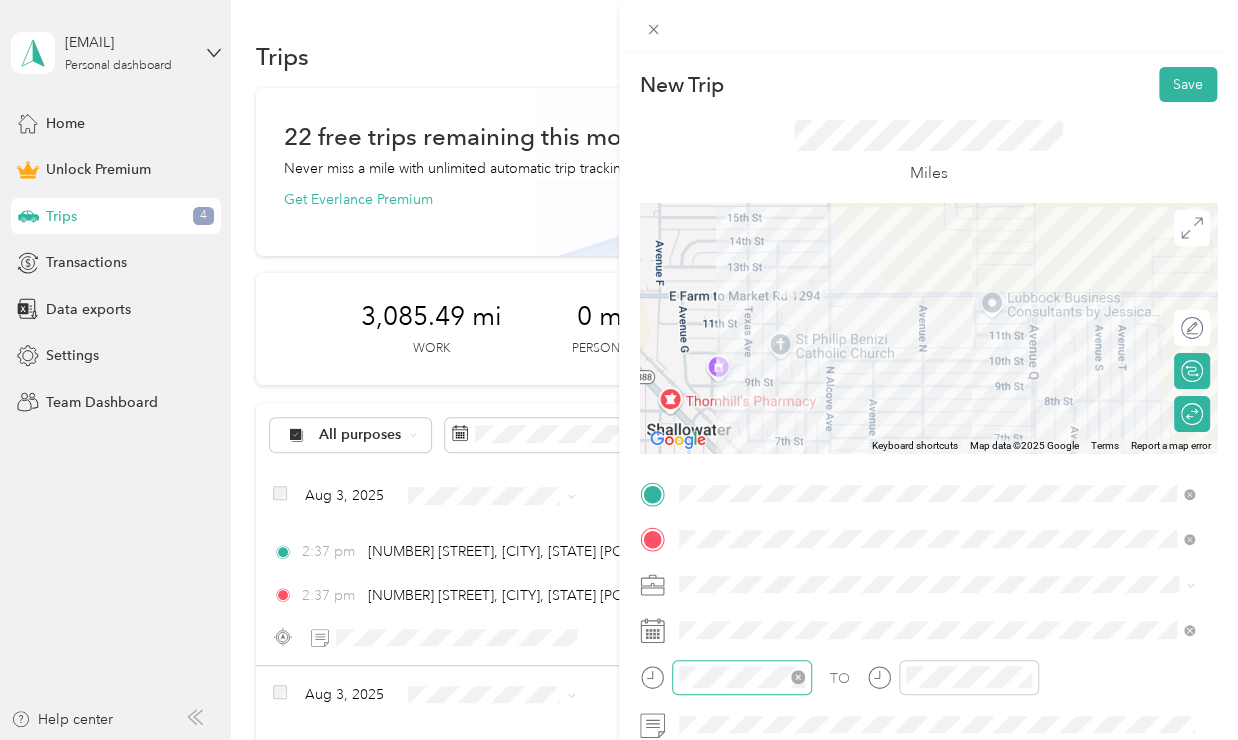 scroll, scrollTop: 263, scrollLeft: 0, axis: vertical 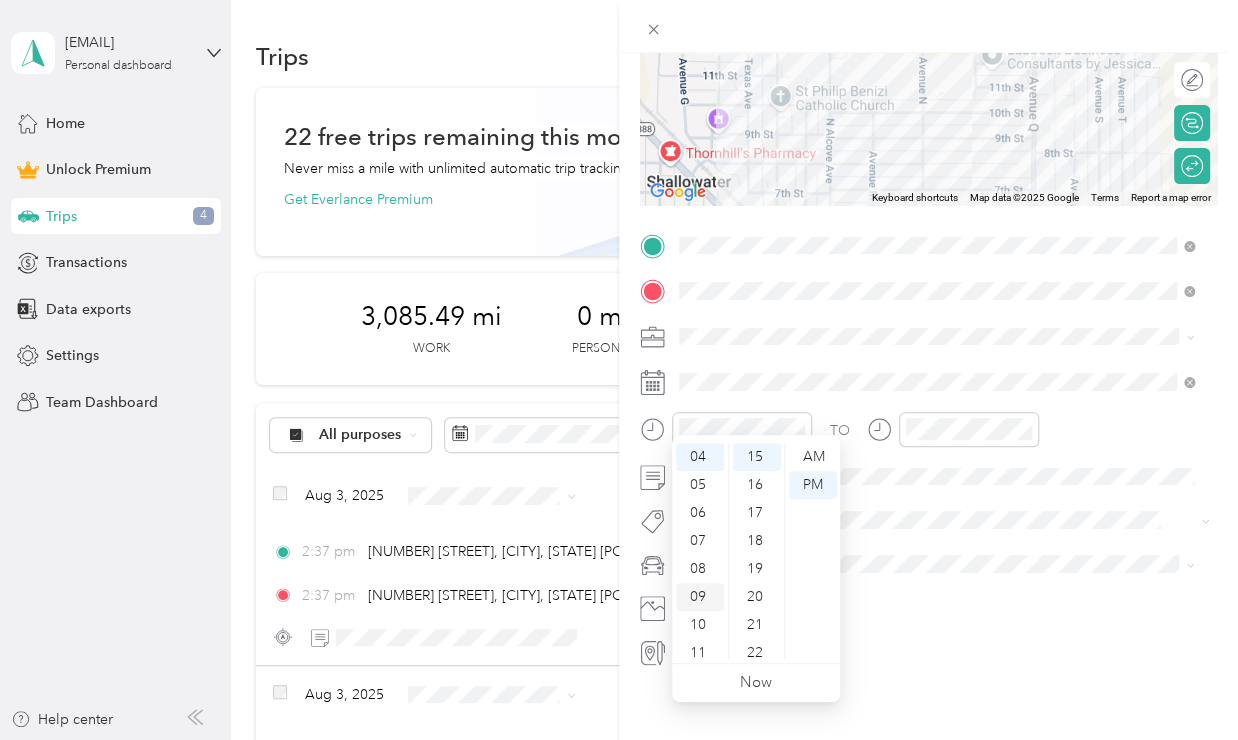 click on "09" at bounding box center (700, 597) 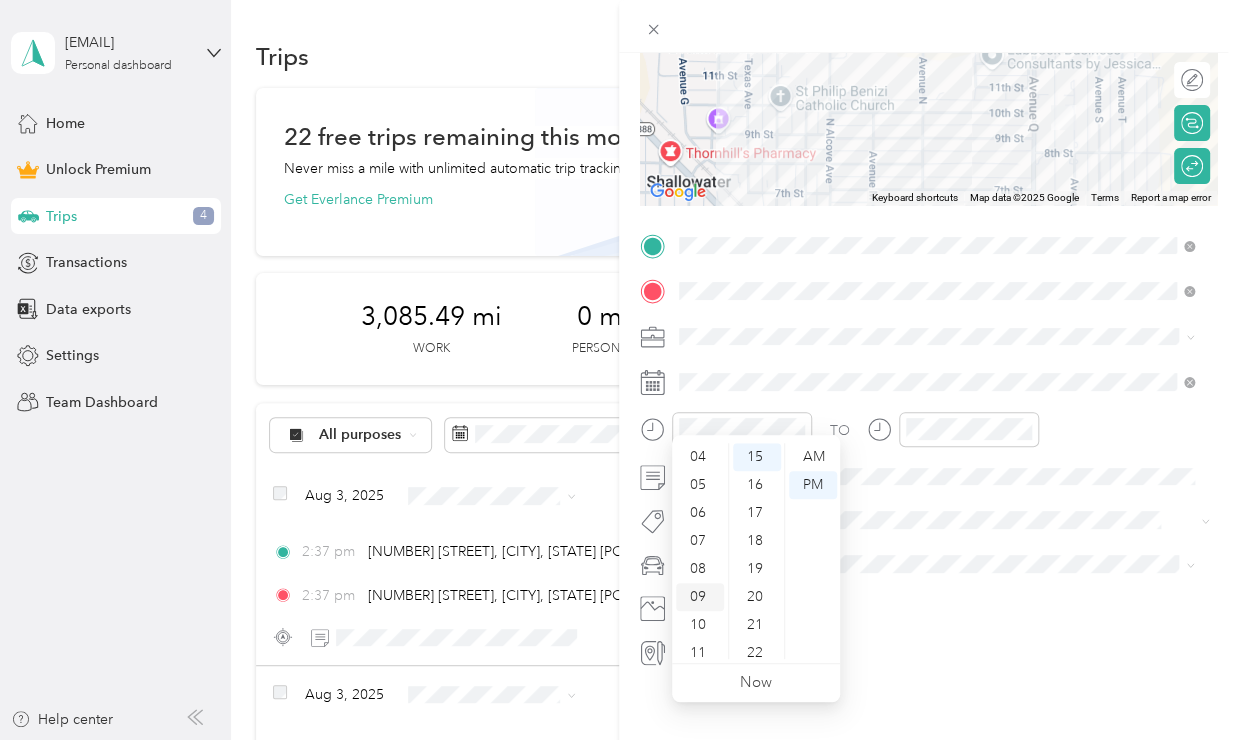 scroll, scrollTop: 120, scrollLeft: 0, axis: vertical 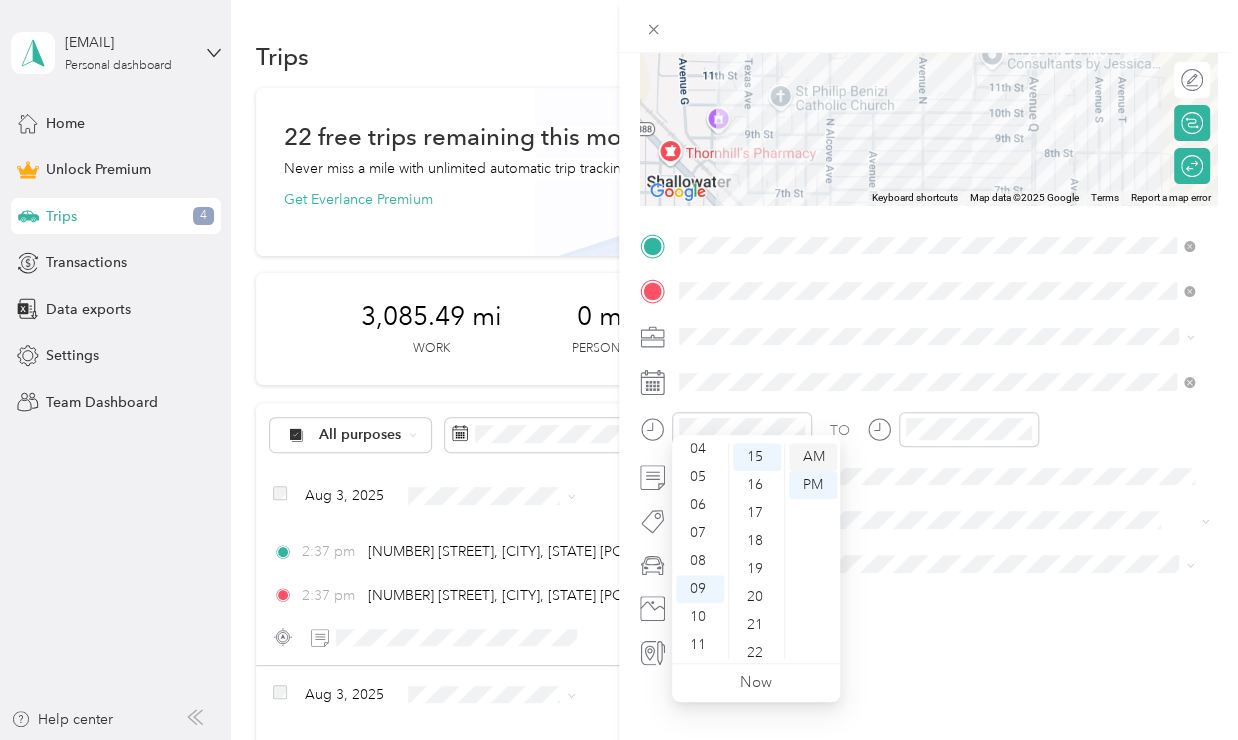 click on "AM" at bounding box center (813, 457) 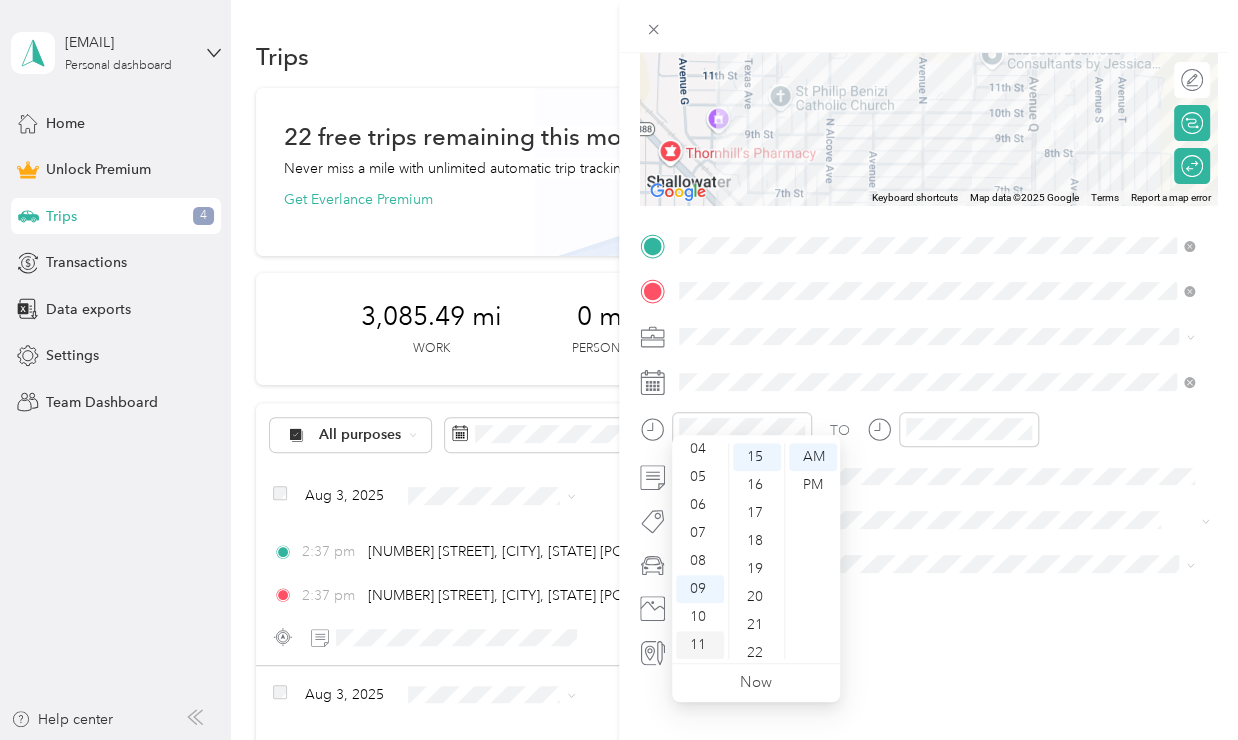 click on "11" at bounding box center [700, 645] 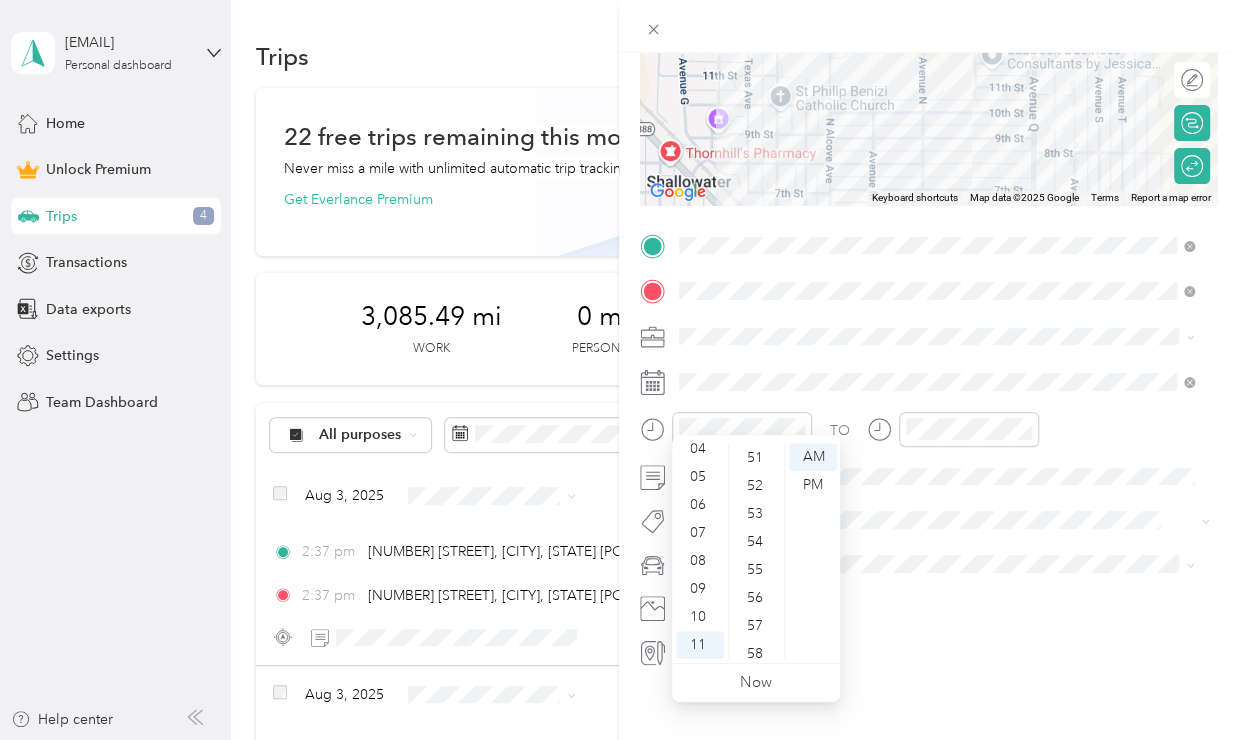 scroll, scrollTop: 1464, scrollLeft: 0, axis: vertical 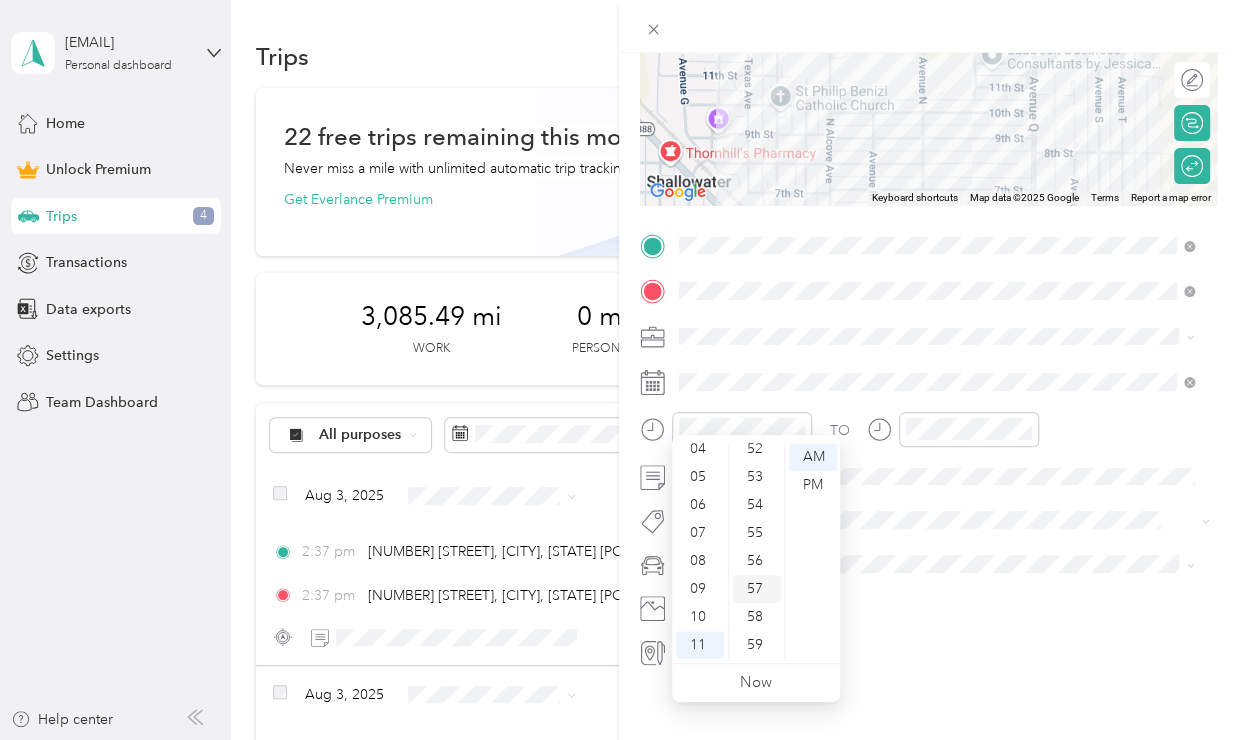 click on "57" at bounding box center (757, 589) 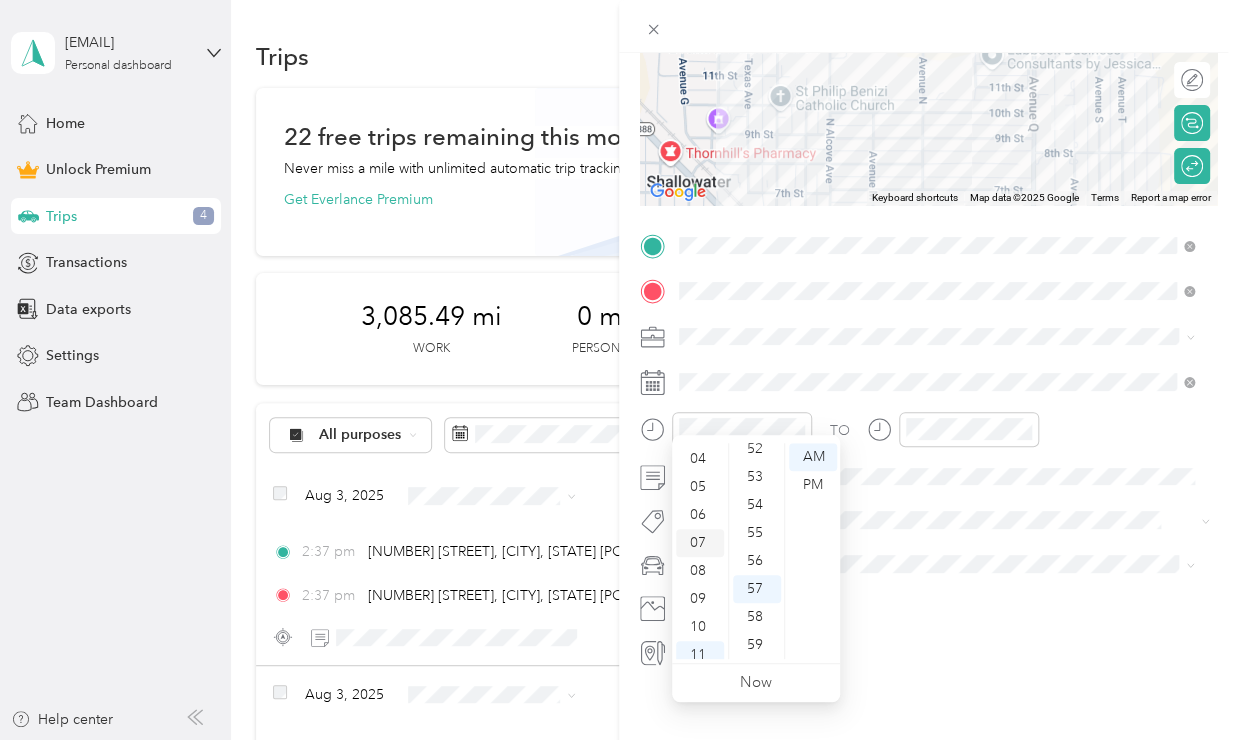 scroll, scrollTop: 111, scrollLeft: 0, axis: vertical 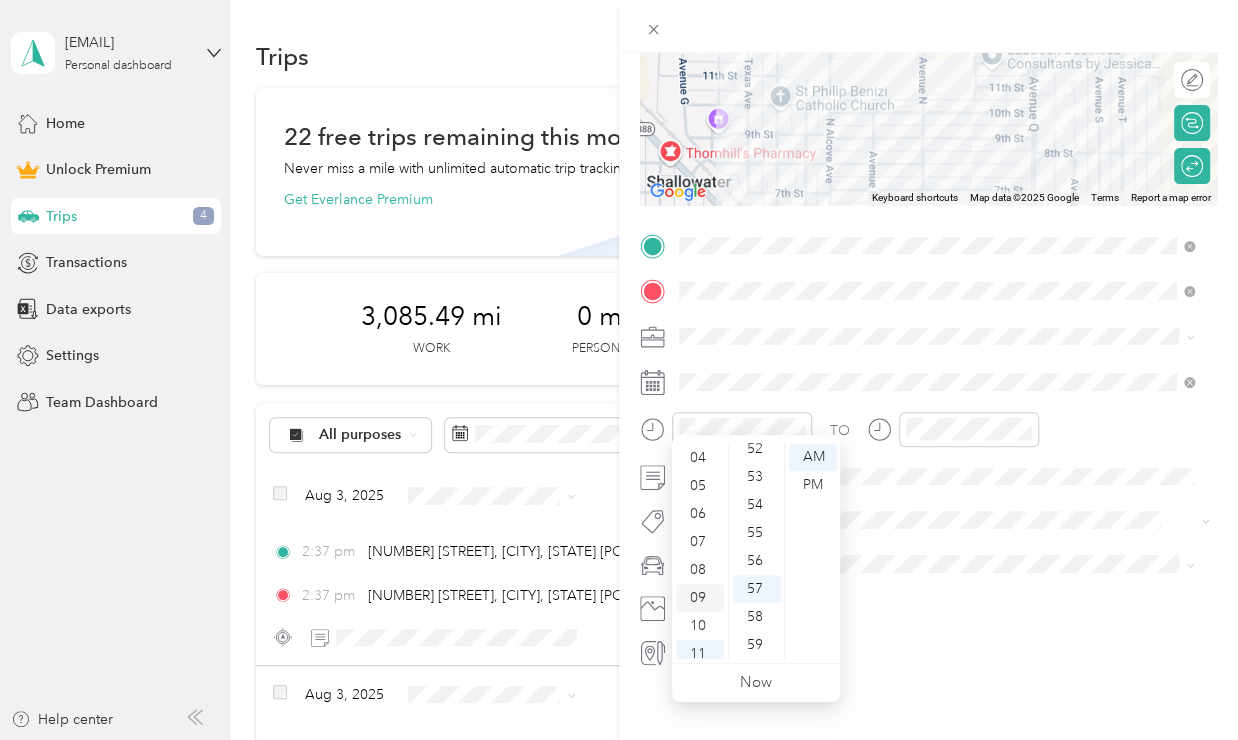 click on "09" at bounding box center (700, 598) 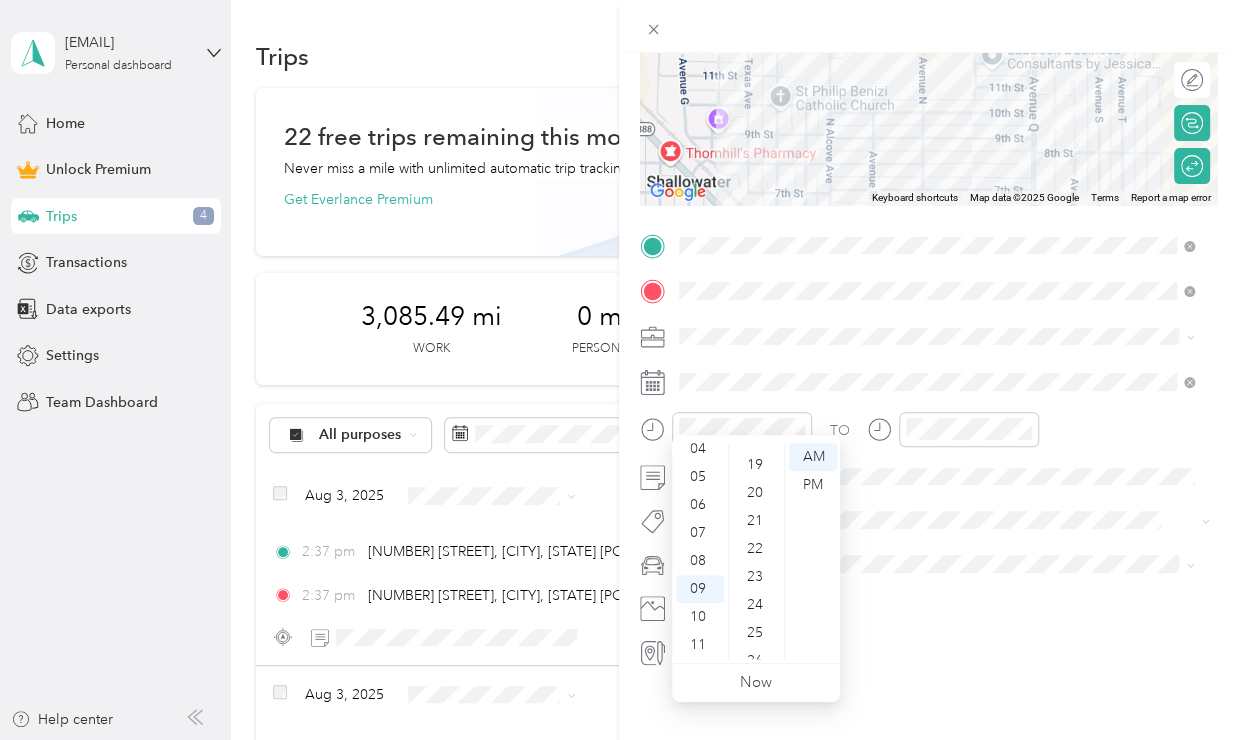 scroll, scrollTop: 524, scrollLeft: 0, axis: vertical 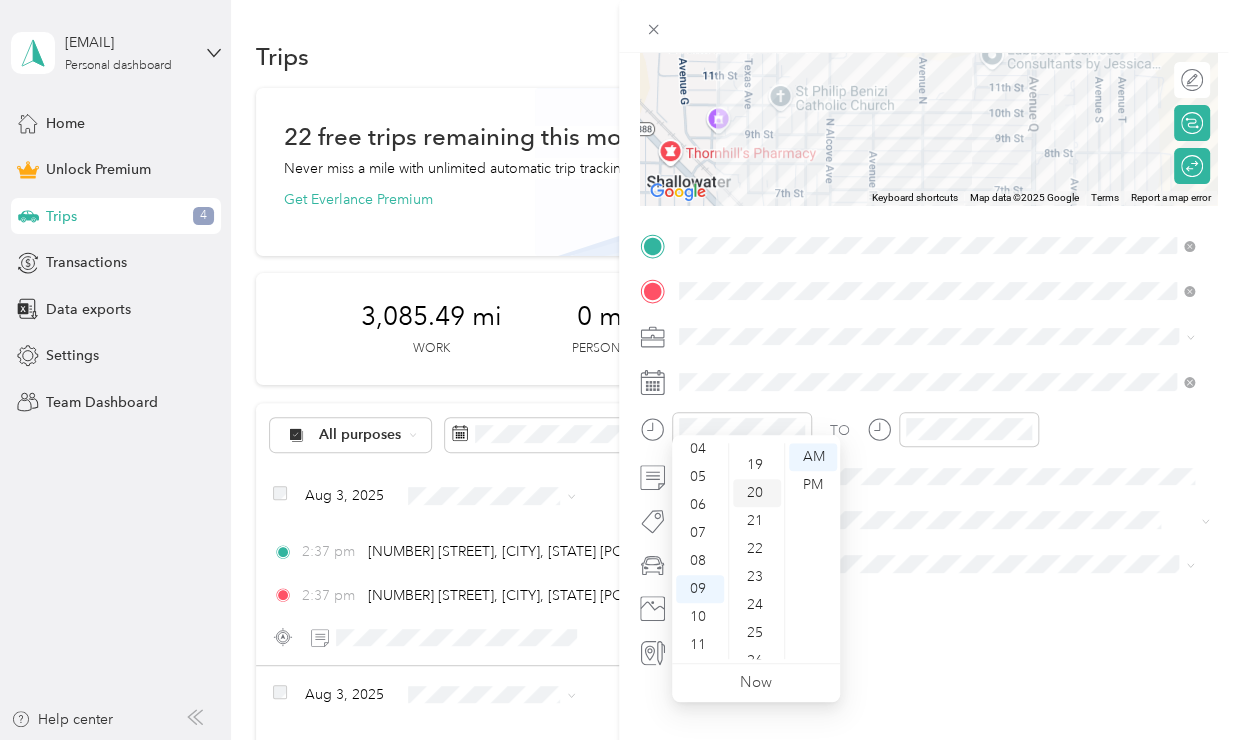 click on "20" at bounding box center [757, 493] 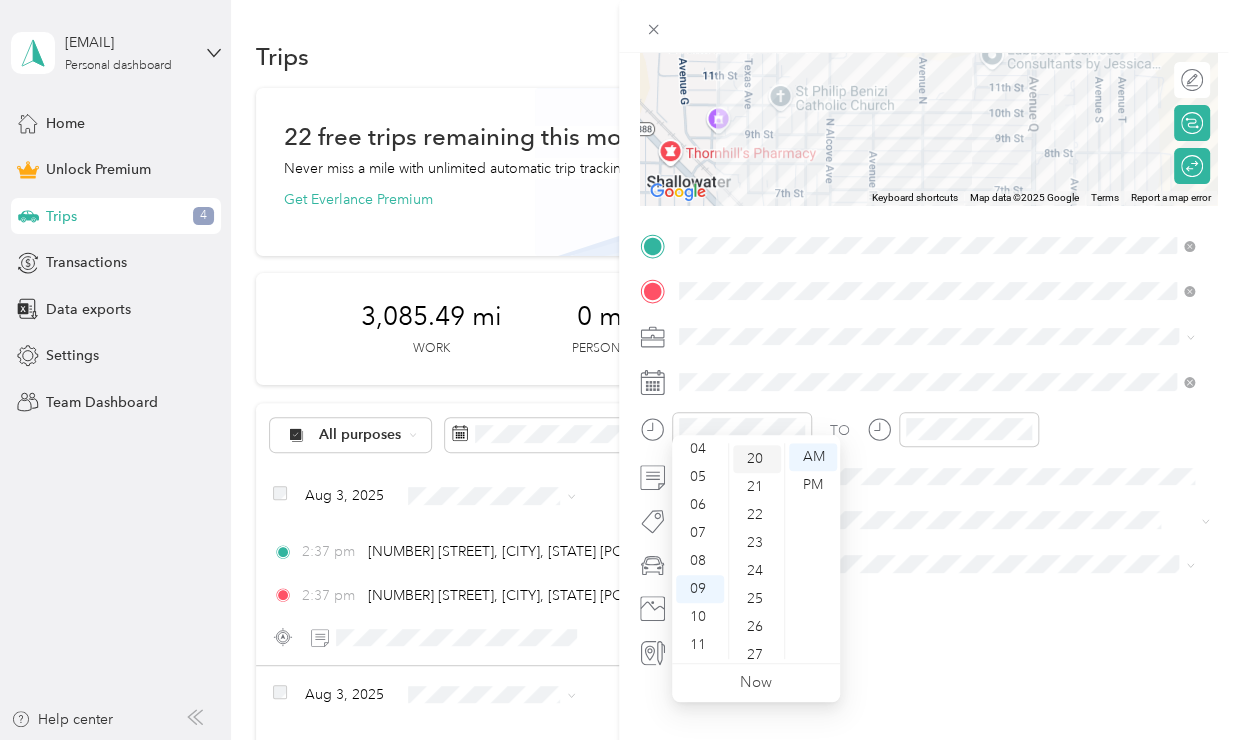 scroll, scrollTop: 560, scrollLeft: 0, axis: vertical 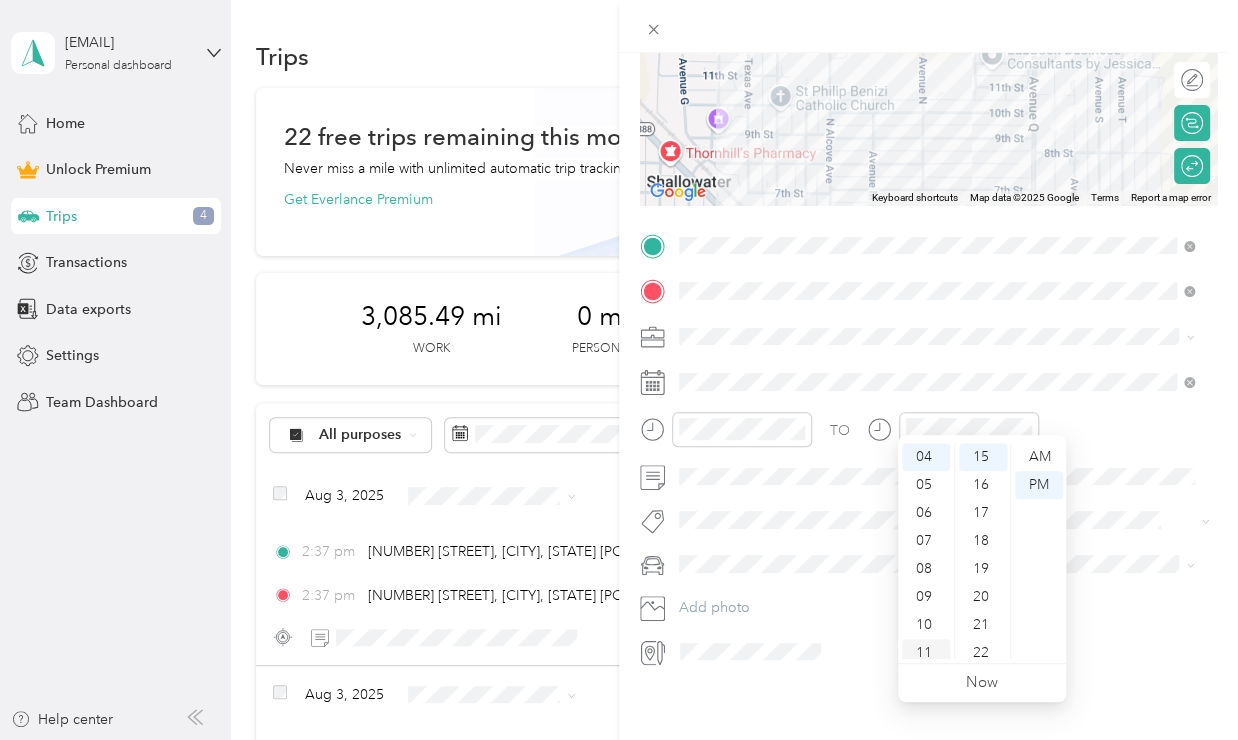 click on "11" at bounding box center [926, 653] 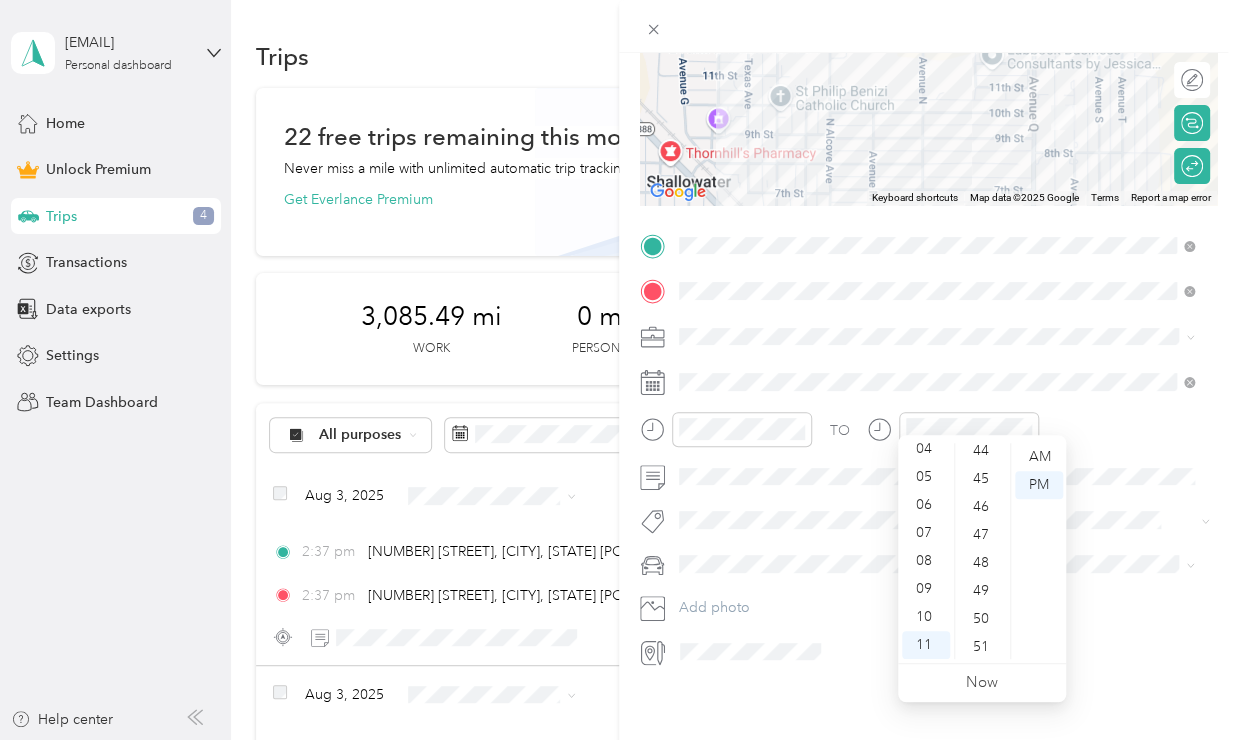scroll, scrollTop: 1464, scrollLeft: 0, axis: vertical 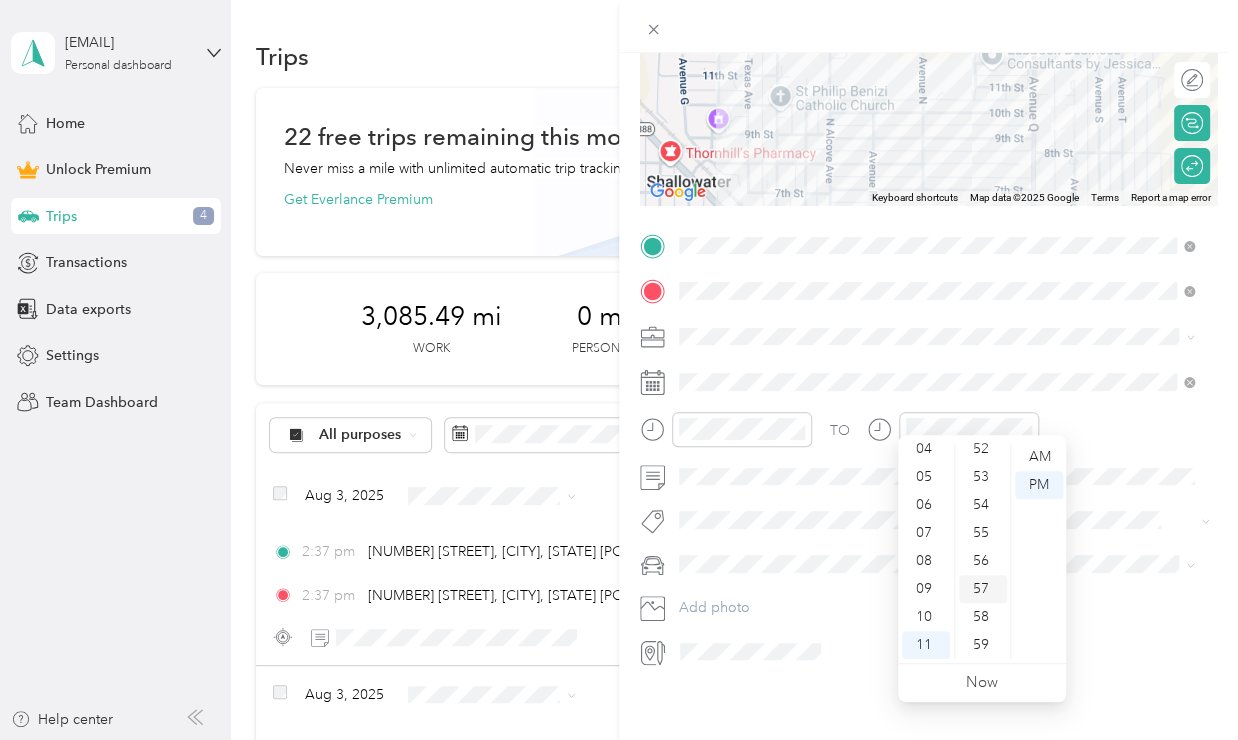 click on "57" at bounding box center (983, 589) 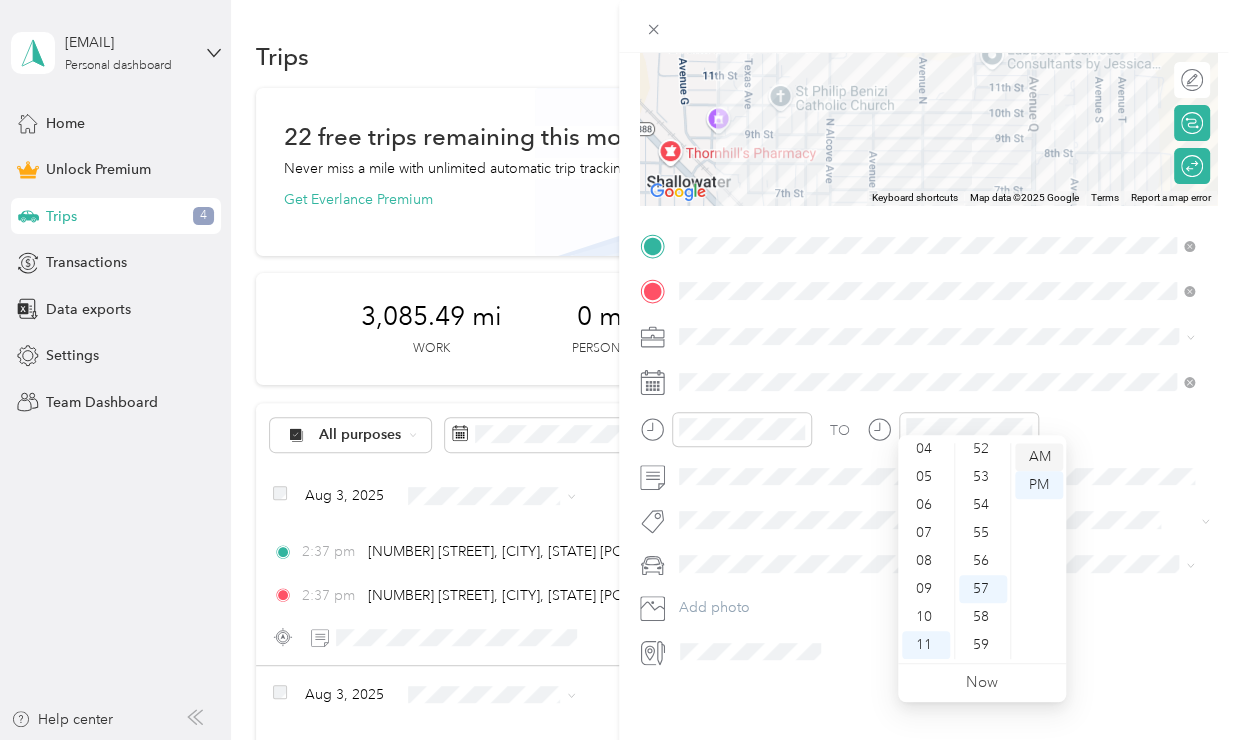 click on "AM" at bounding box center [1039, 457] 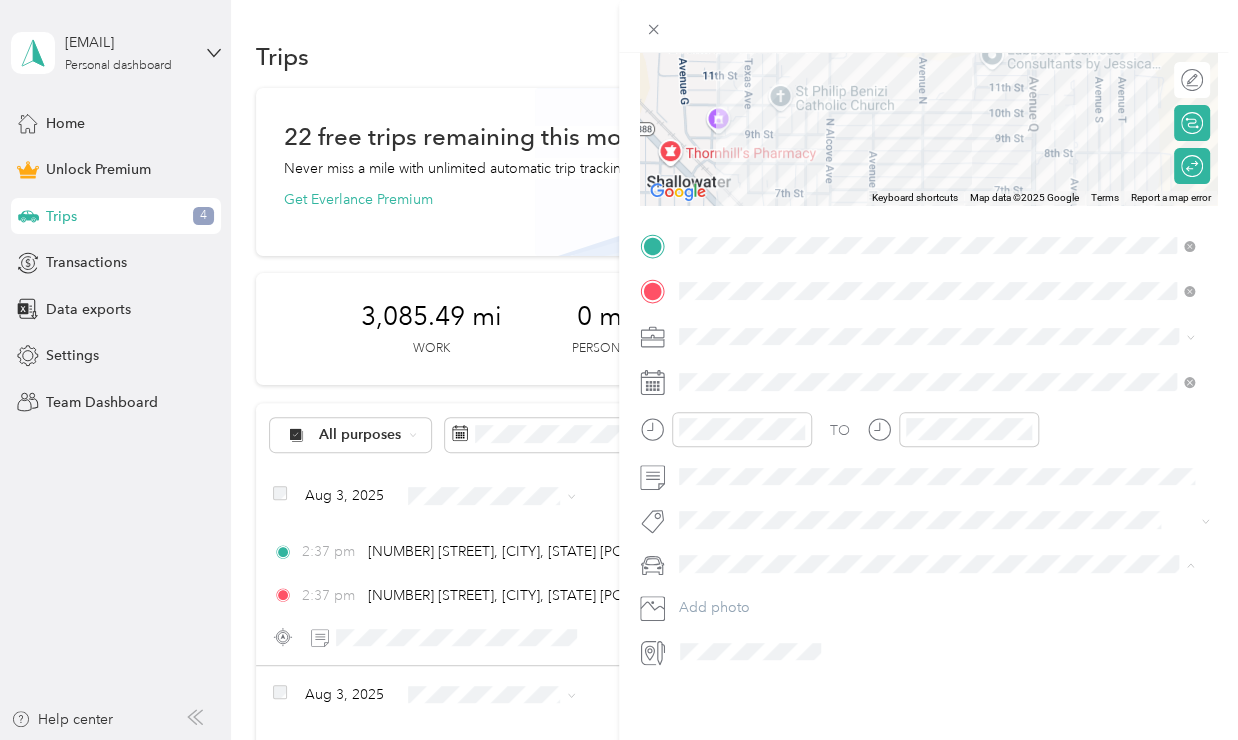 click on "NV" at bounding box center [696, 618] 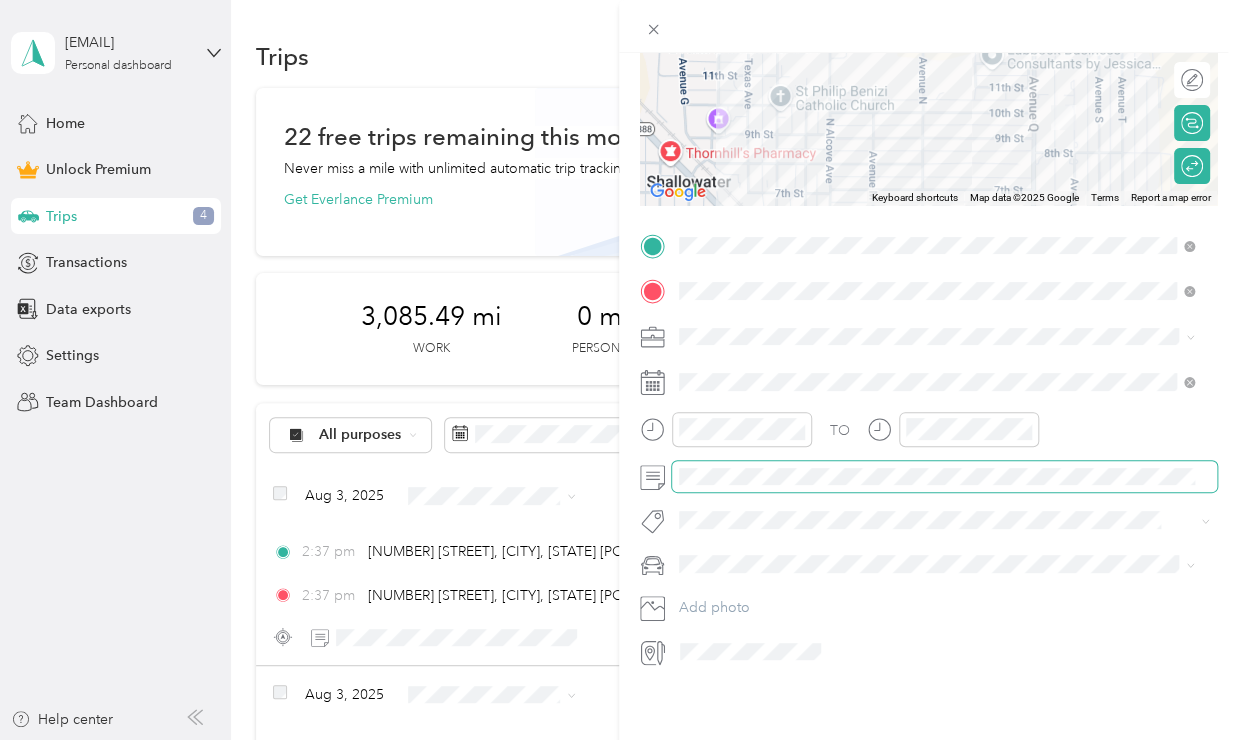 scroll, scrollTop: 0, scrollLeft: 93, axis: horizontal 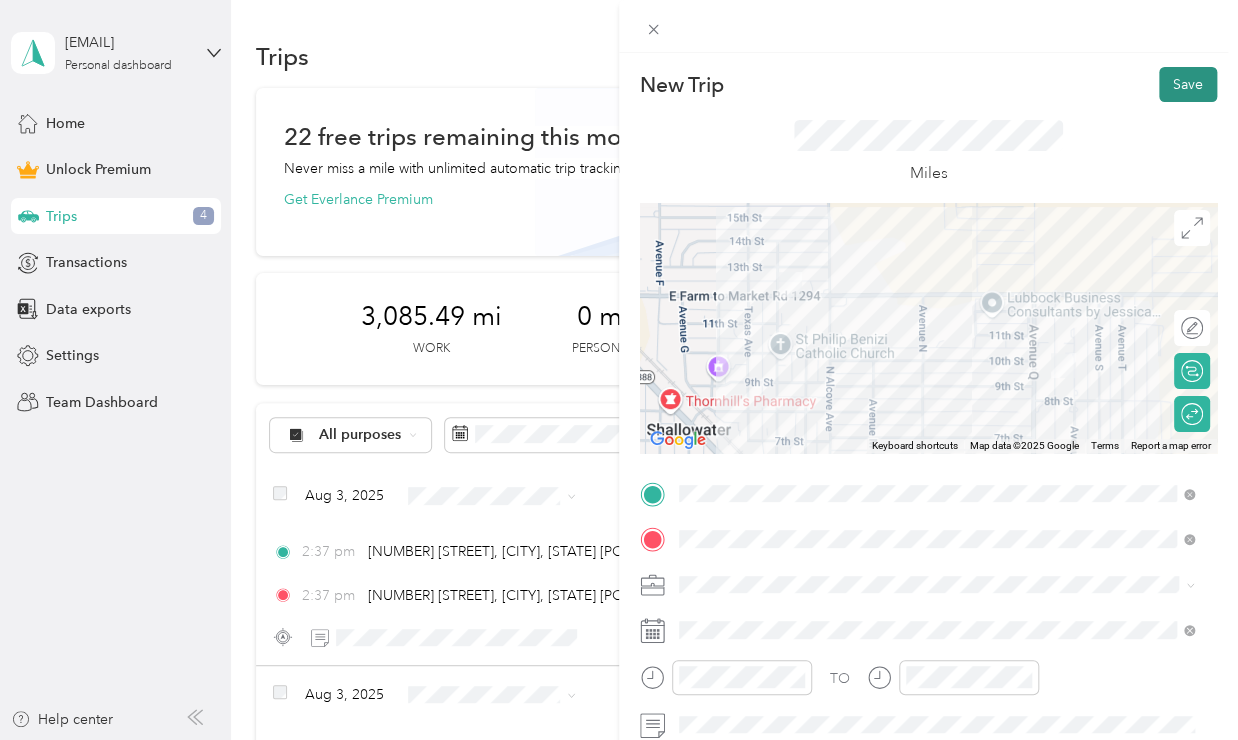 click on "Save" at bounding box center [1188, 84] 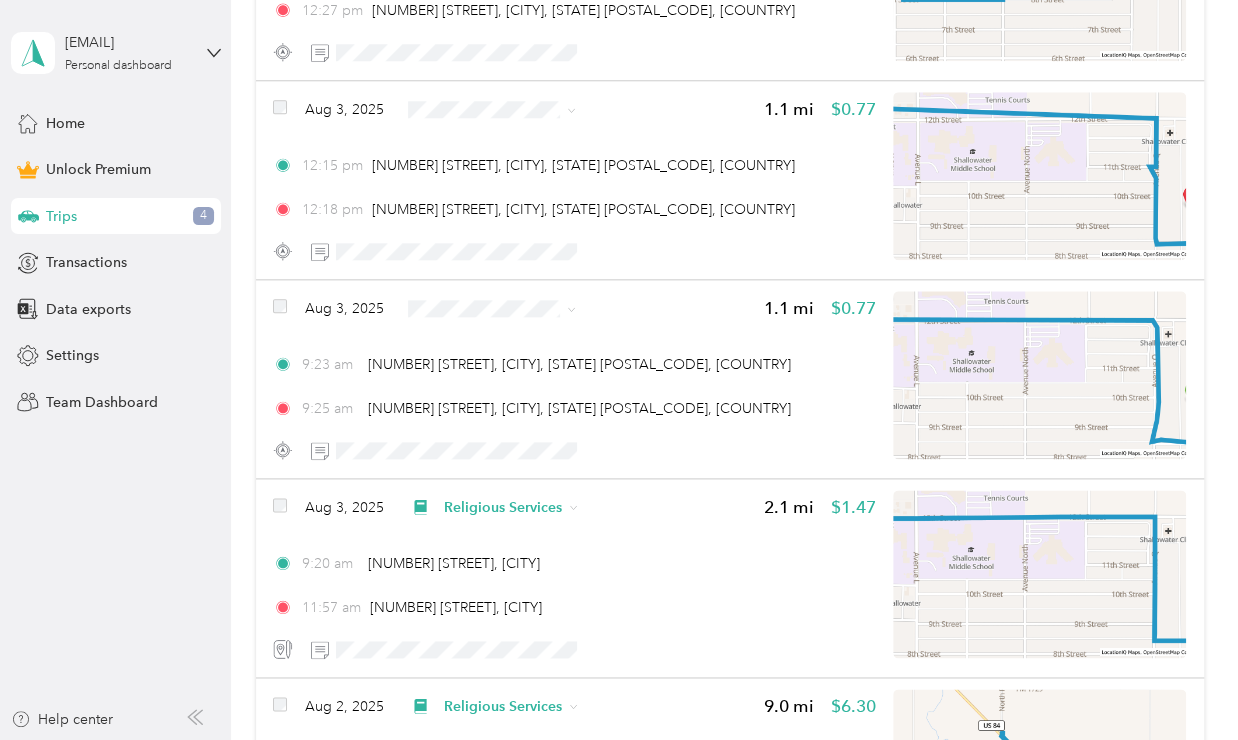 scroll, scrollTop: 776, scrollLeft: 0, axis: vertical 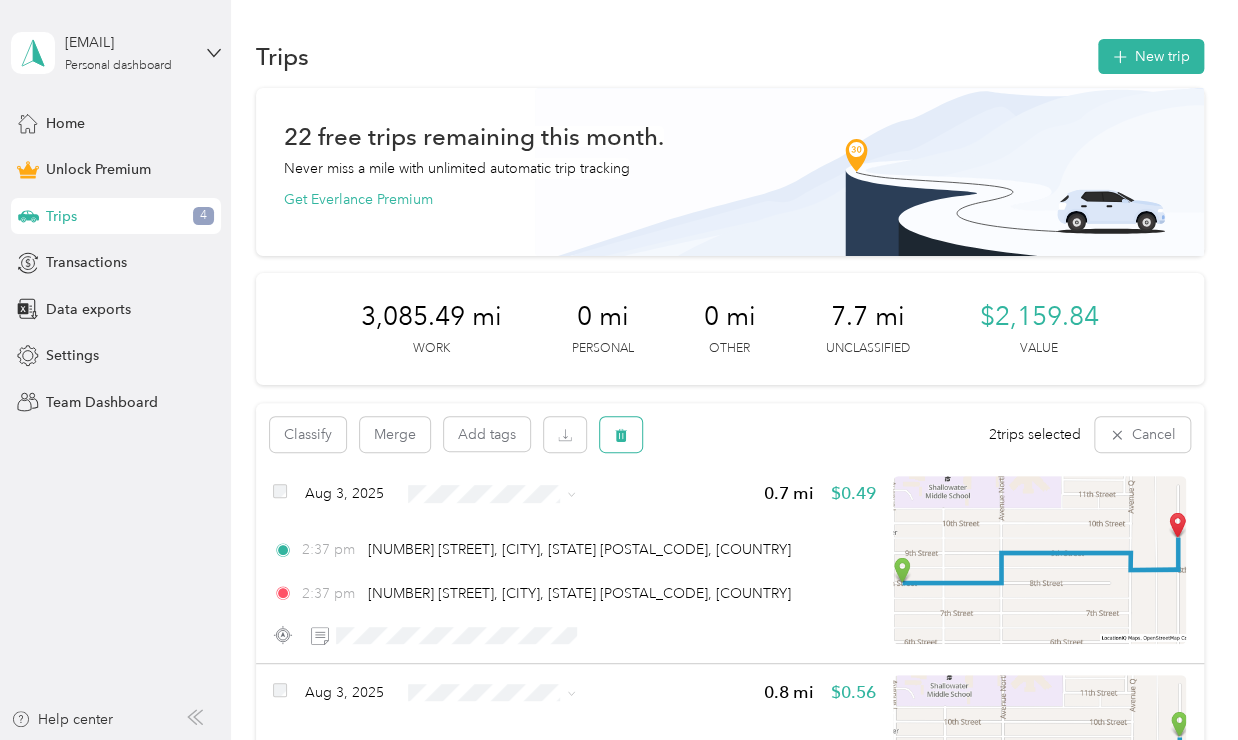 click at bounding box center (621, 434) 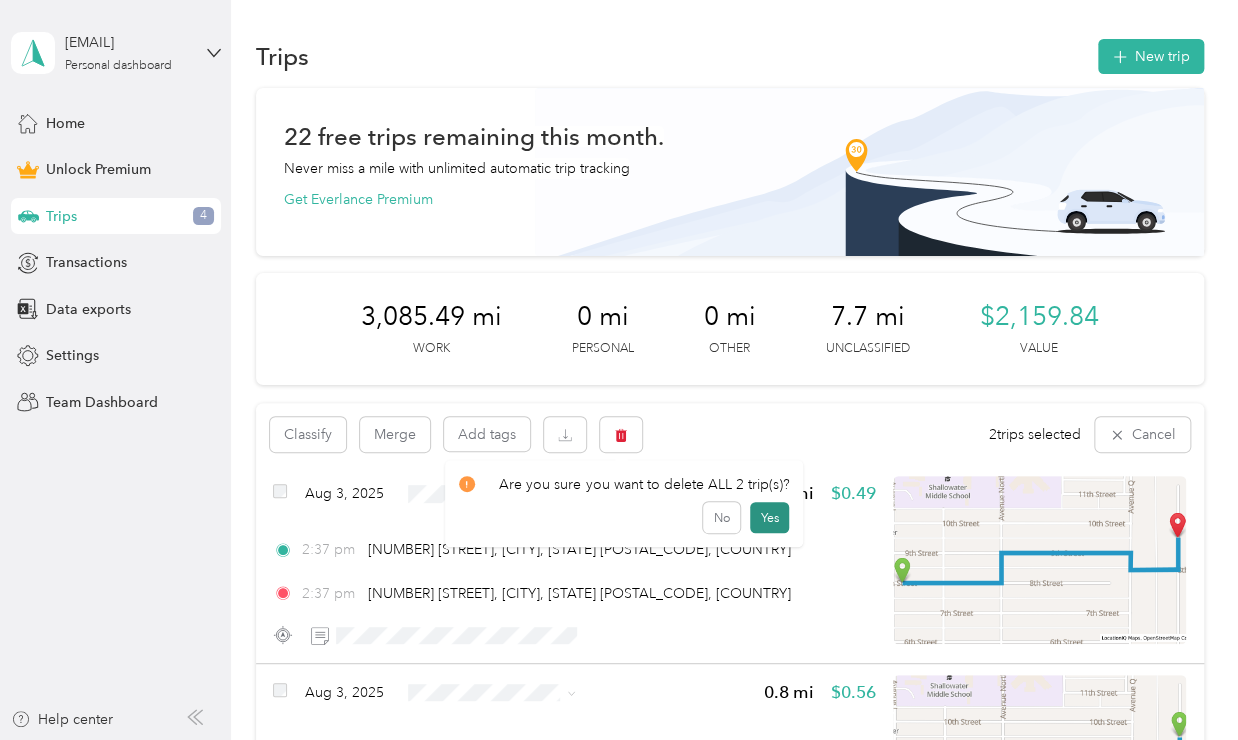 click on "Yes" at bounding box center [769, 518] 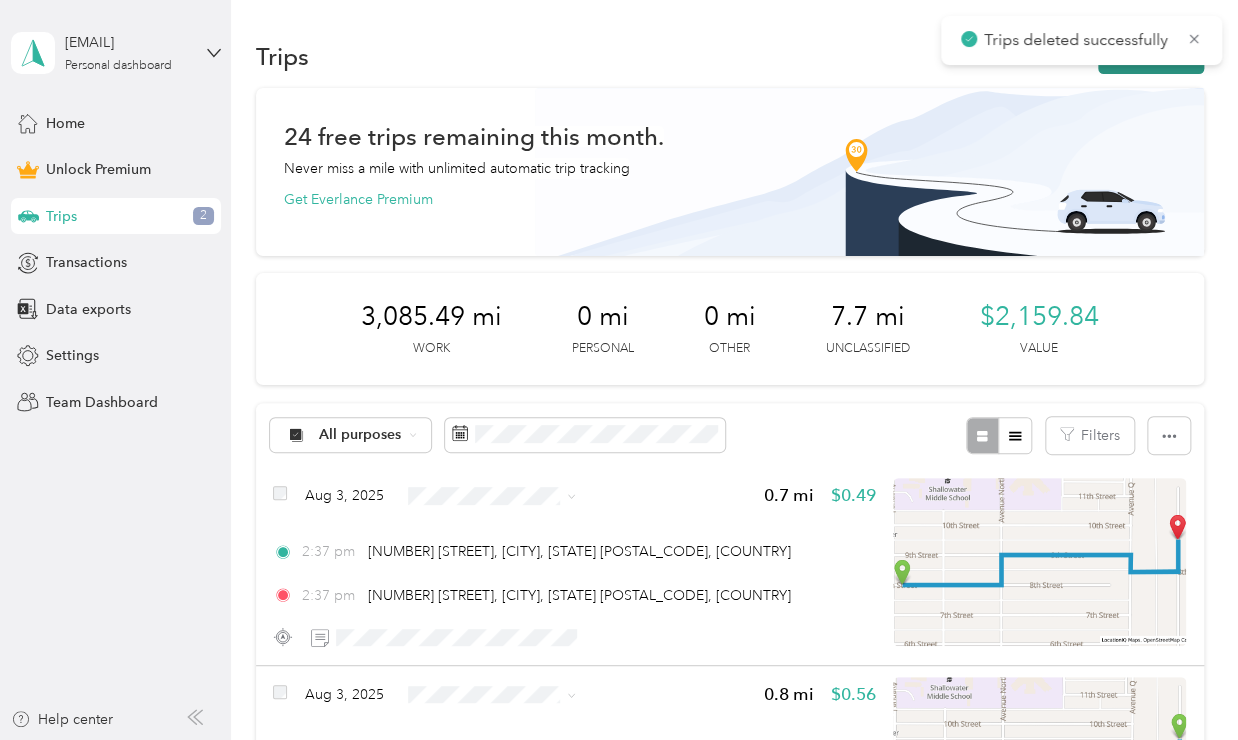 click on "New trip" at bounding box center (1151, 56) 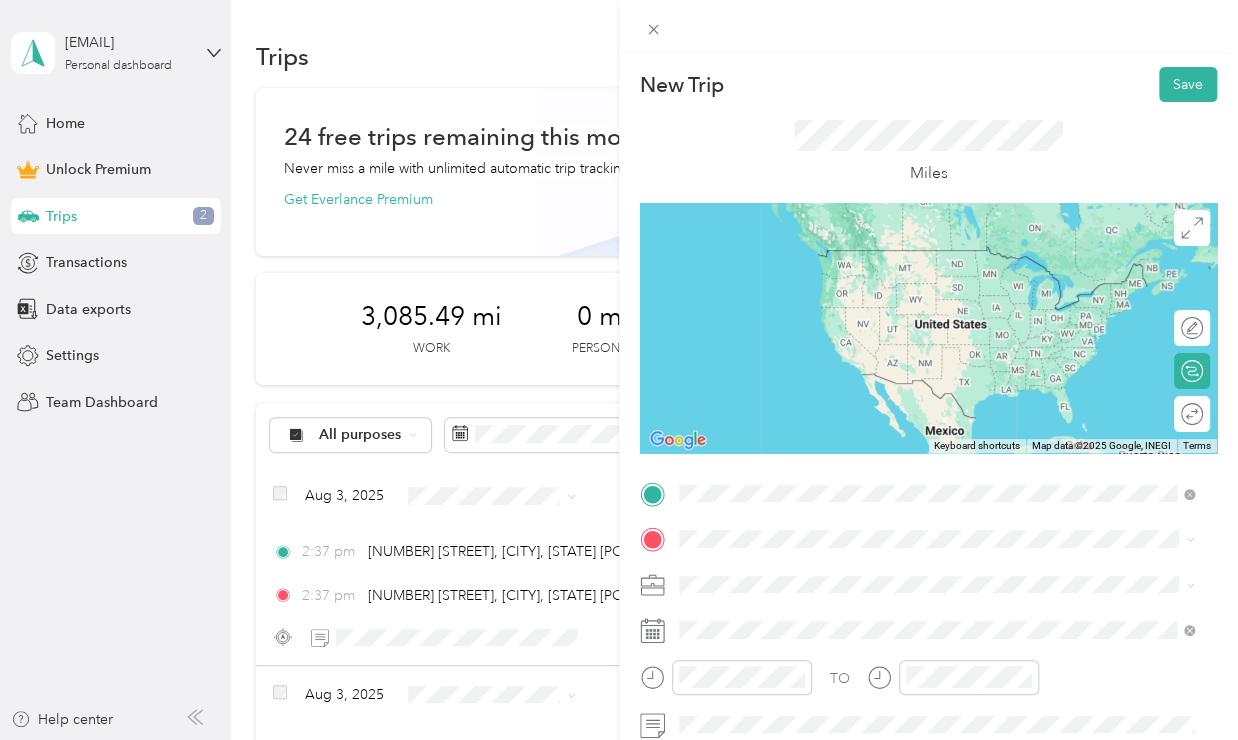 click on "From search results [NUMBER] [STREET]
[CITY], [STATE] [POSTAL_CODE], [COUNTRY] [NUMBER] [STREET]
[CITY], [STATE] [POSTAL_CODE], [COUNTRY] [NUMBER] [STREET]
[CITY], [STATE] [POSTAL_CODE], [COUNTRY] [NUMBER] [STREET]
[CITY], [STATE] [POSTAL_CODE], [COUNTRY] [NUMBER] [STREET]
[CITY], [STATE] [POSTAL_CODE], [COUNTRY]" at bounding box center [937, 336] 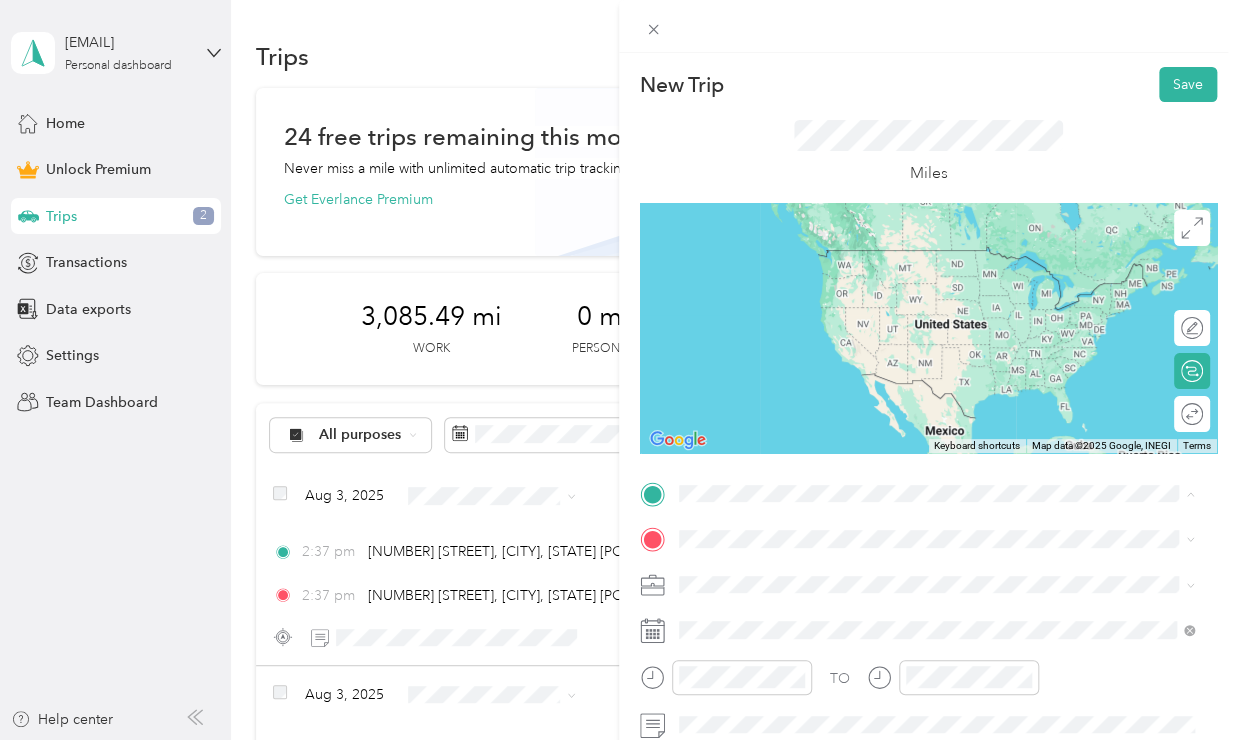 click on "[NUMBER] [STREET]
[CITY], [STATE] [POSTAL_CODE], [COUNTRY]" at bounding box center [937, 259] 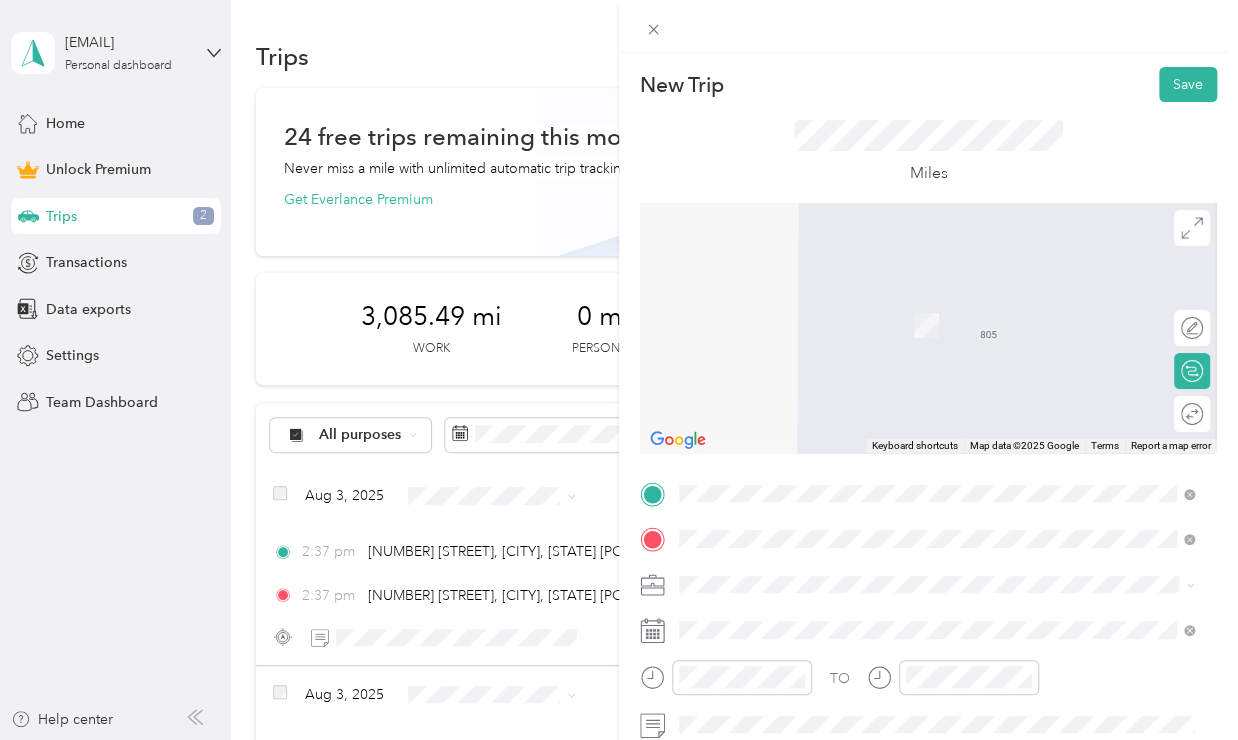 click on "[NUMBER] [STREET]
[CITY], [STATE] [POSTAL_CODE], [COUNTRY]" at bounding box center [860, 304] 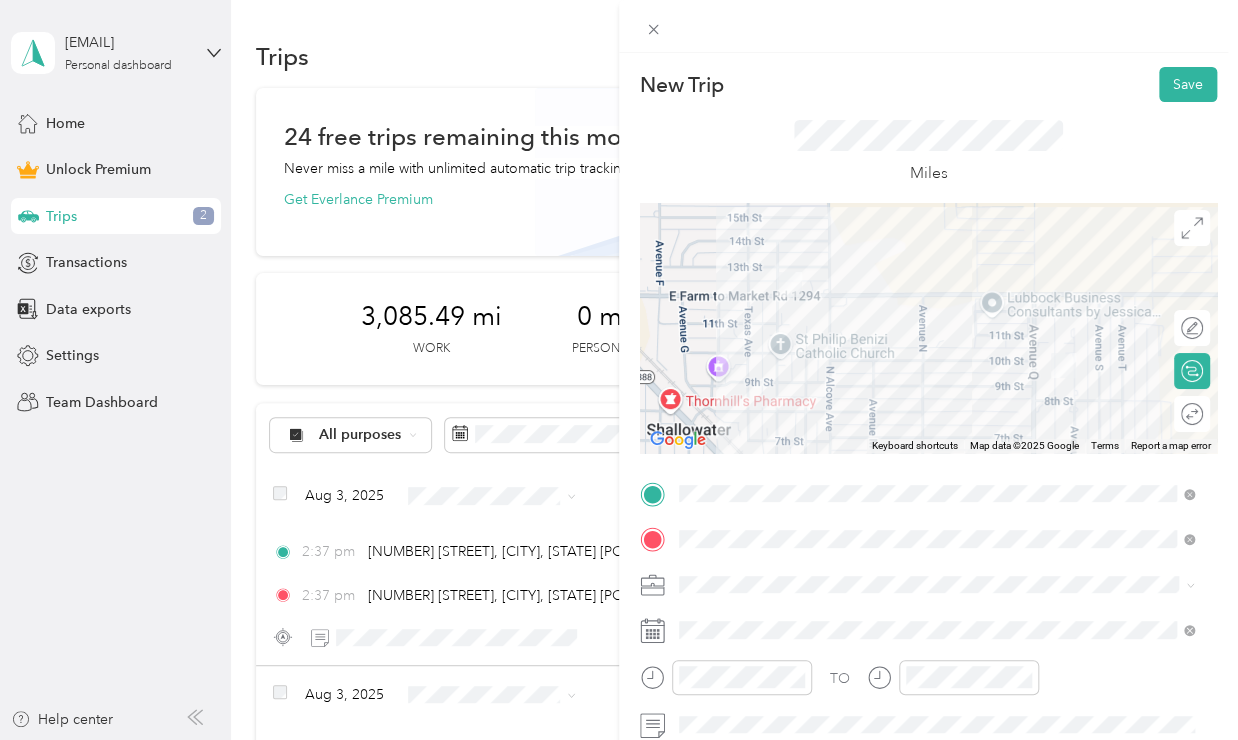 click on "Religious Services" at bounding box center [937, 366] 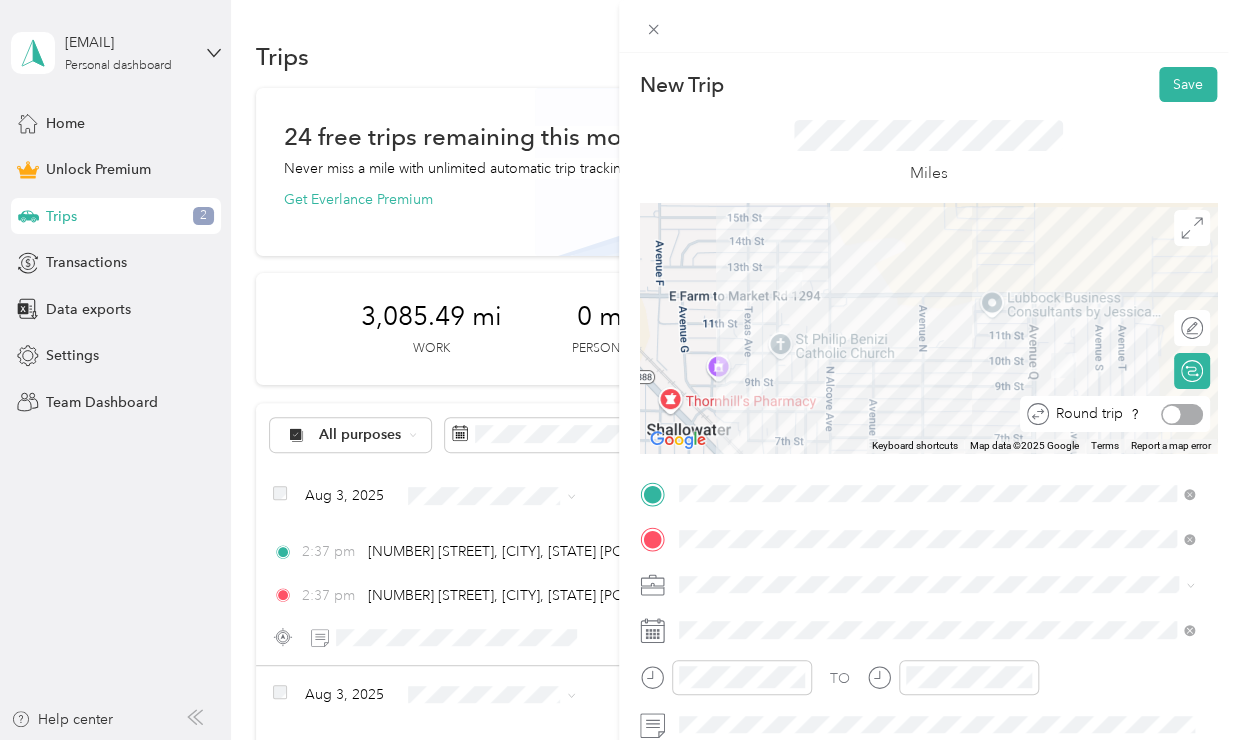 click at bounding box center [1182, 414] 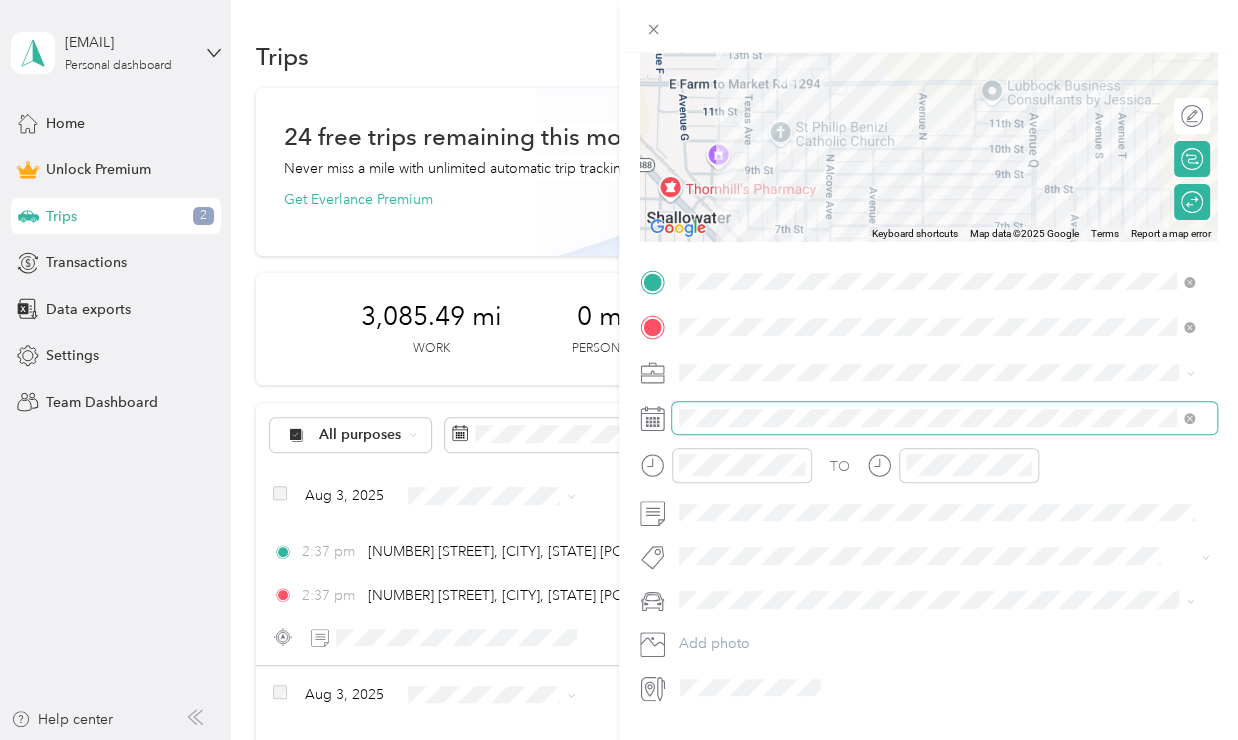 scroll, scrollTop: 214, scrollLeft: 0, axis: vertical 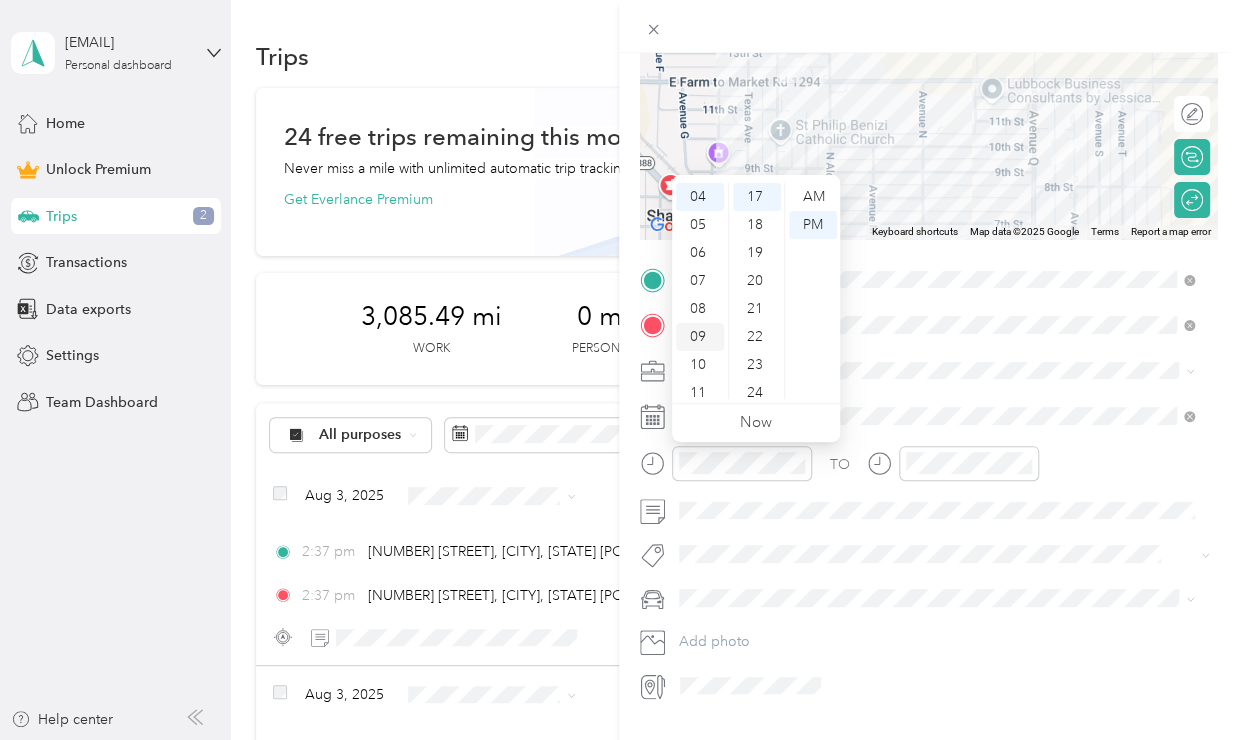 click on "09" at bounding box center (700, 337) 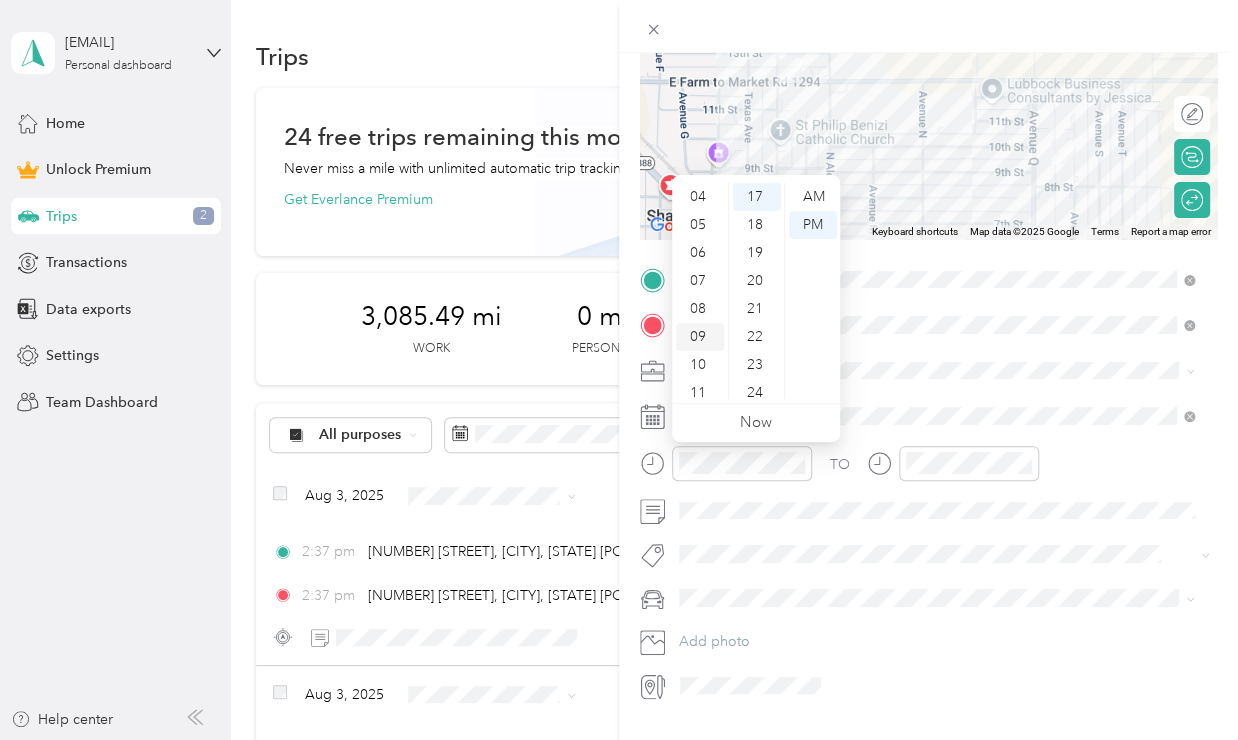 scroll, scrollTop: 120, scrollLeft: 0, axis: vertical 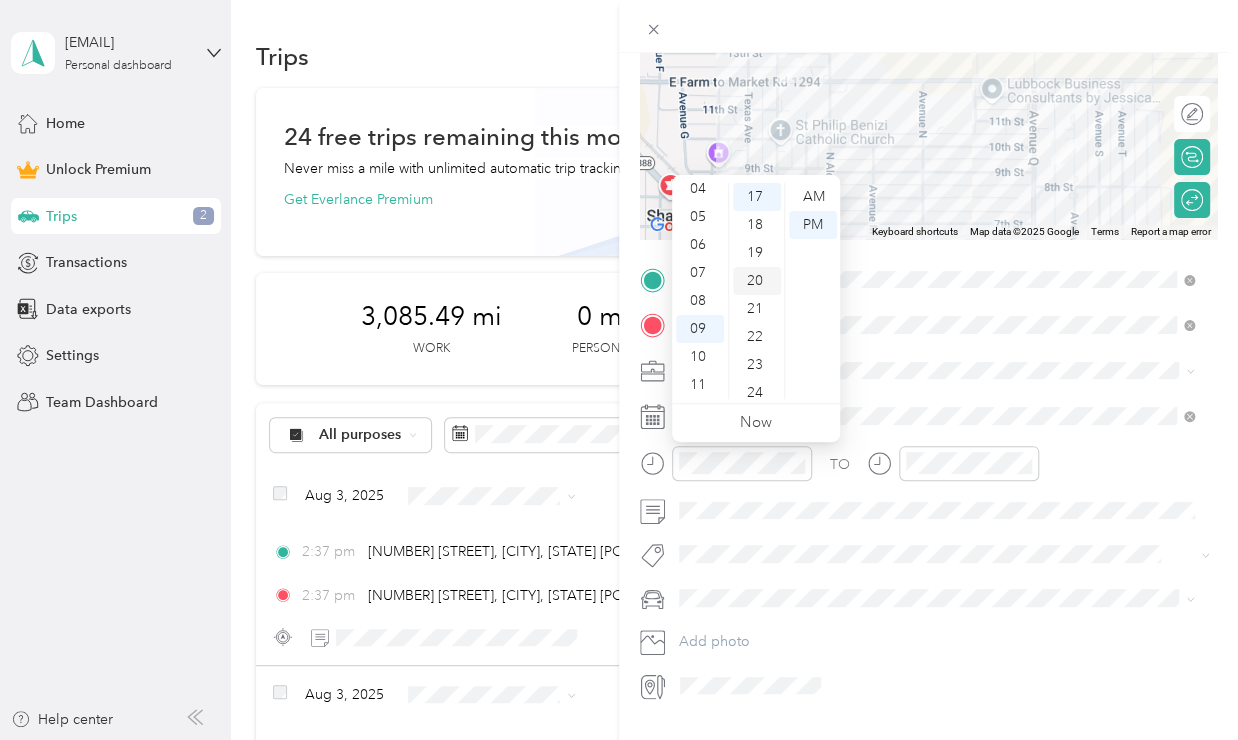 click on "20" at bounding box center [757, 281] 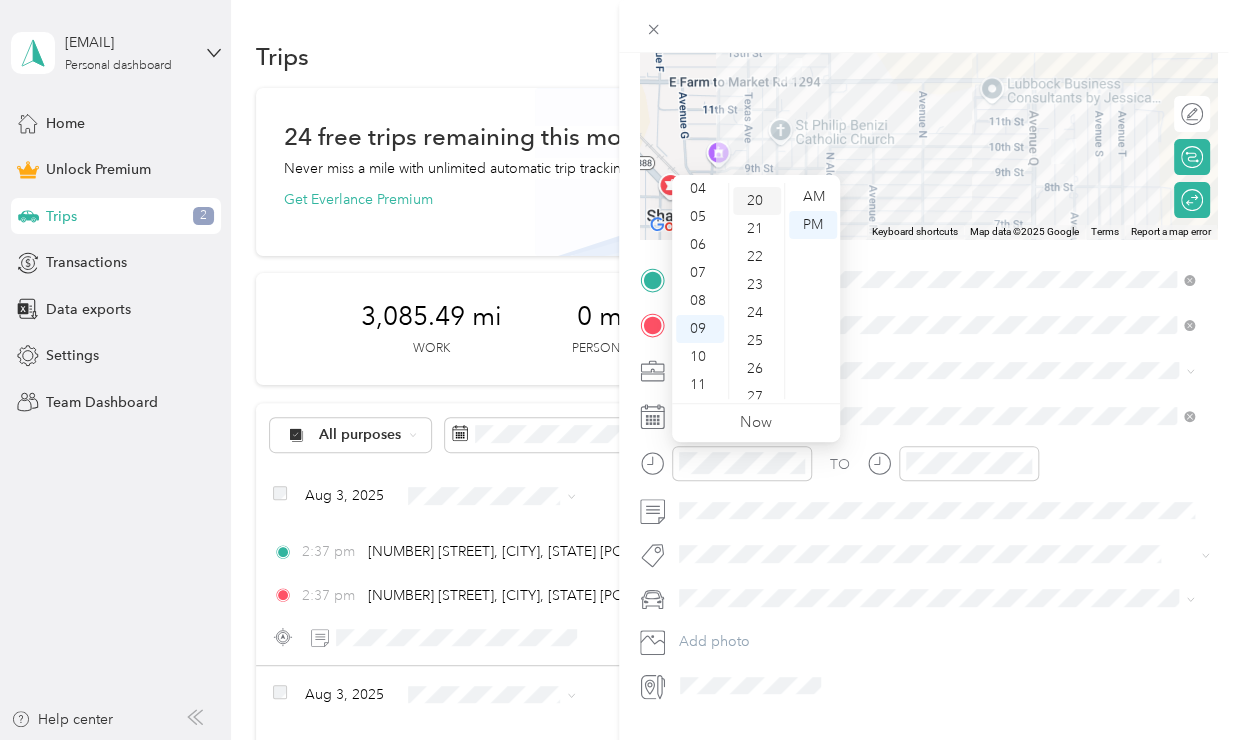 scroll, scrollTop: 560, scrollLeft: 0, axis: vertical 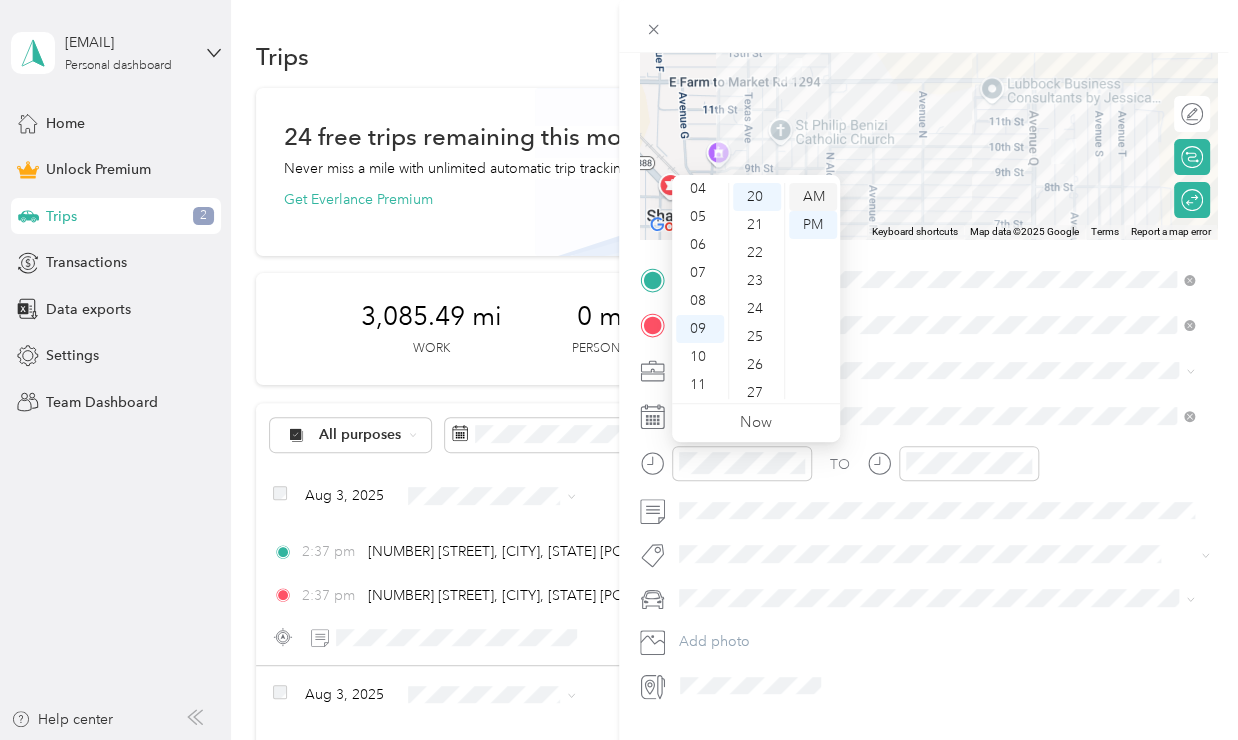 click on "AM" at bounding box center [813, 197] 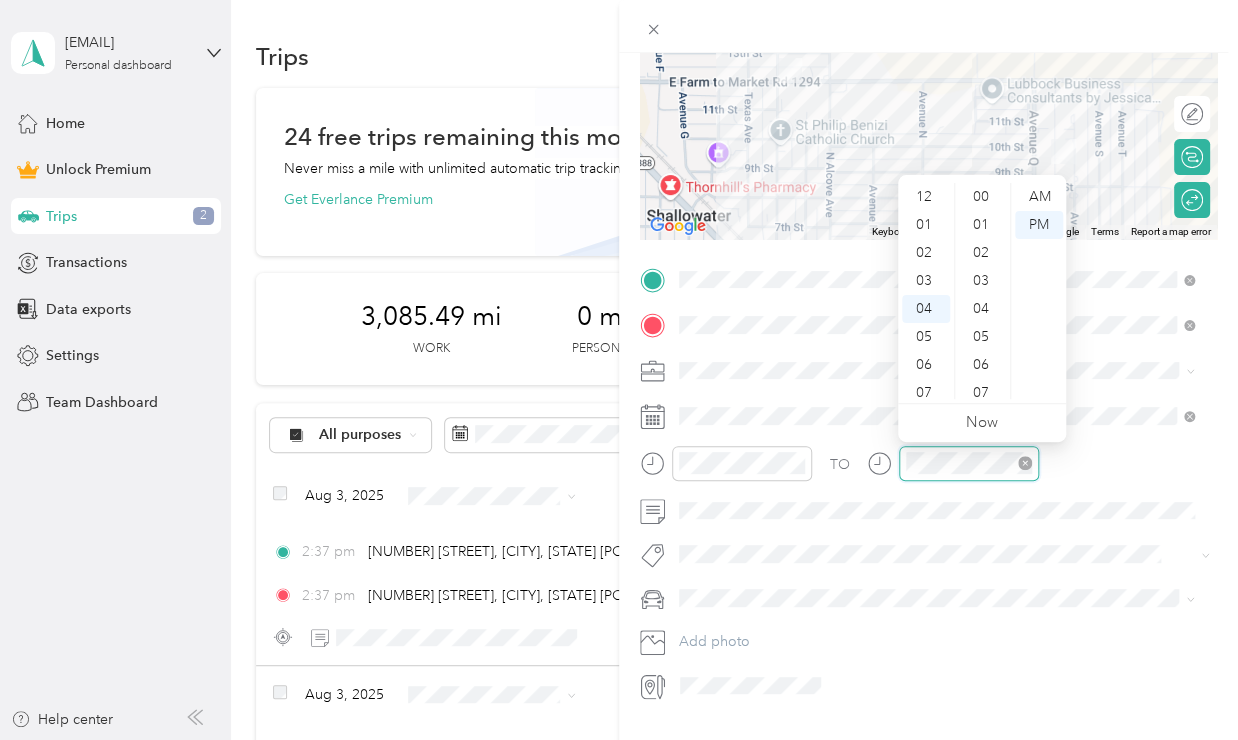 scroll, scrollTop: 112, scrollLeft: 0, axis: vertical 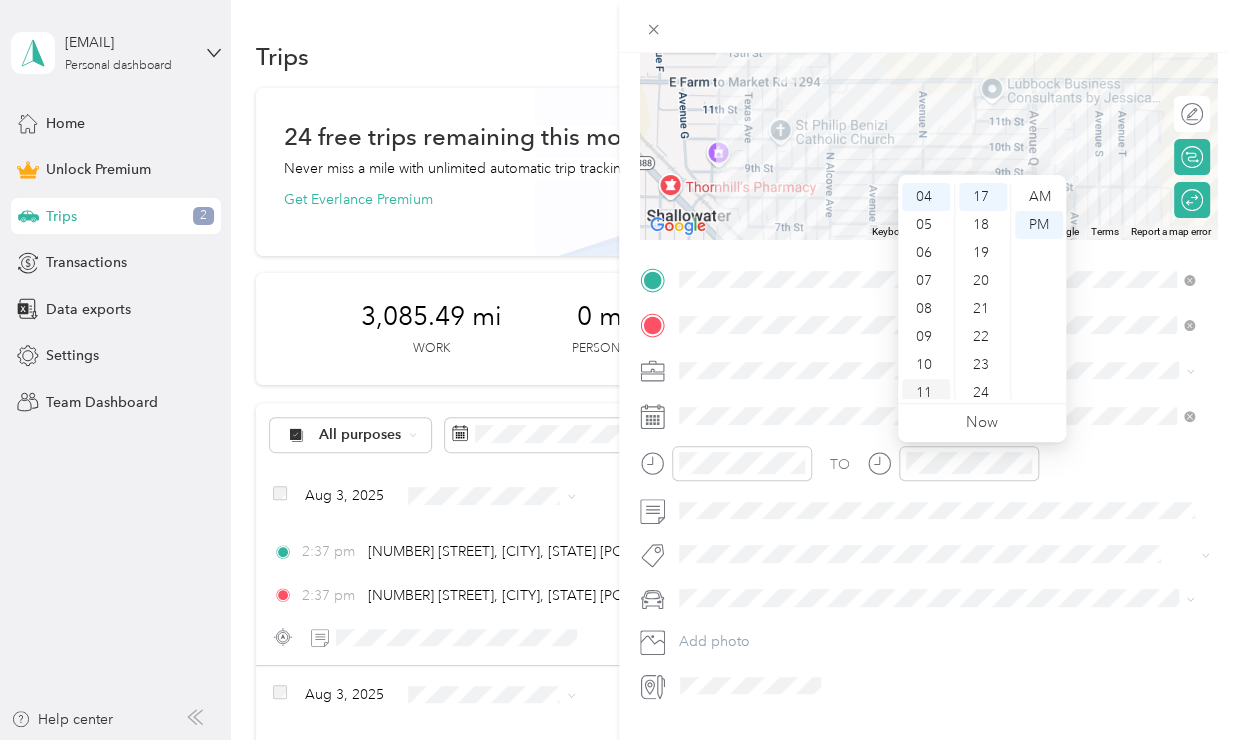 click on "11" at bounding box center [926, 393] 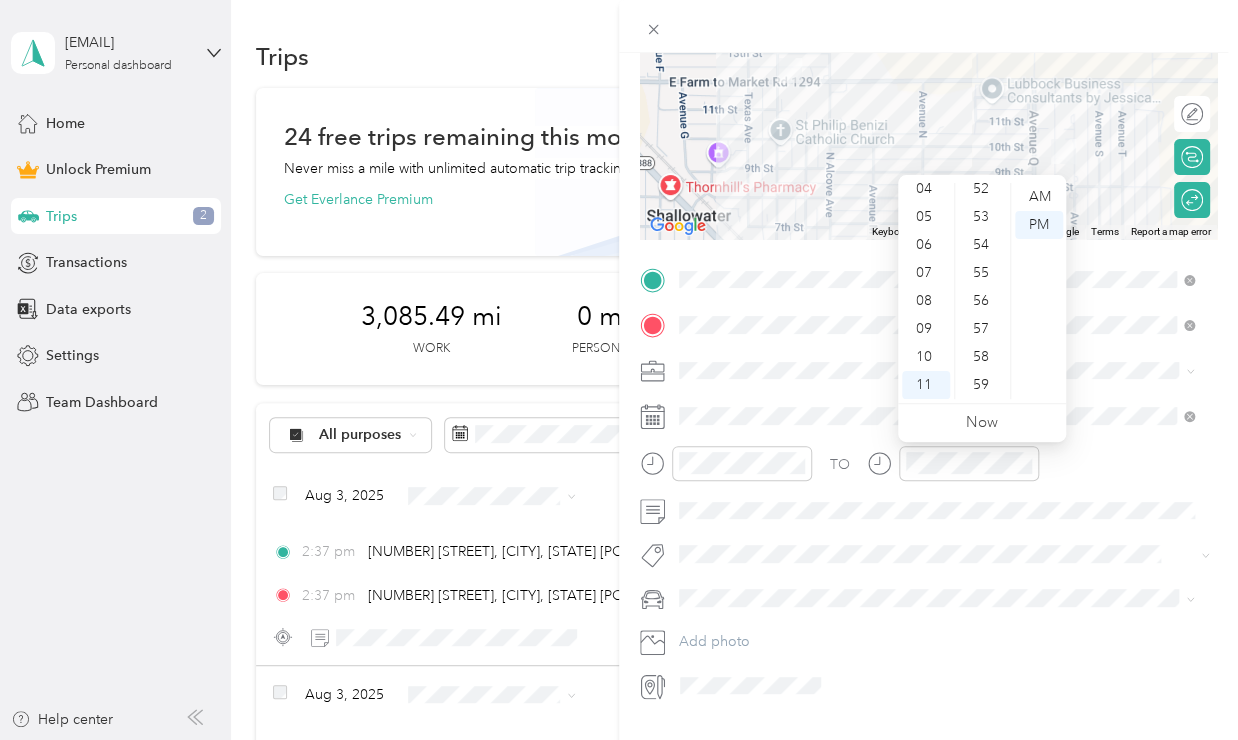 scroll, scrollTop: 1463, scrollLeft: 0, axis: vertical 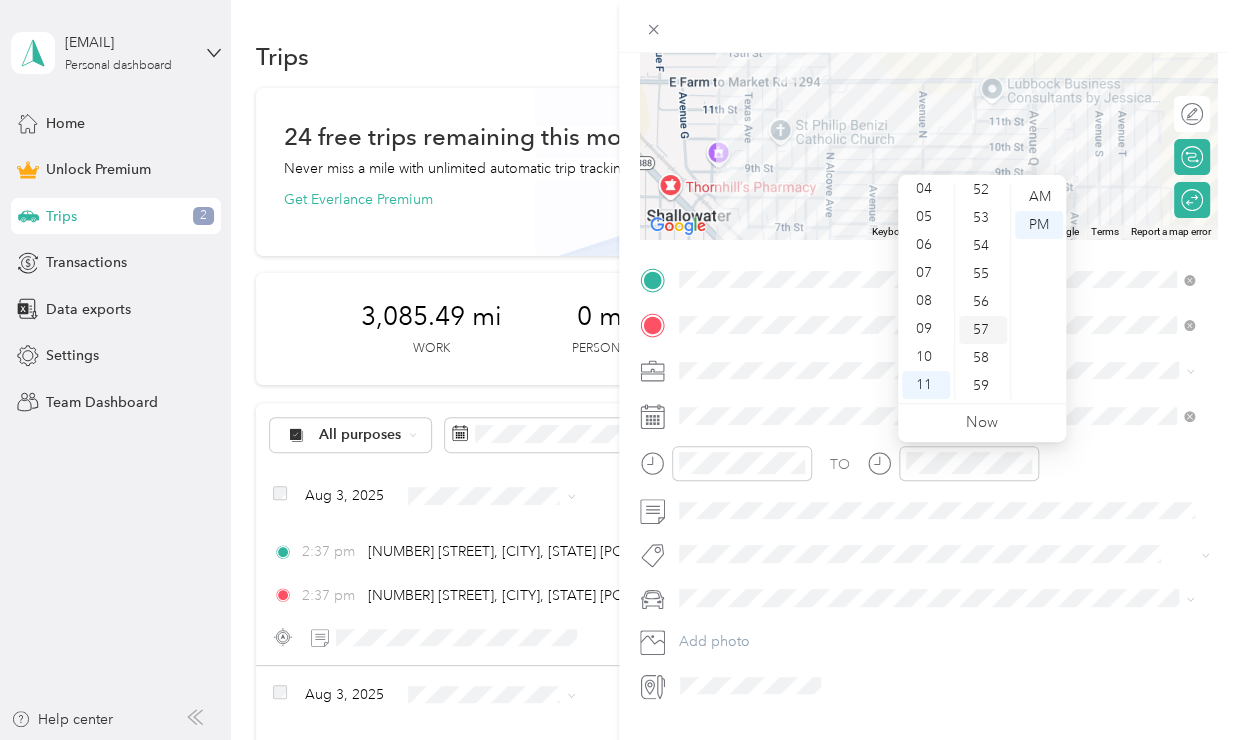 click on "57" at bounding box center (983, 330) 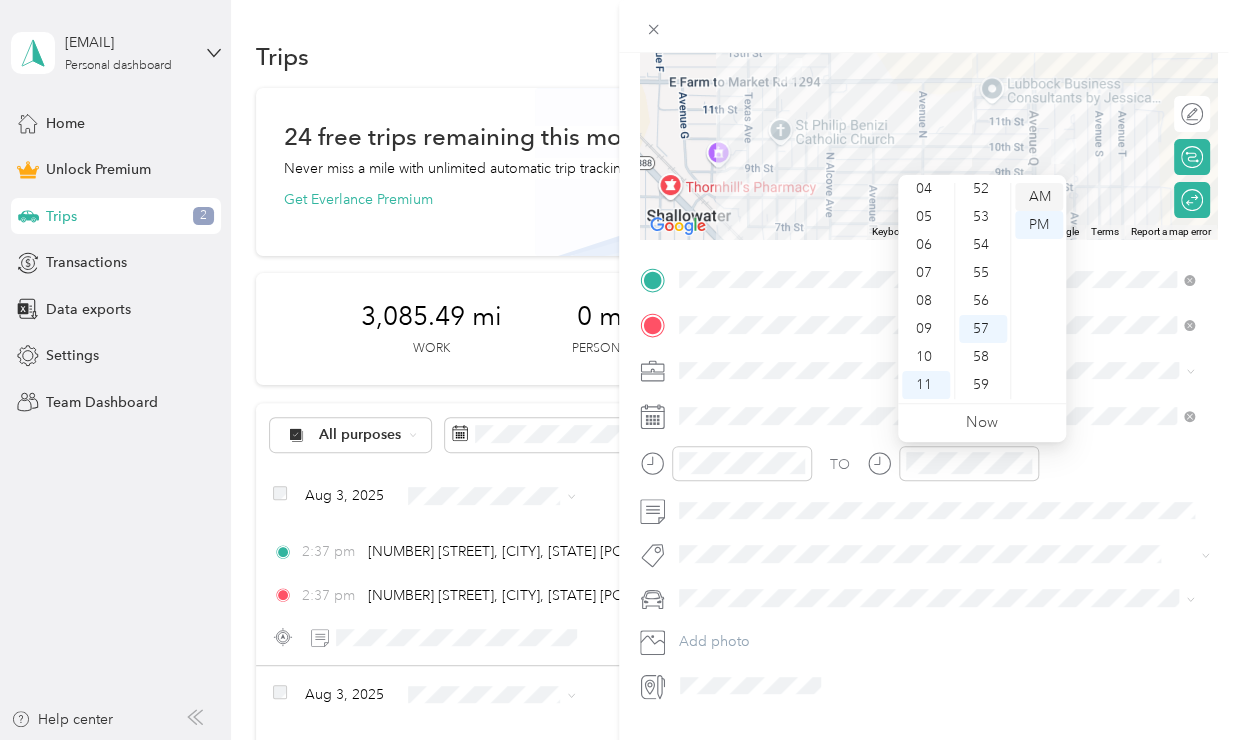 click on "AM" at bounding box center [1039, 197] 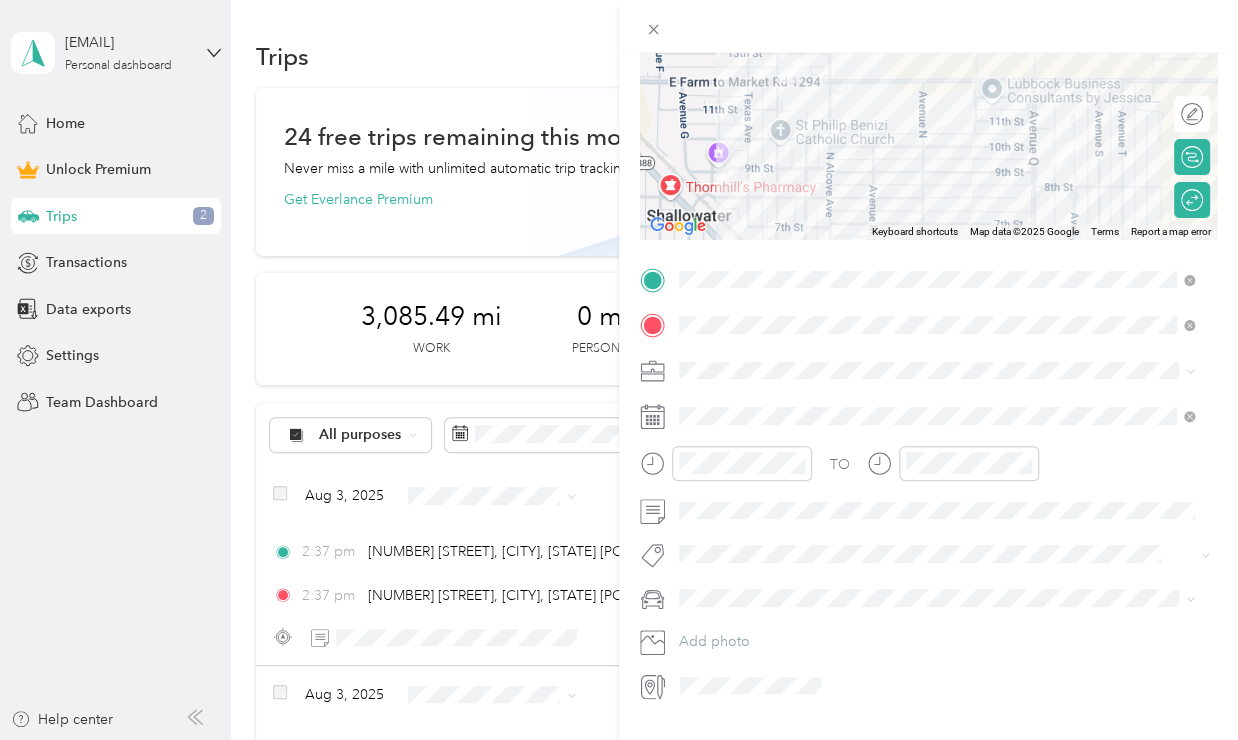 click on "Camry" at bounding box center (937, 553) 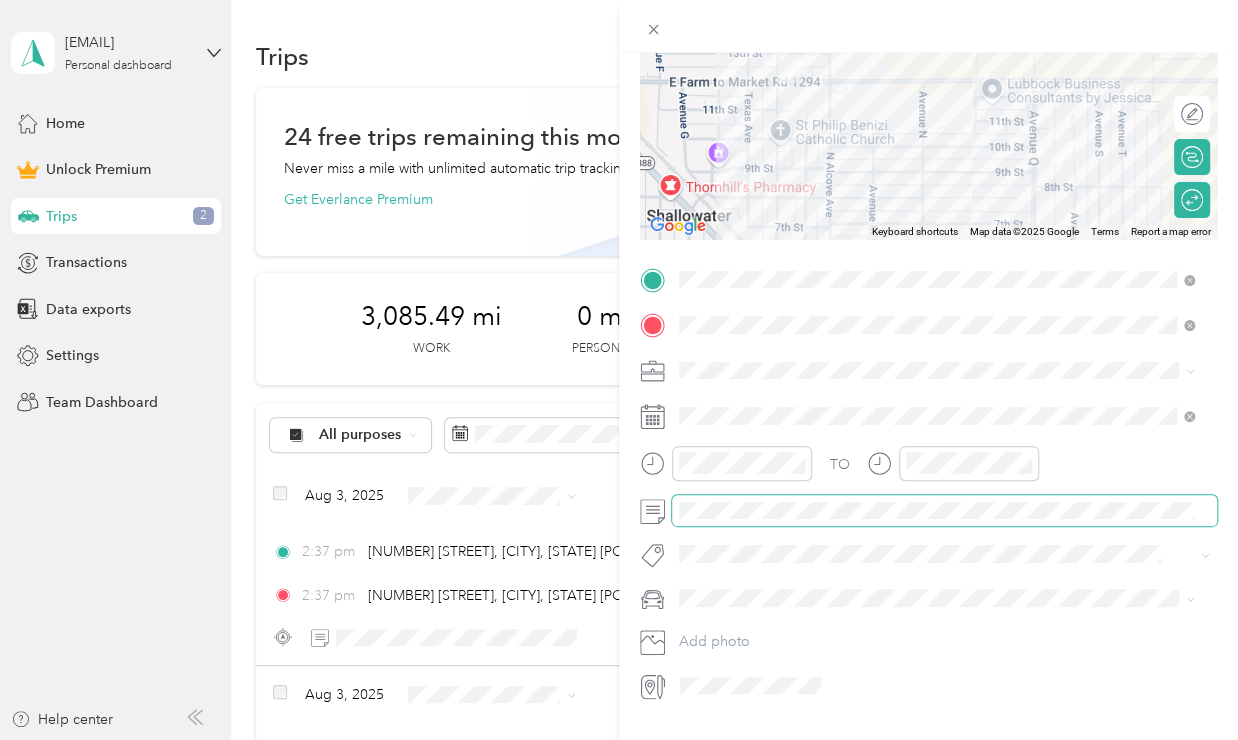 scroll, scrollTop: 0, scrollLeft: 93, axis: horizontal 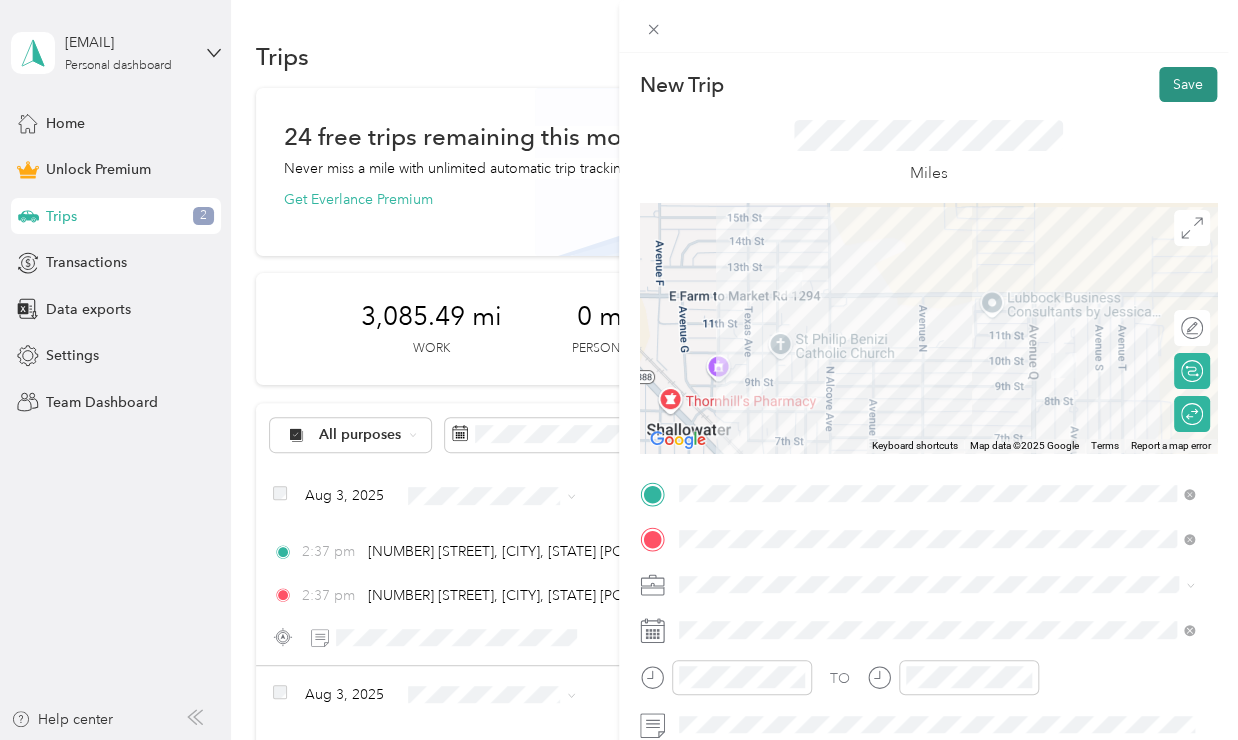 click on "Save" at bounding box center [1188, 84] 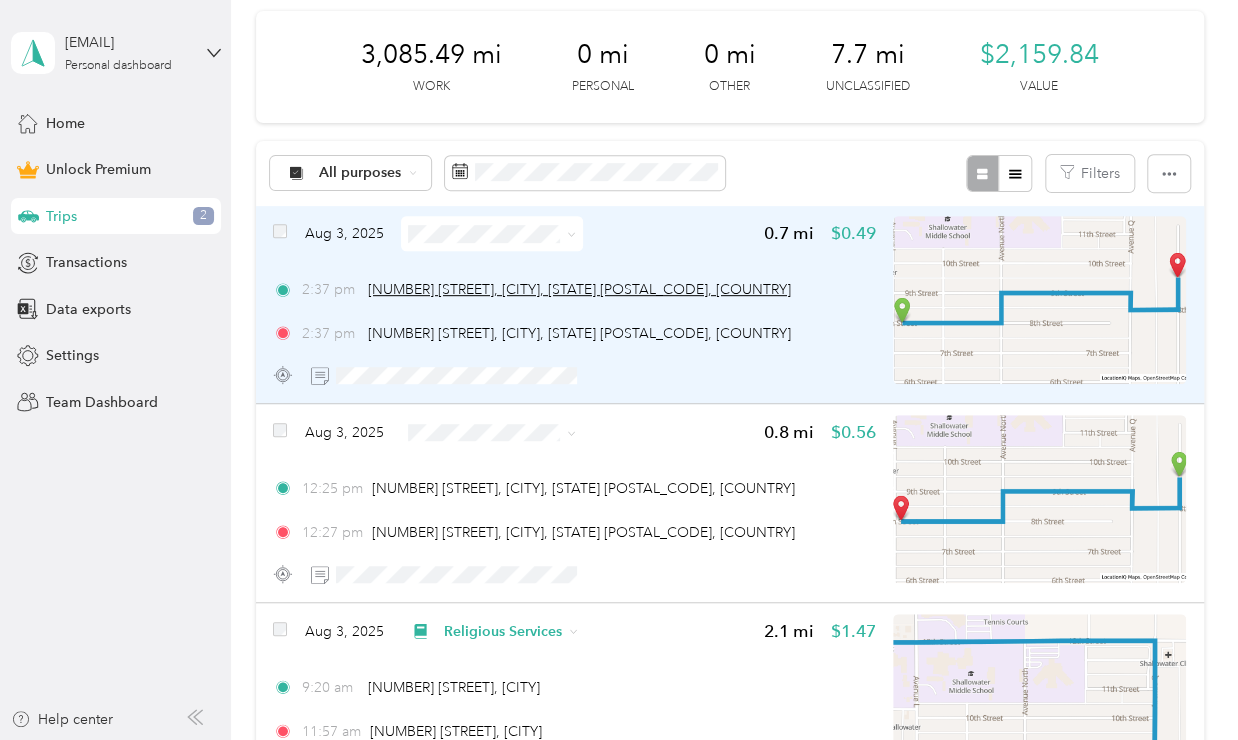 scroll, scrollTop: 0, scrollLeft: 0, axis: both 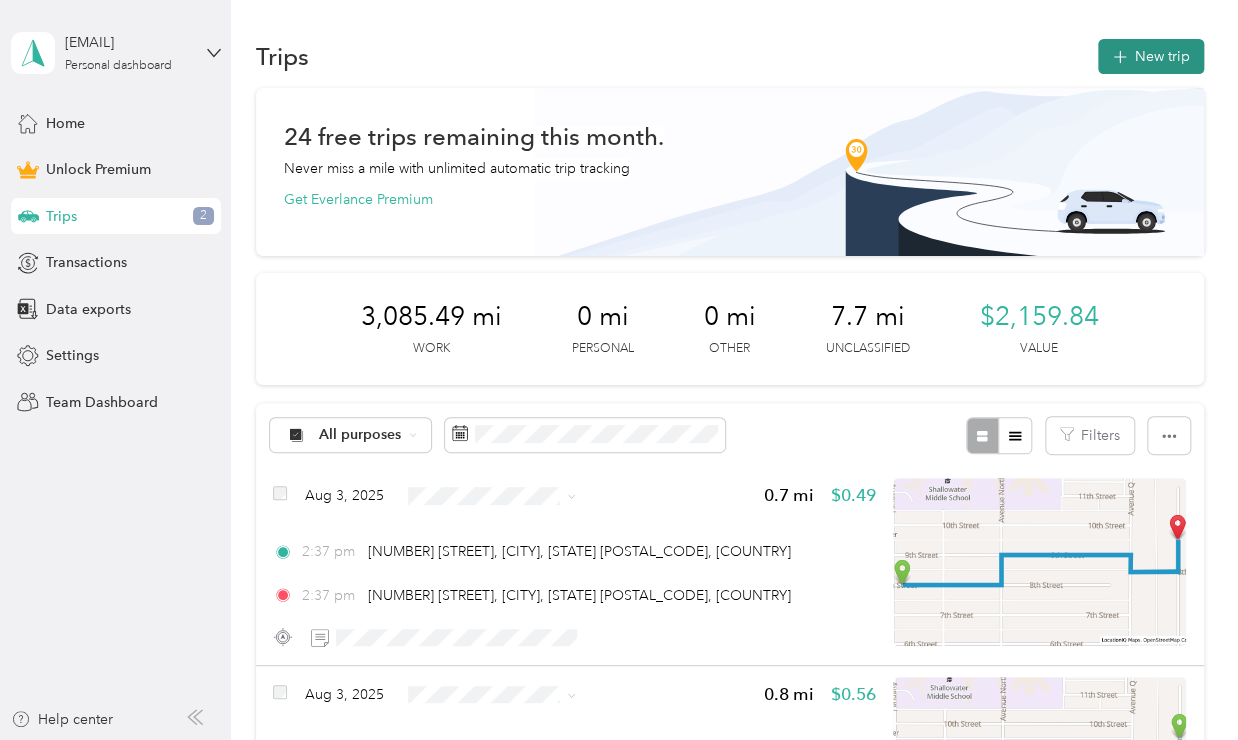 click on "New trip" at bounding box center (1151, 56) 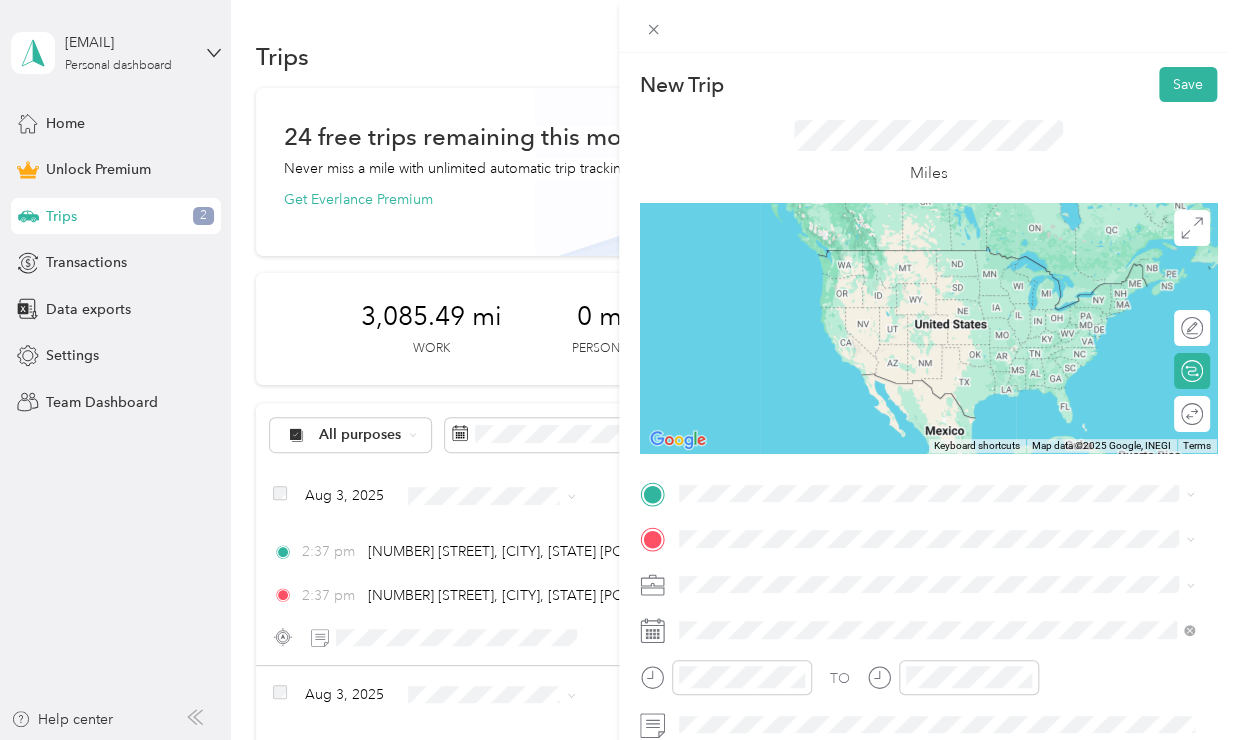 click on "[NUMBER] [STREET]
[CITY], [STATE] [POSTAL_CODE], [COUNTRY]" at bounding box center [860, 247] 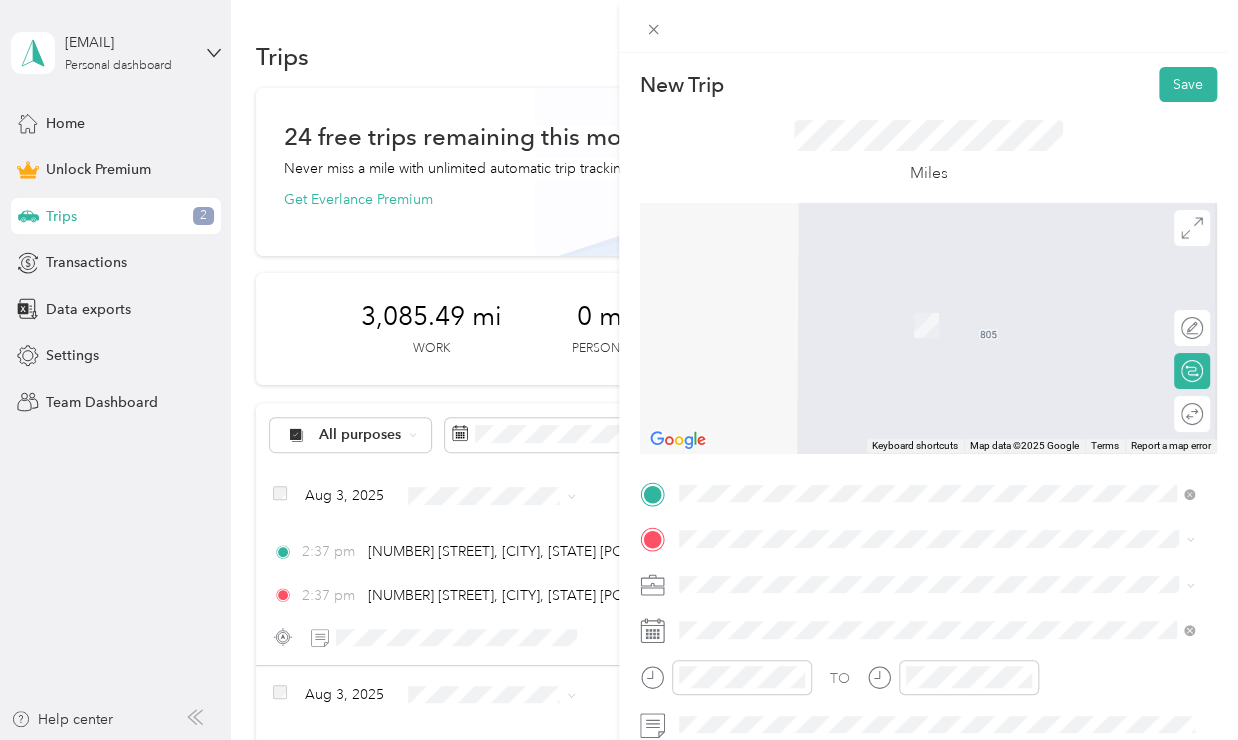 click on "[NUMBER] [STREET]
[CITY], [STATE] [POSTAL_CODE], [COUNTRY]" at bounding box center [937, 294] 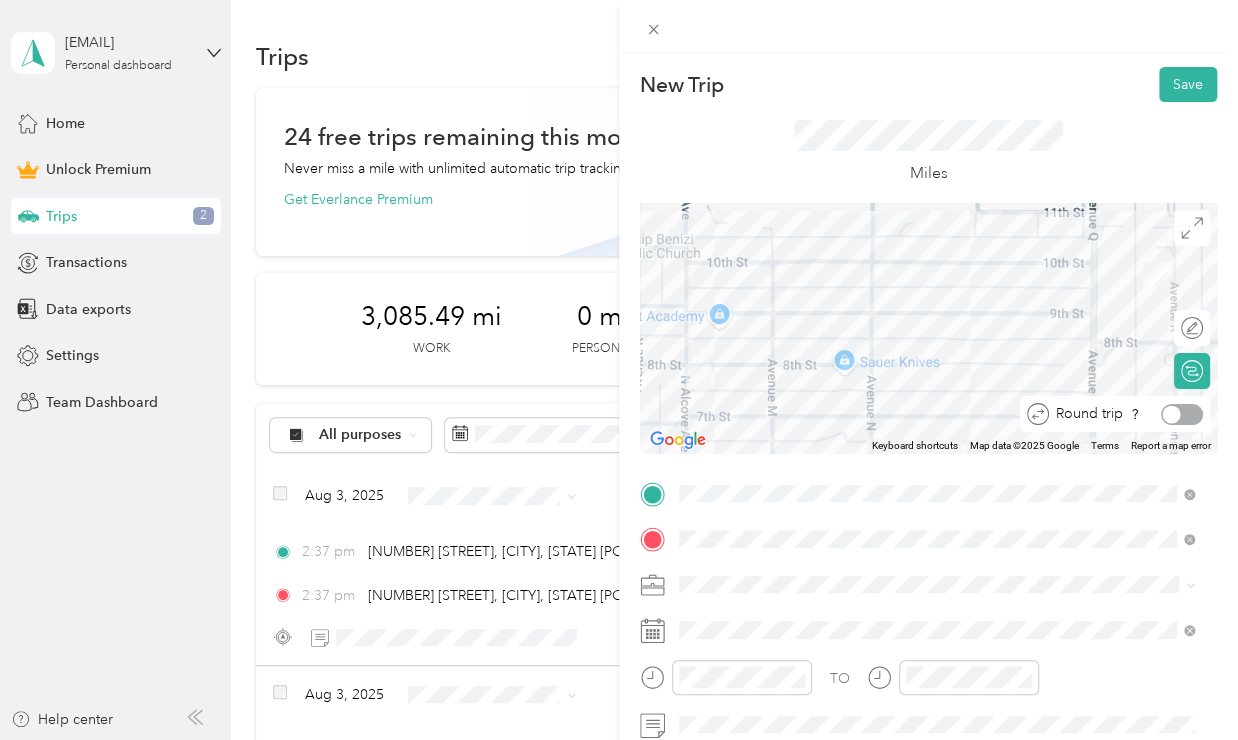 click at bounding box center (1182, 414) 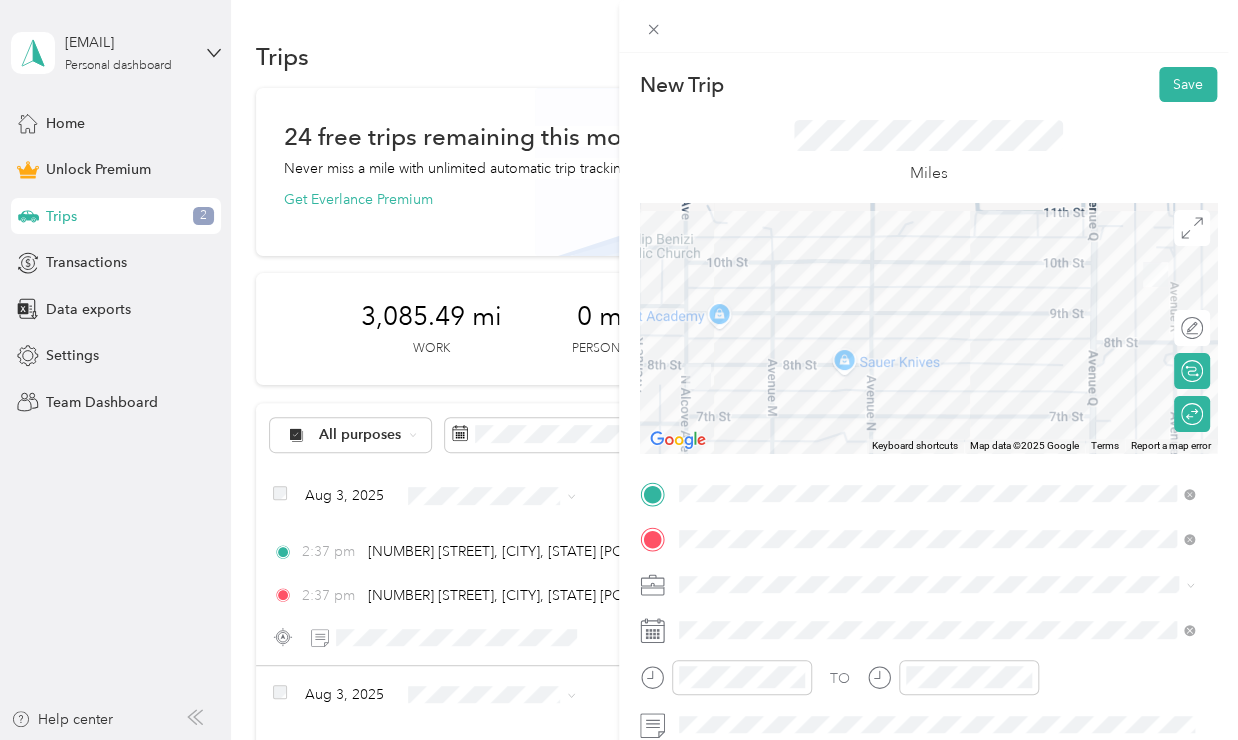 click on "Work Personal Religious Services Other Charity Medical Moving Commute" at bounding box center (937, 416) 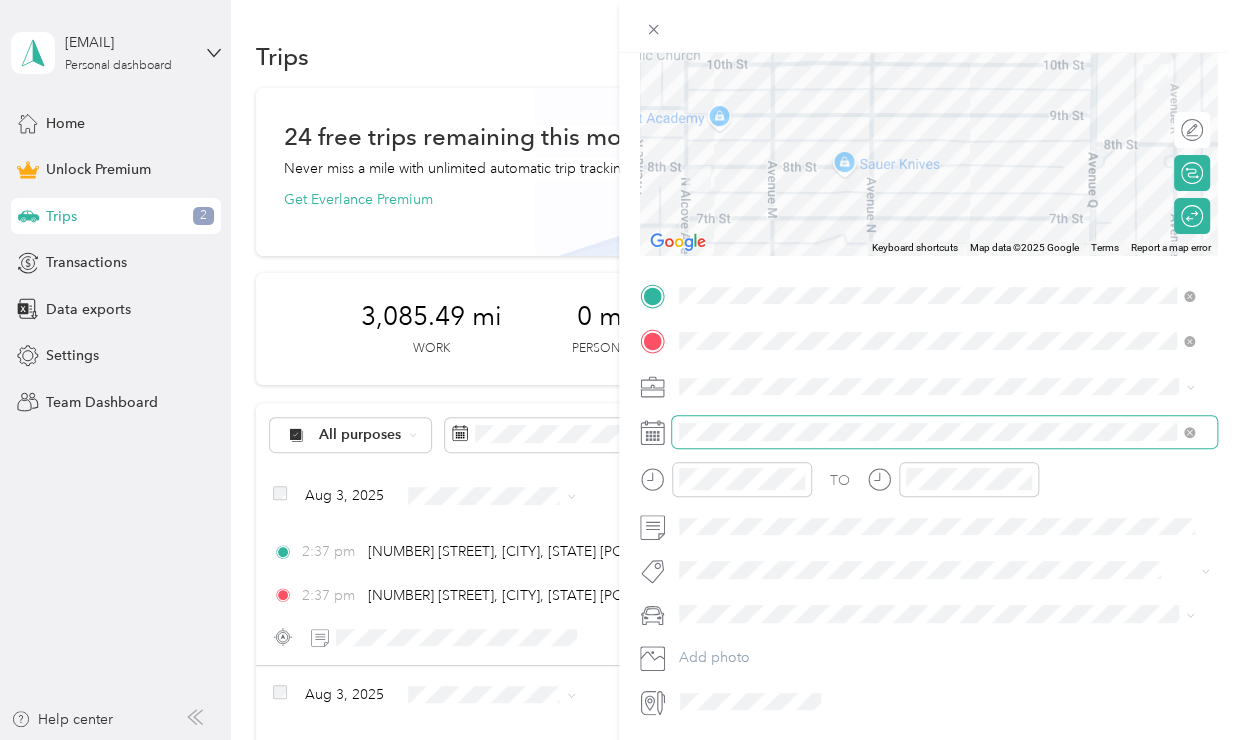 scroll, scrollTop: 263, scrollLeft: 0, axis: vertical 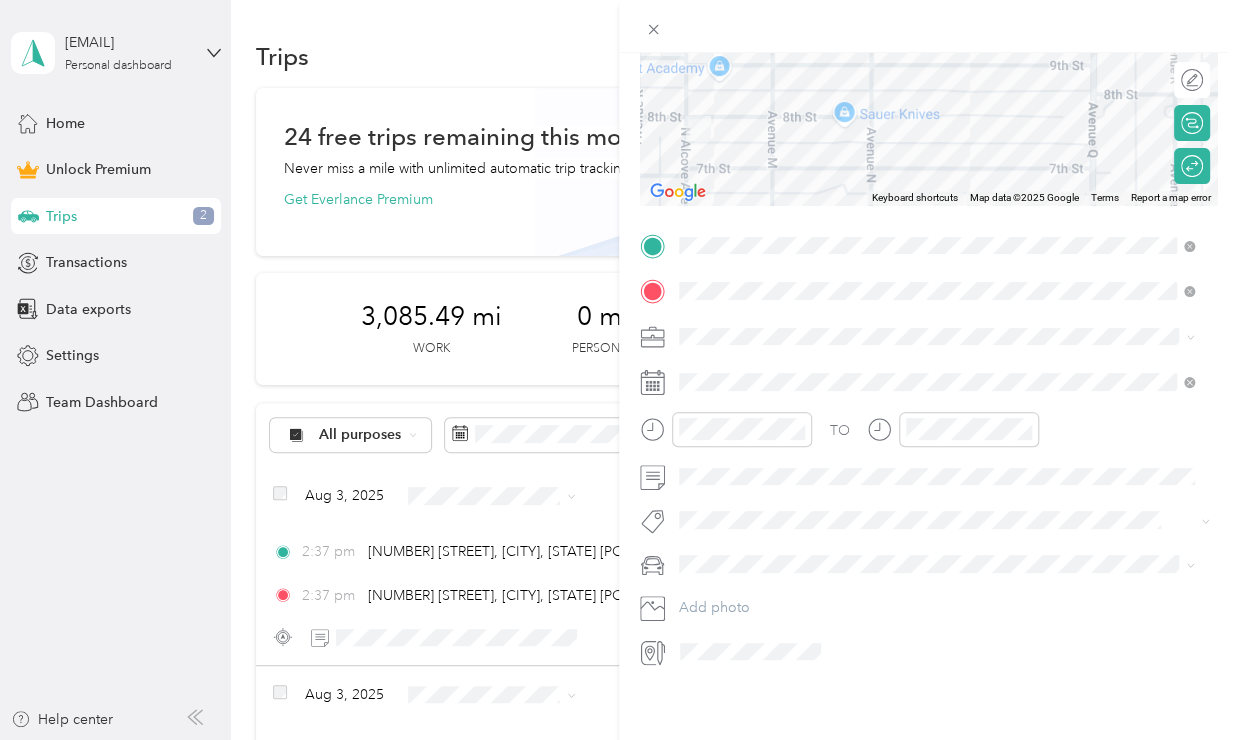 click on "NV" at bounding box center [696, 609] 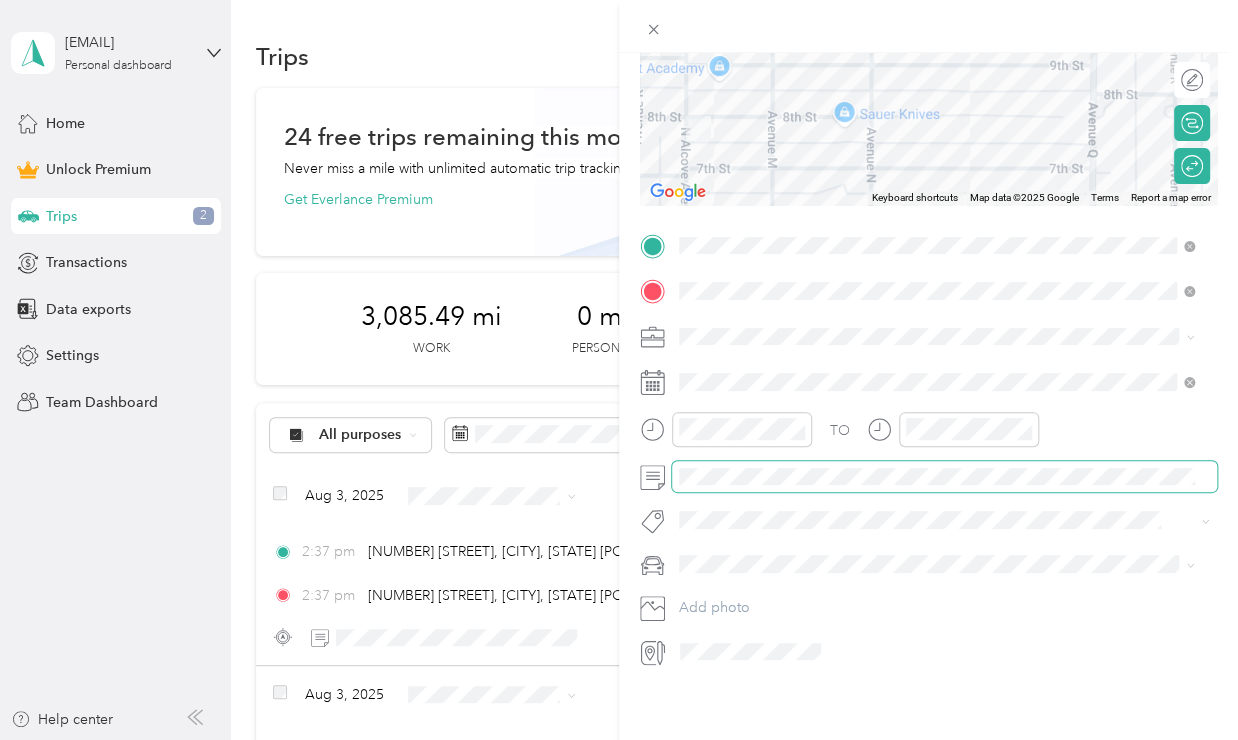 scroll, scrollTop: 0, scrollLeft: 464, axis: horizontal 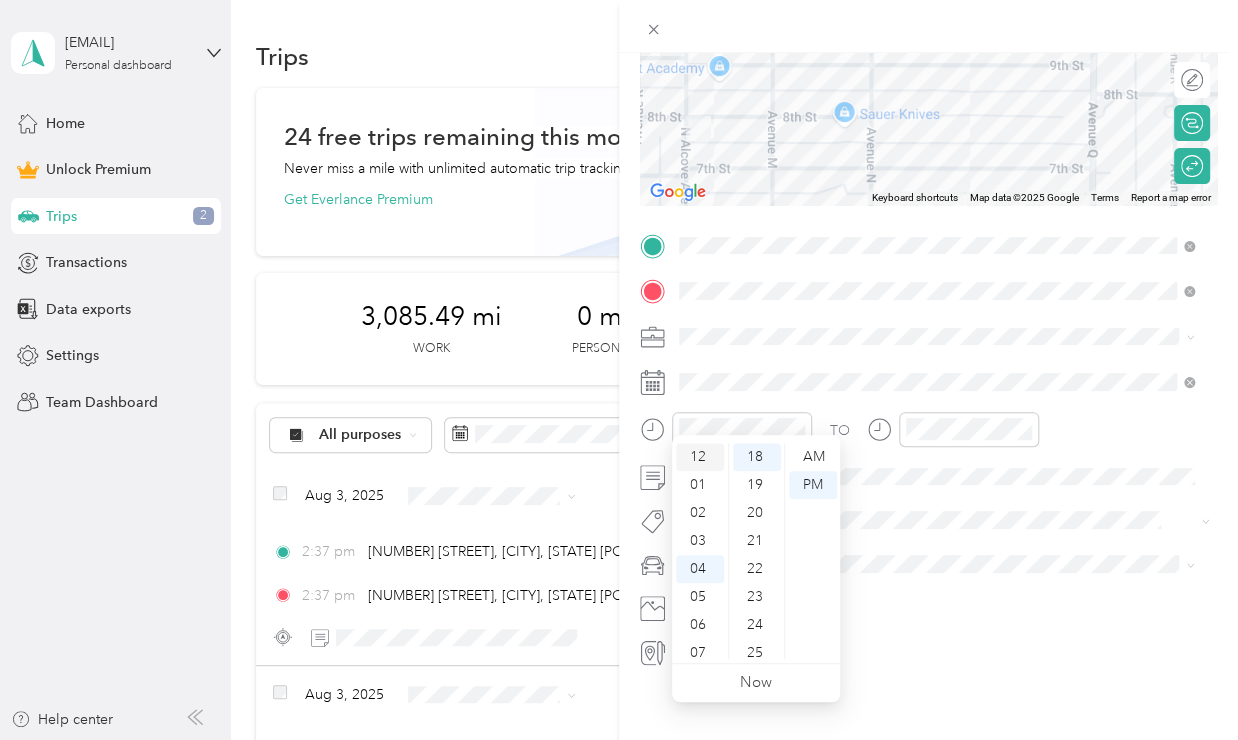 click on "12" at bounding box center [700, 457] 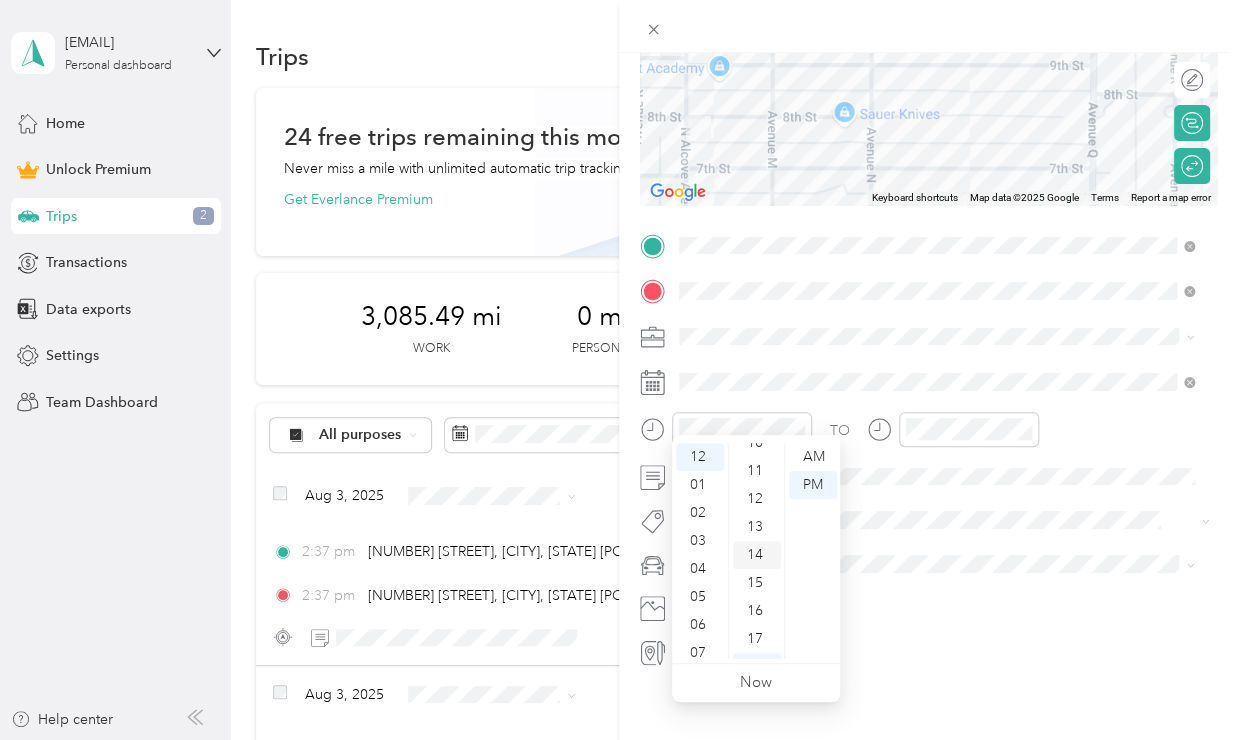 scroll, scrollTop: 292, scrollLeft: 0, axis: vertical 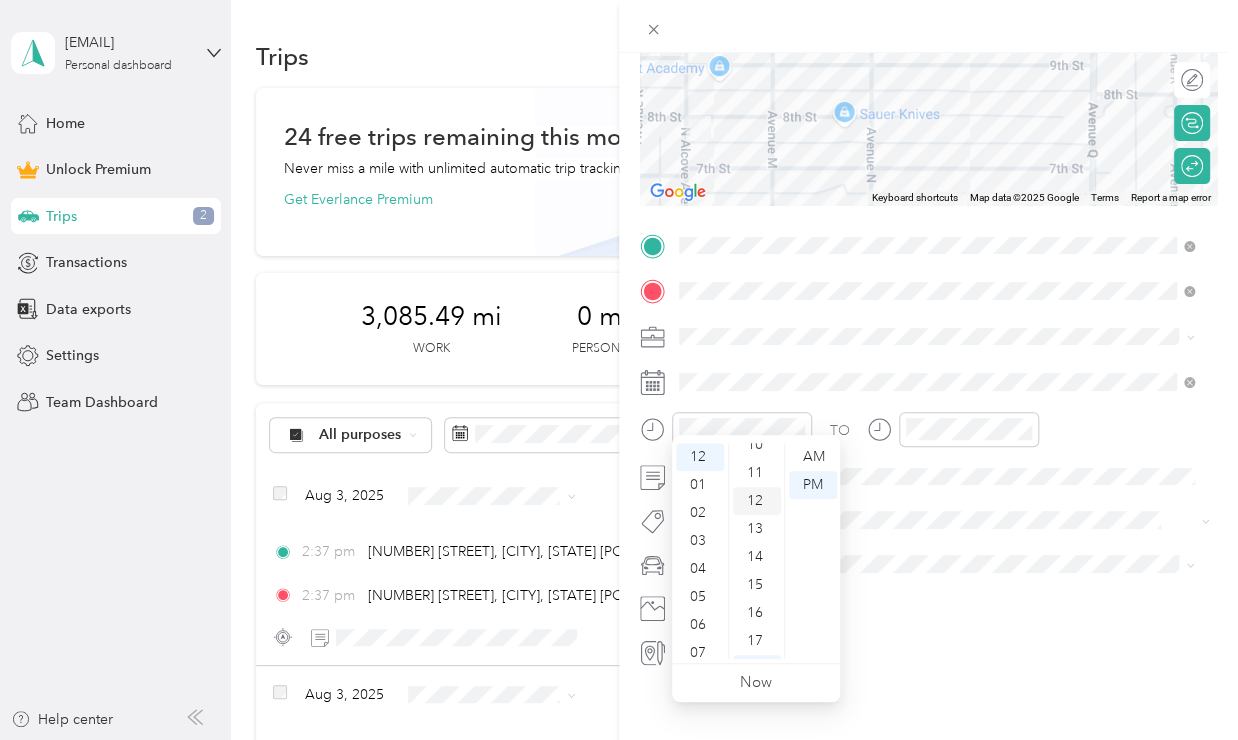 click on "12" at bounding box center (757, 501) 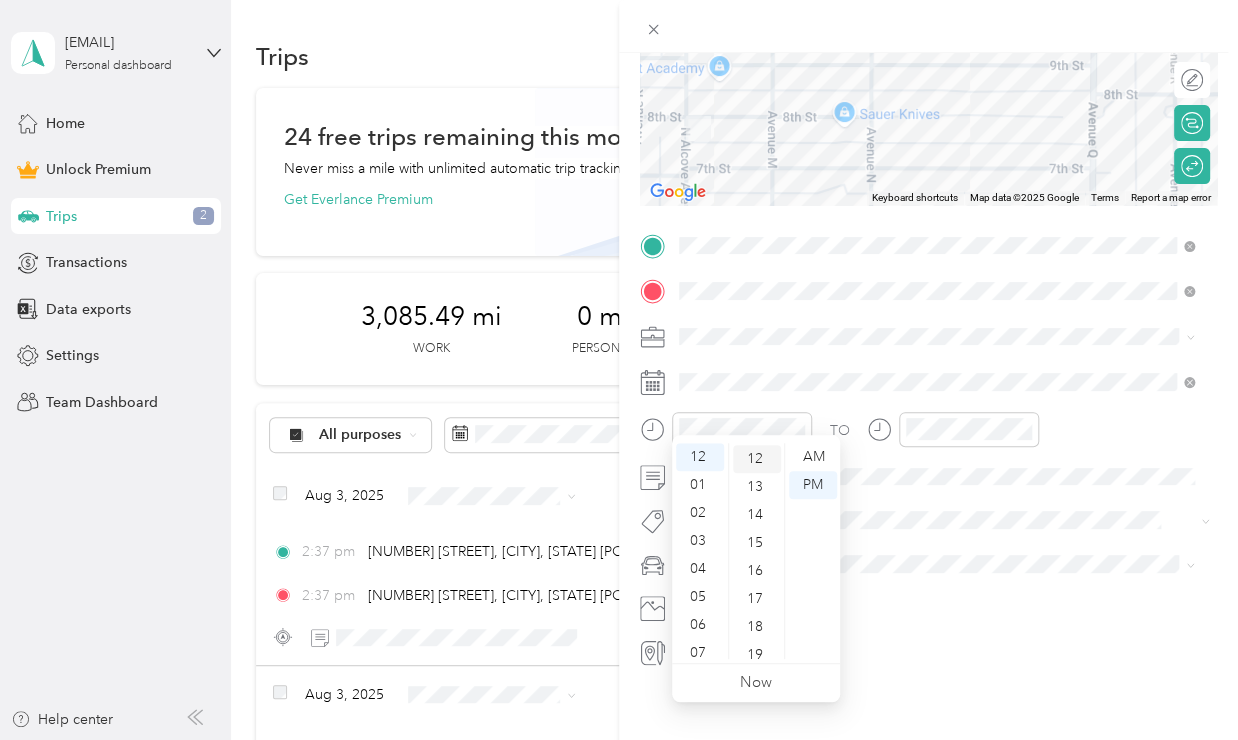 scroll, scrollTop: 336, scrollLeft: 0, axis: vertical 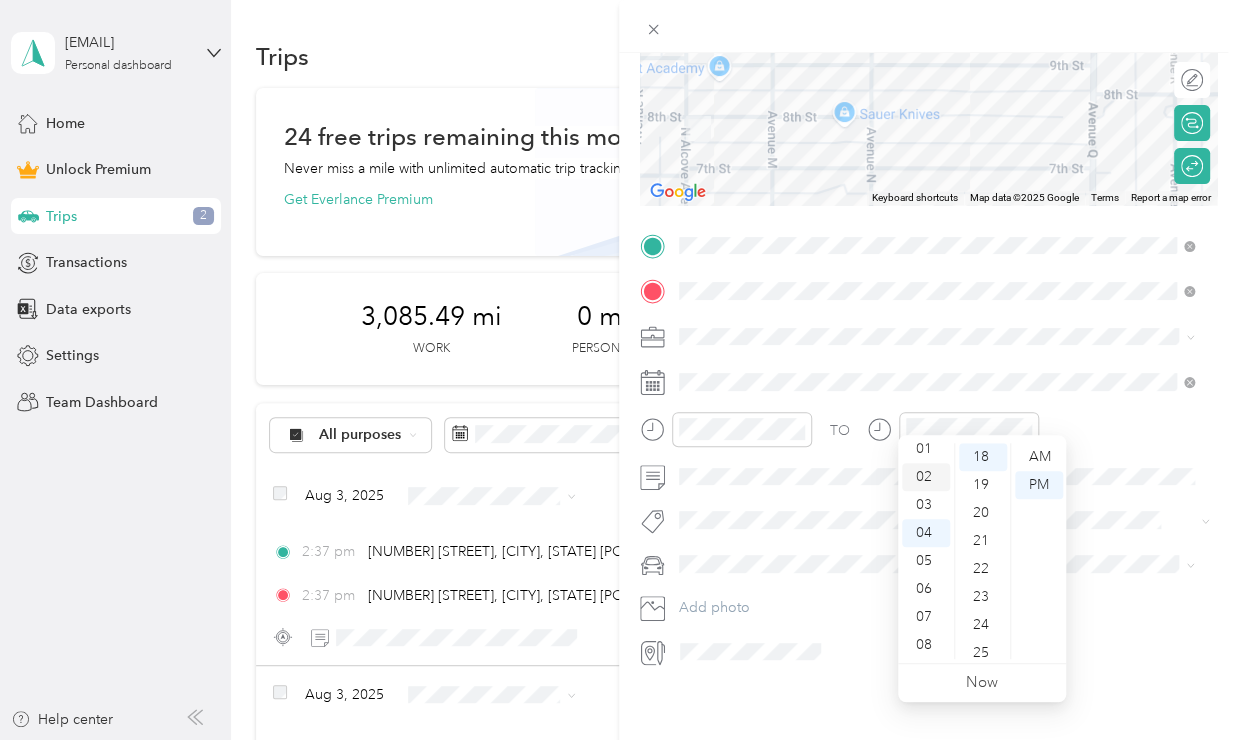 click on "02" at bounding box center (926, 477) 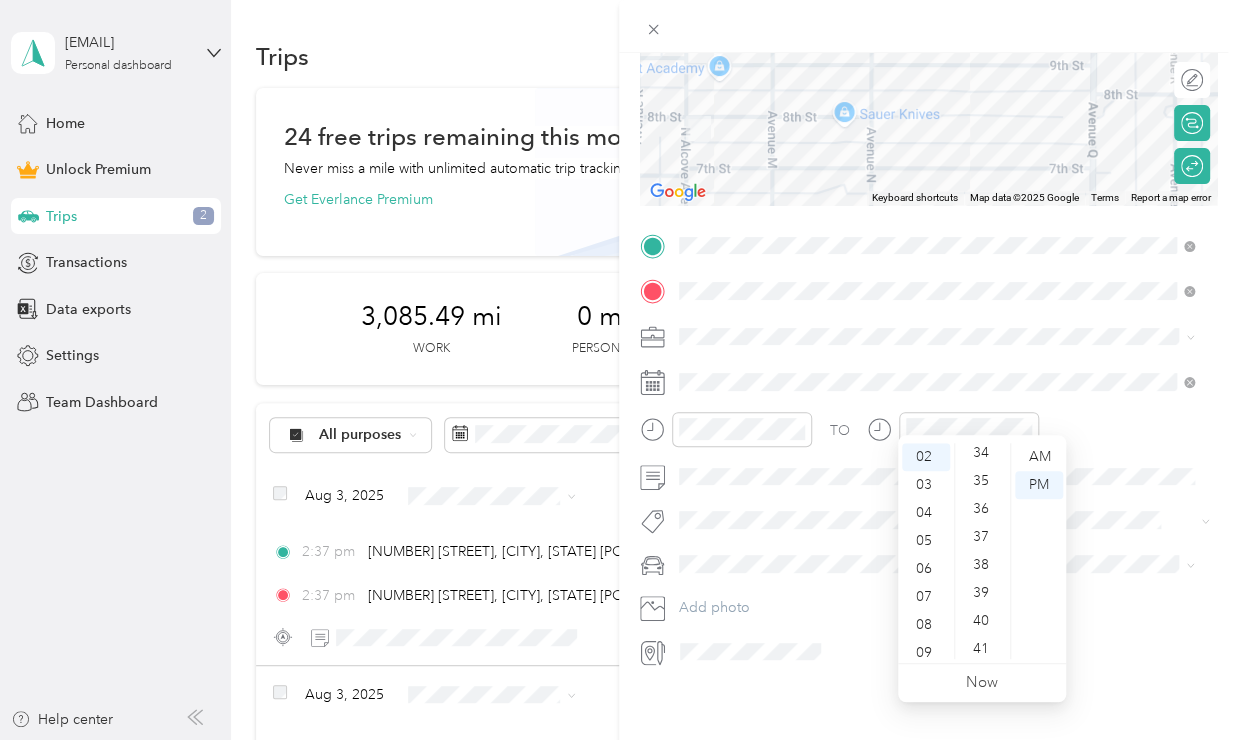 scroll, scrollTop: 952, scrollLeft: 0, axis: vertical 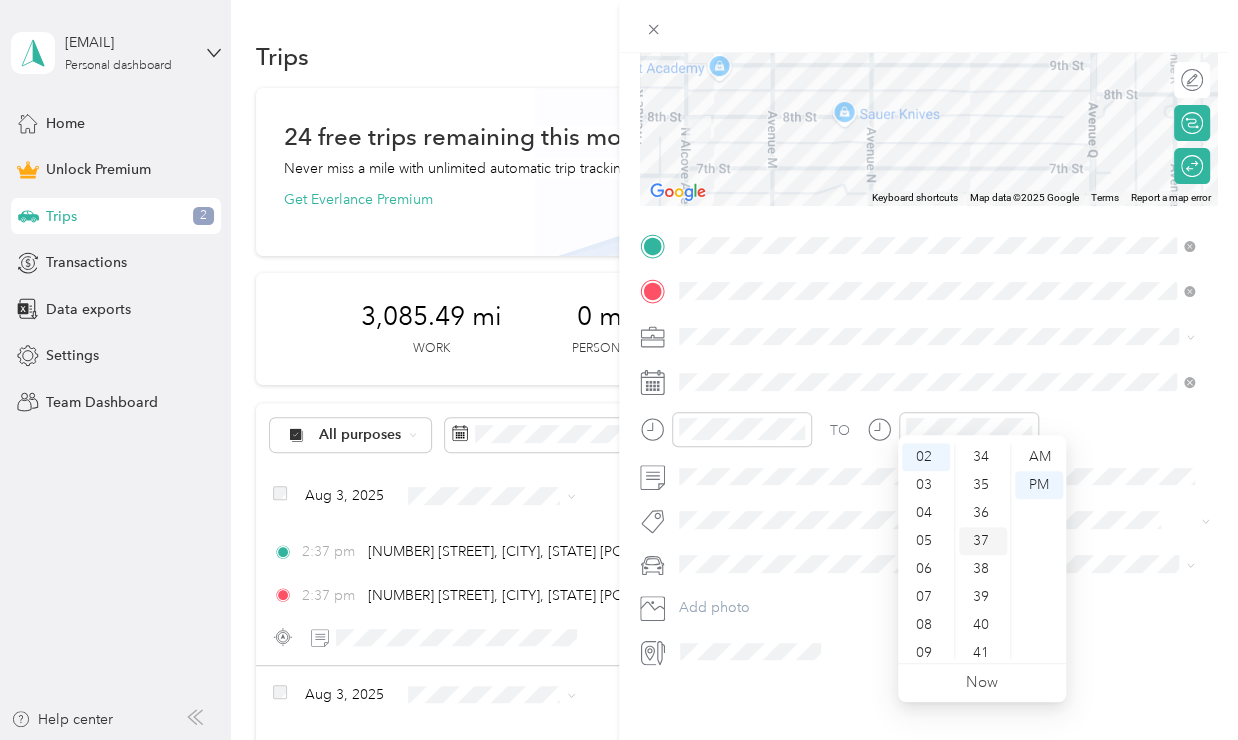 click on "37" at bounding box center (983, 541) 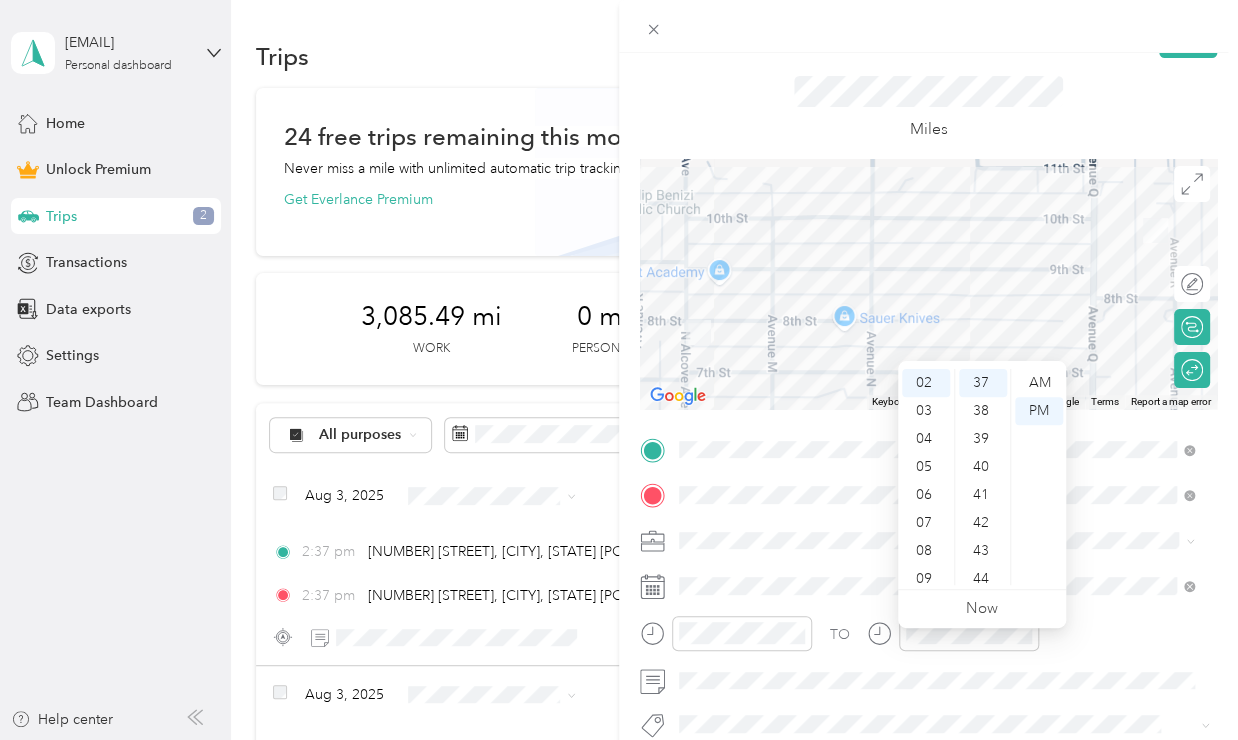 scroll, scrollTop: 28, scrollLeft: 0, axis: vertical 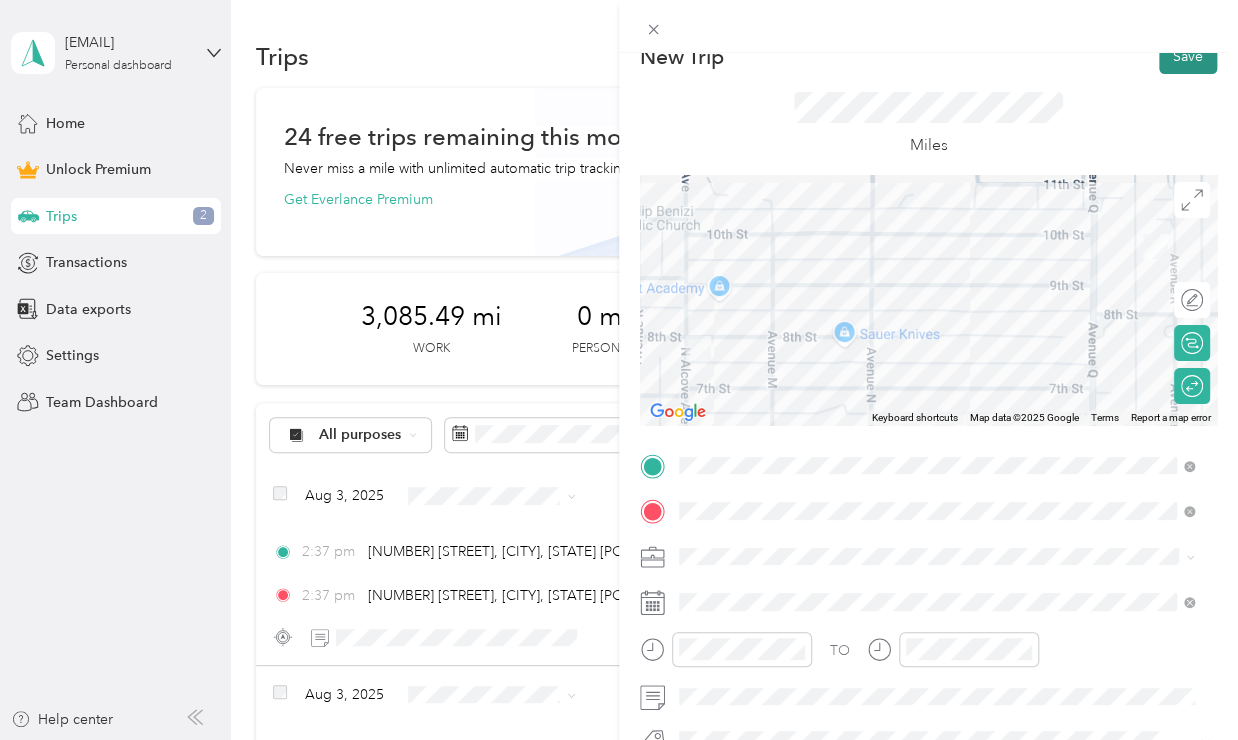 click on "Save" at bounding box center (1188, 56) 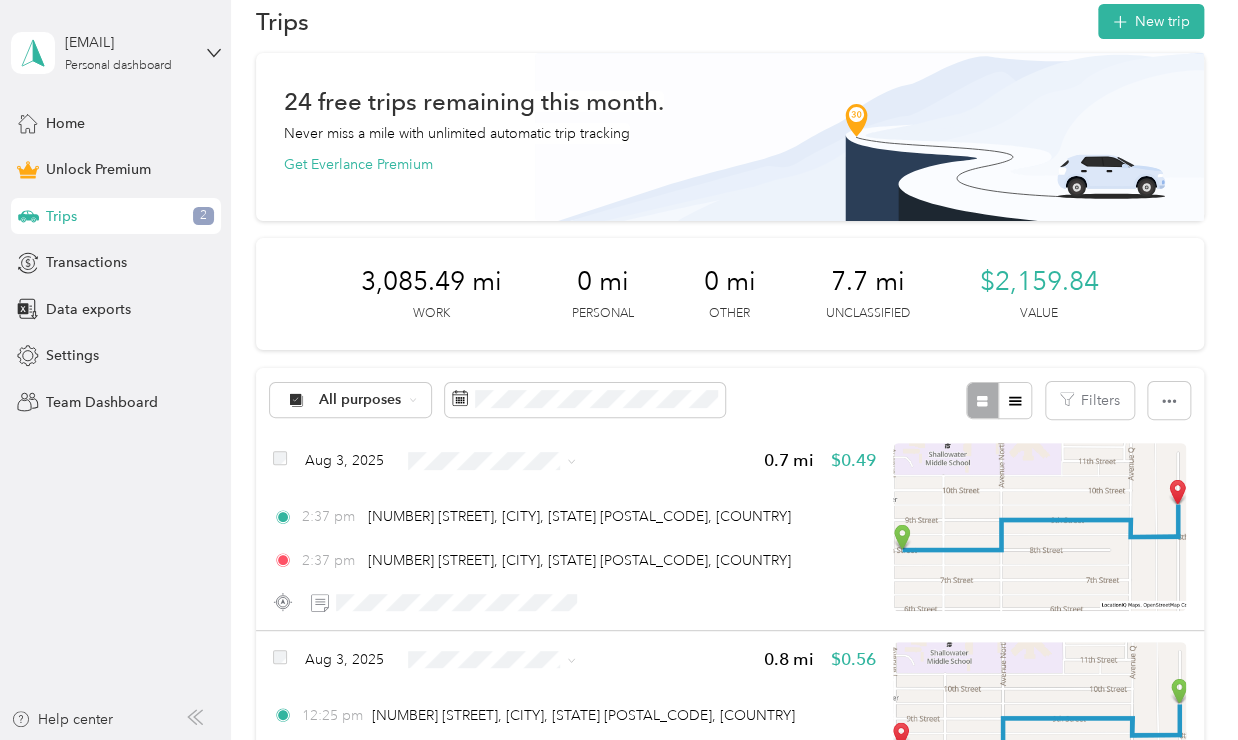 scroll, scrollTop: 32, scrollLeft: 0, axis: vertical 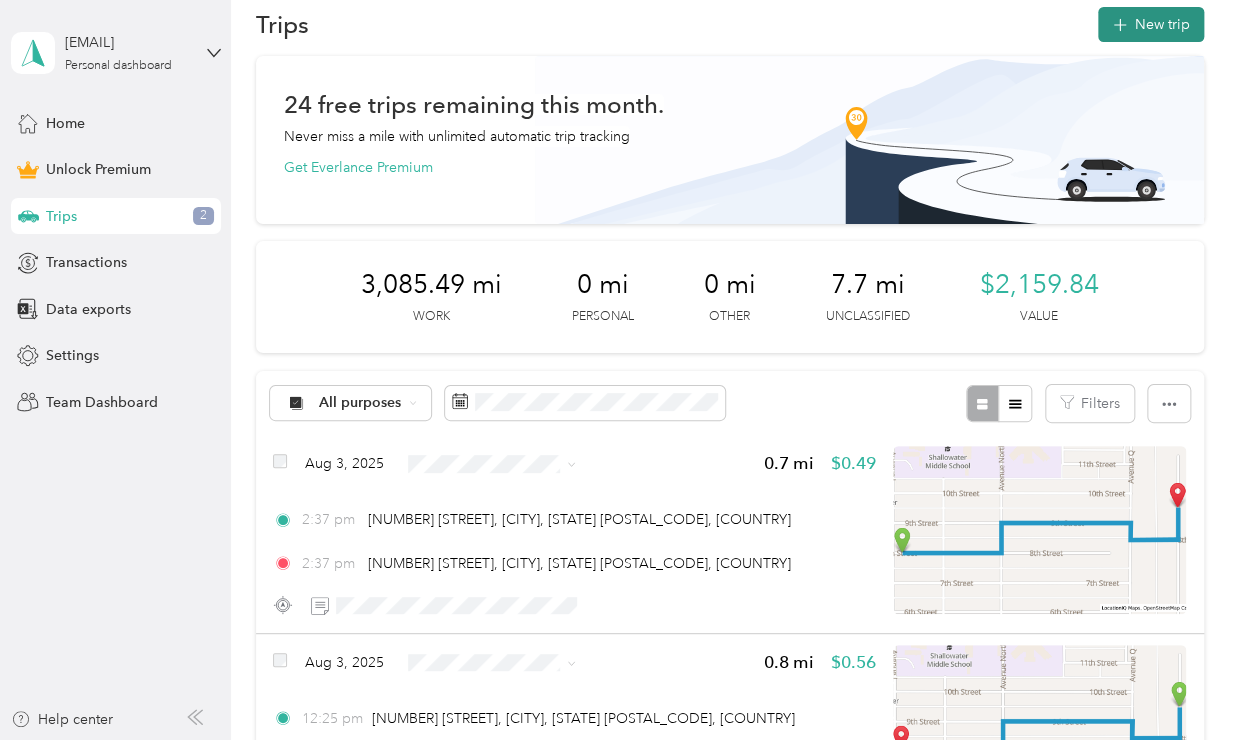 click on "New trip" at bounding box center (1151, 24) 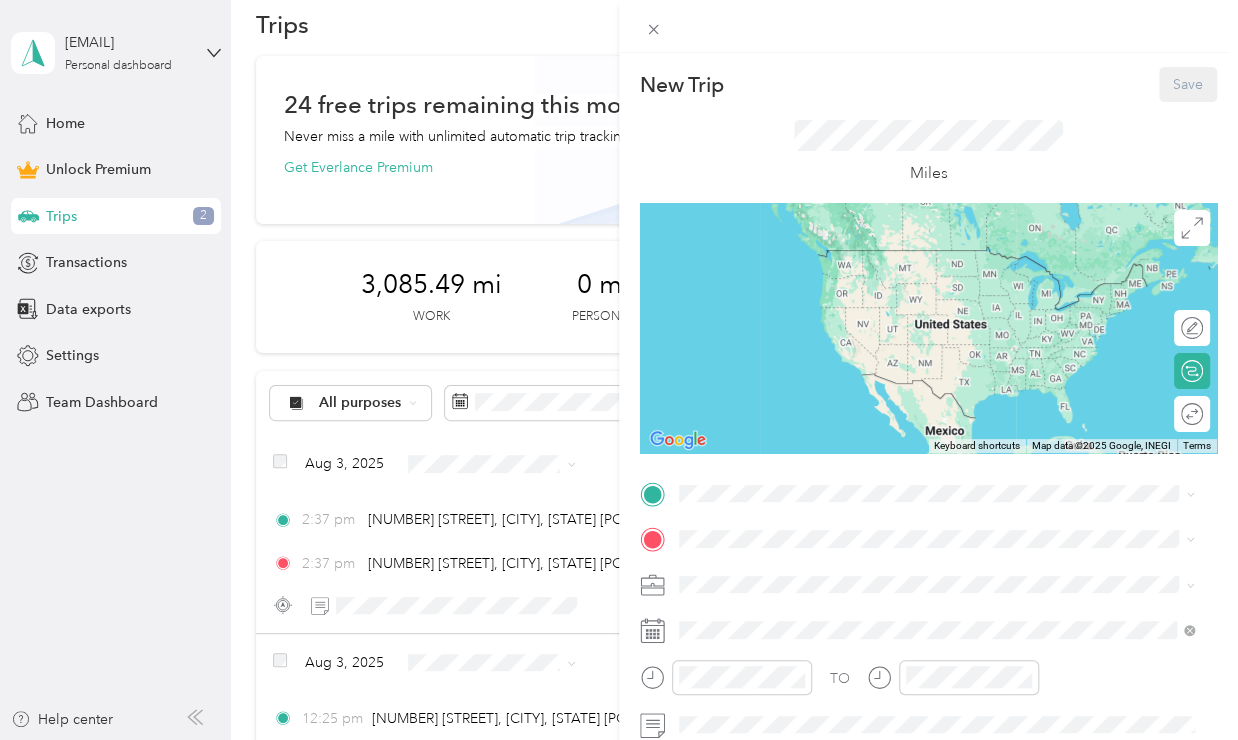 click on "Religious Services" at bounding box center [937, 364] 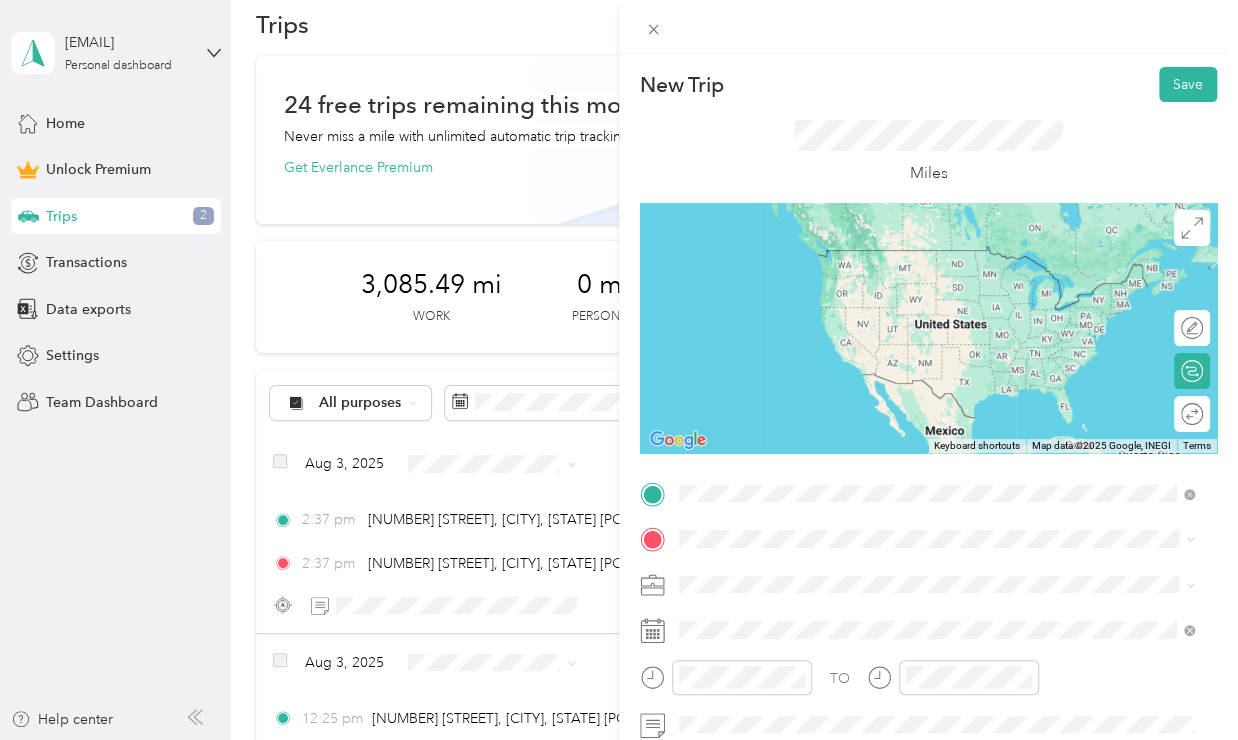 click on "[NUMBER] [STREET]
[CITY], [STATE] [POSTAL_CODE], [COUNTRY]" at bounding box center (860, 258) 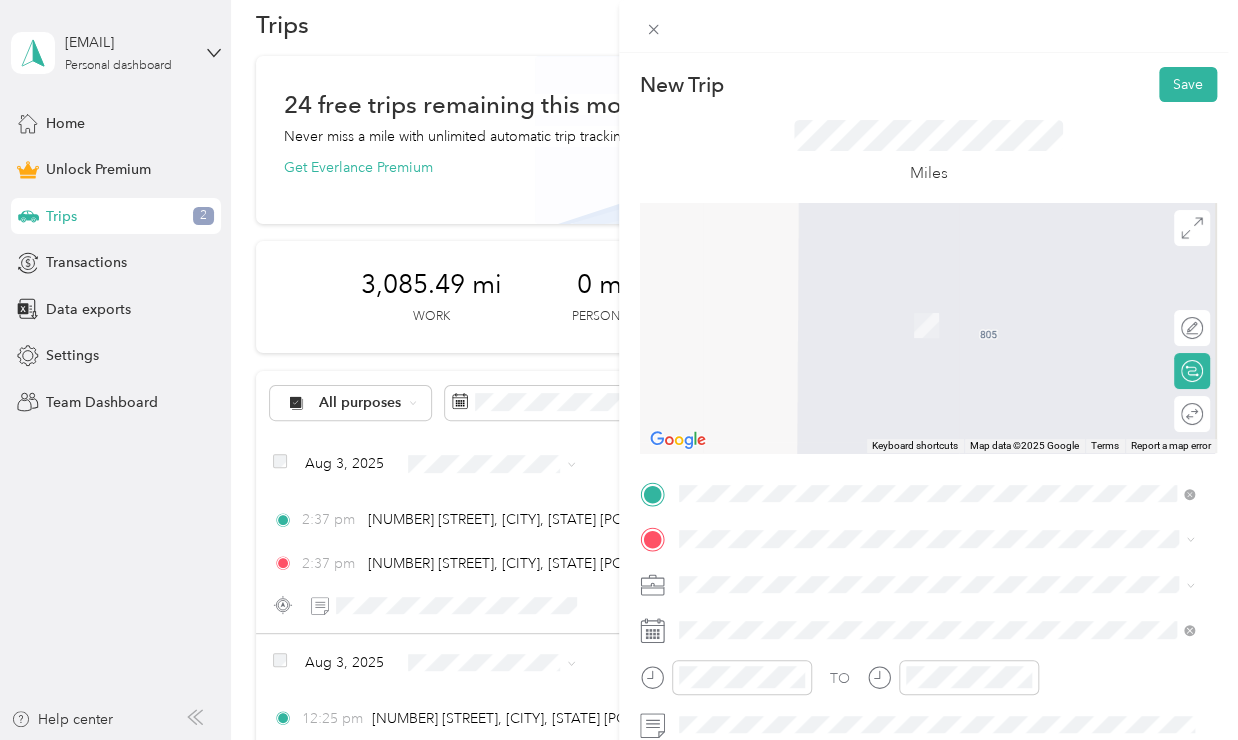 click on "[NUMBER] [STREET]
[CITY], [STATE] [POSTAL_CODE], [COUNTRY]" at bounding box center (937, 293) 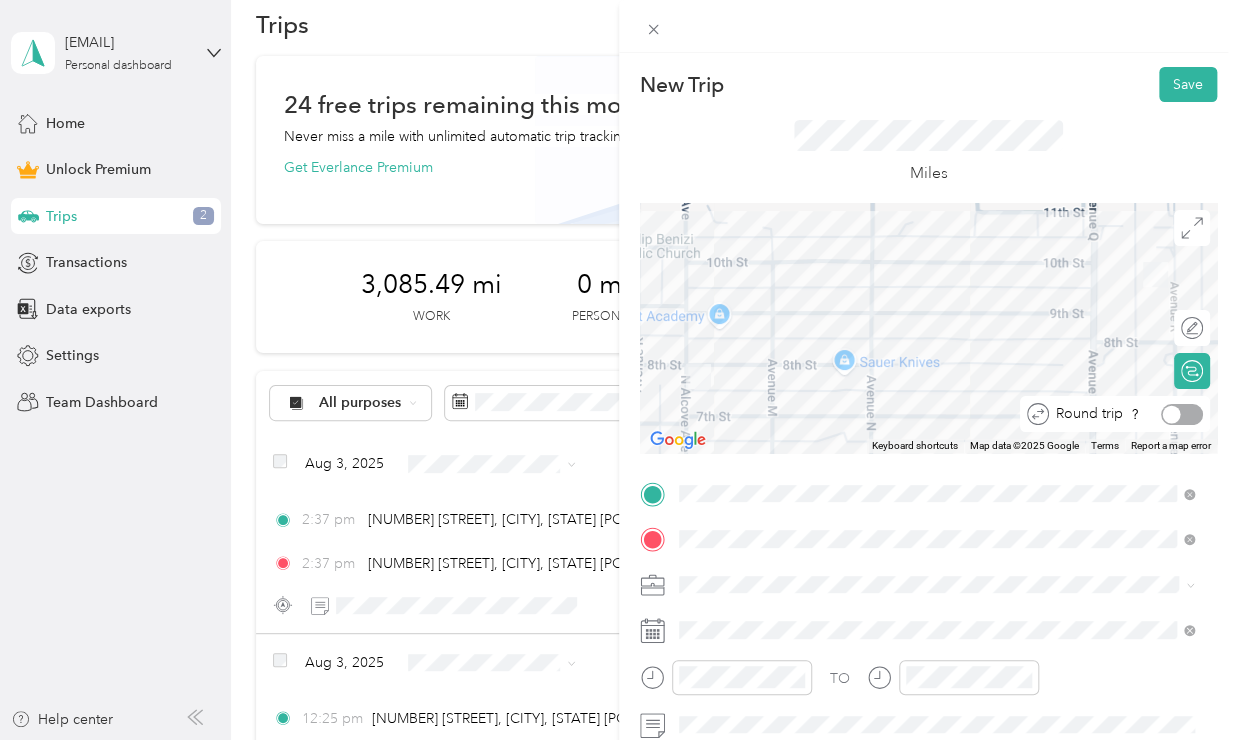 click at bounding box center (1182, 414) 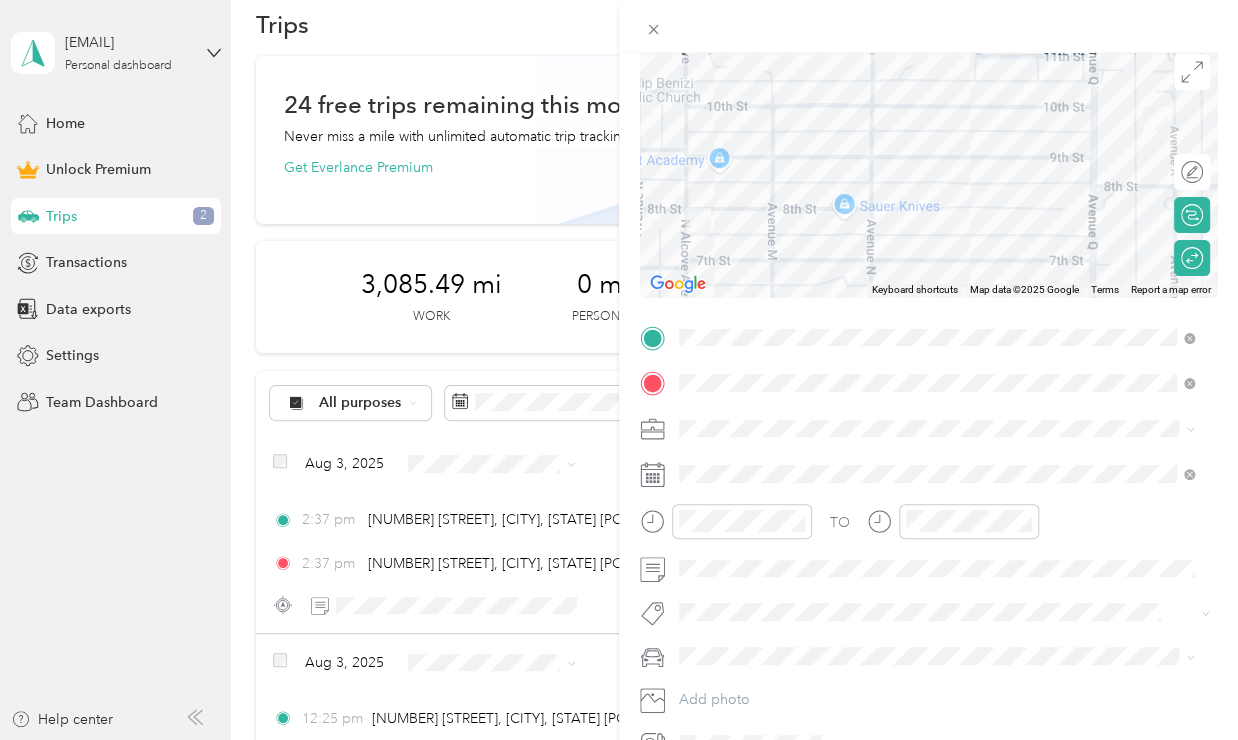 scroll, scrollTop: 160, scrollLeft: 0, axis: vertical 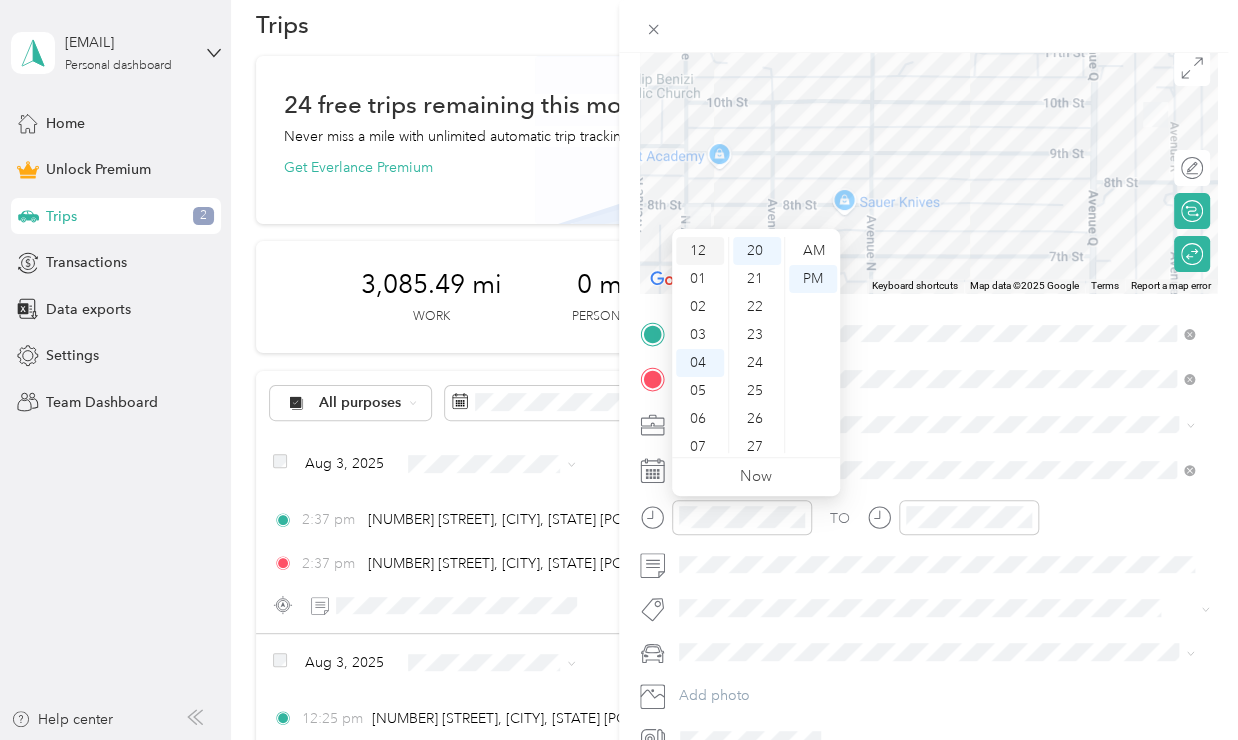 click on "12" at bounding box center [700, 251] 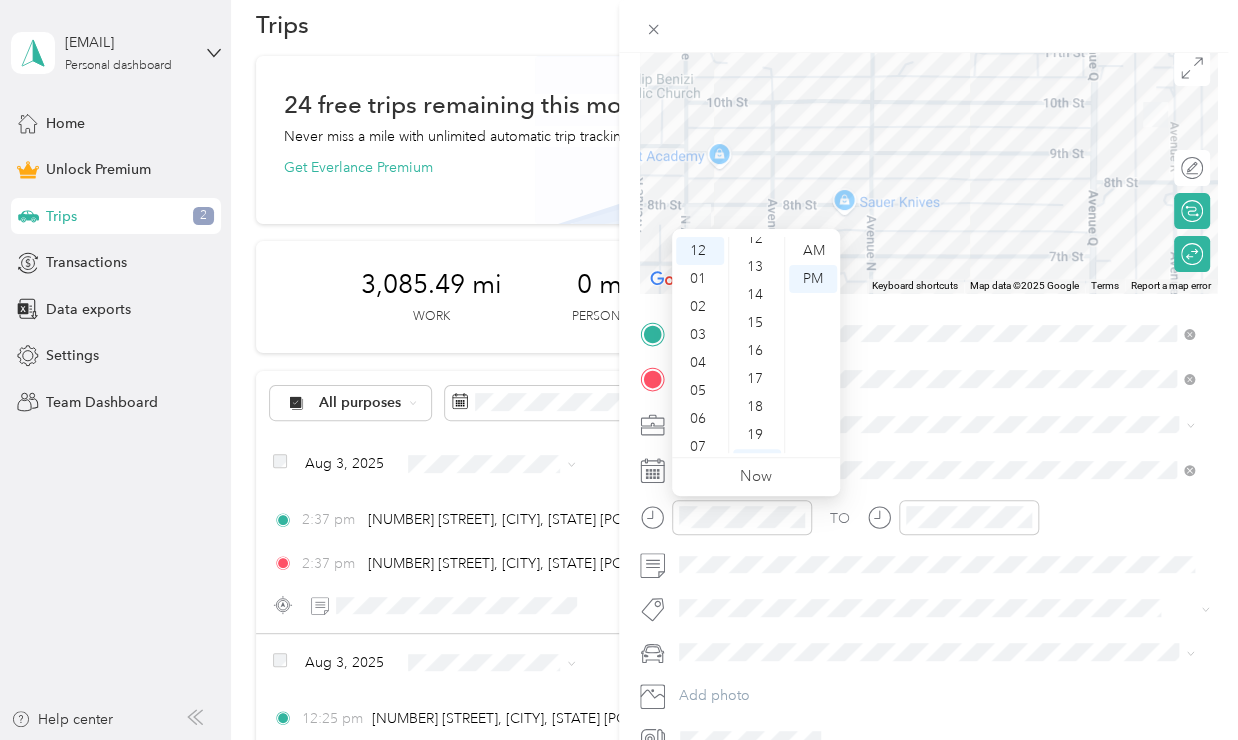 scroll, scrollTop: 295, scrollLeft: 0, axis: vertical 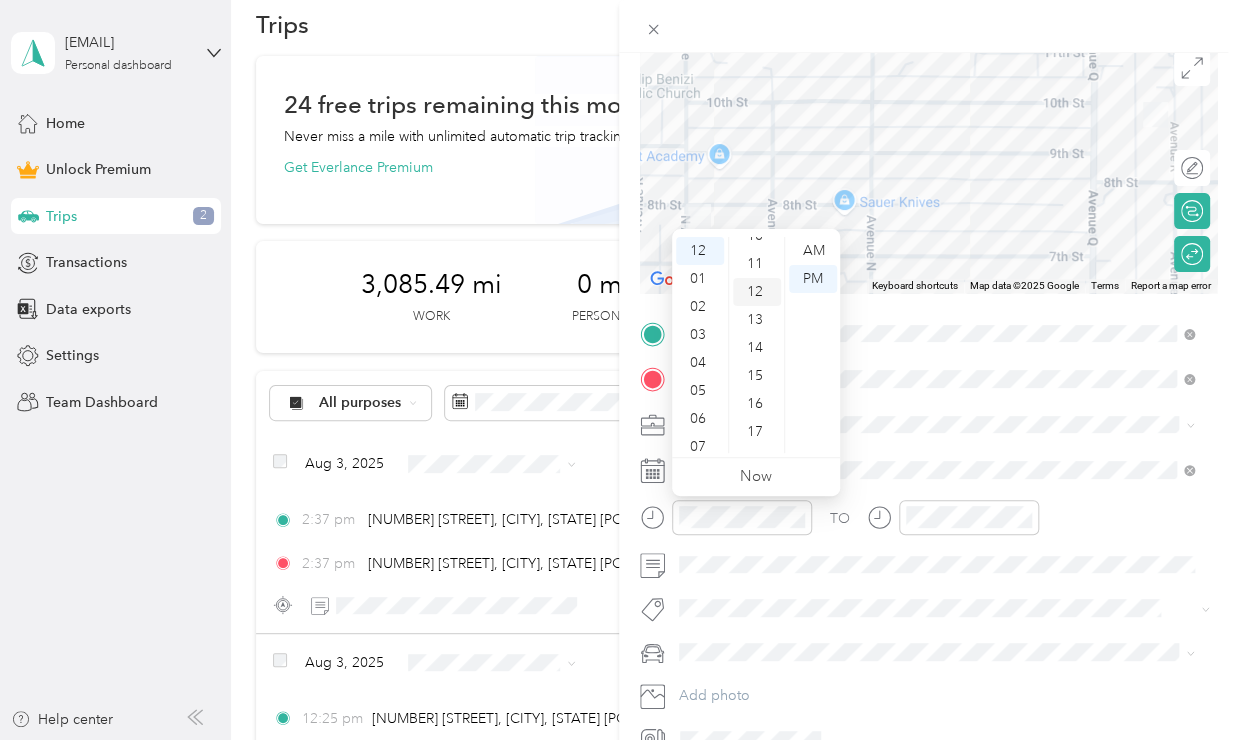 click on "12" at bounding box center (757, 292) 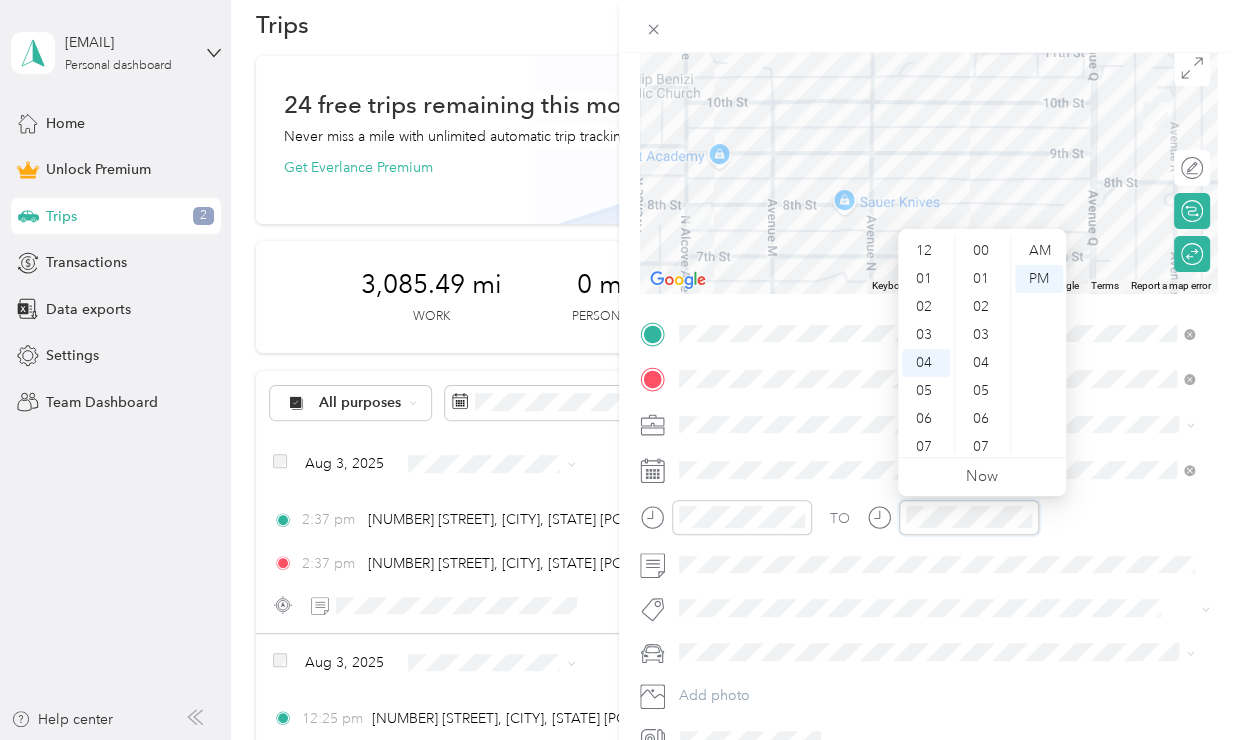 scroll, scrollTop: 112, scrollLeft: 0, axis: vertical 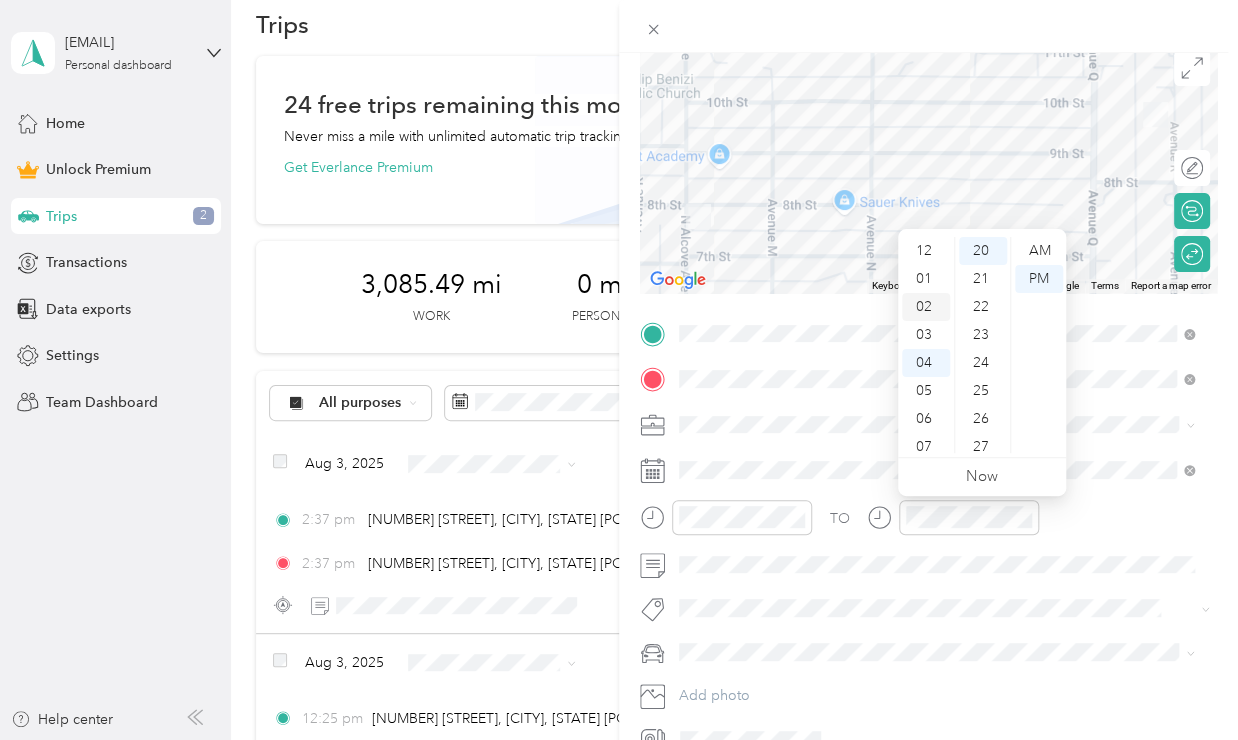 click on "02" at bounding box center (926, 307) 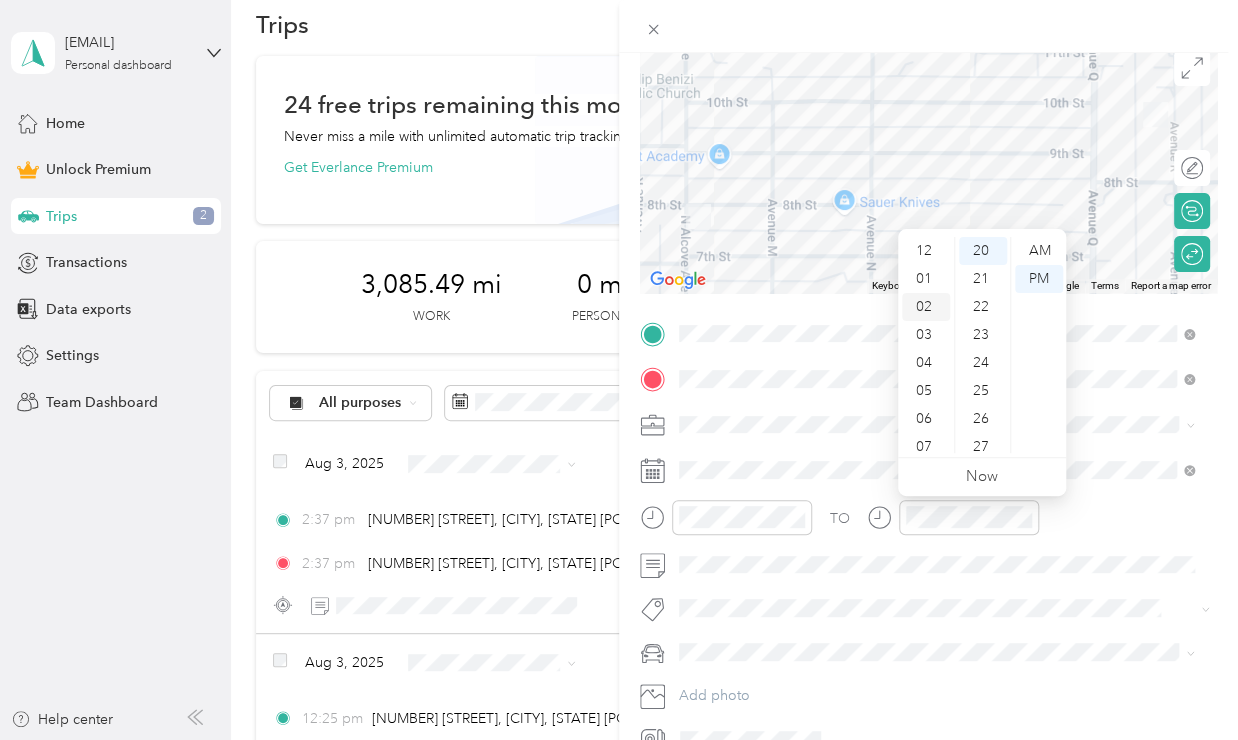 scroll, scrollTop: 56, scrollLeft: 0, axis: vertical 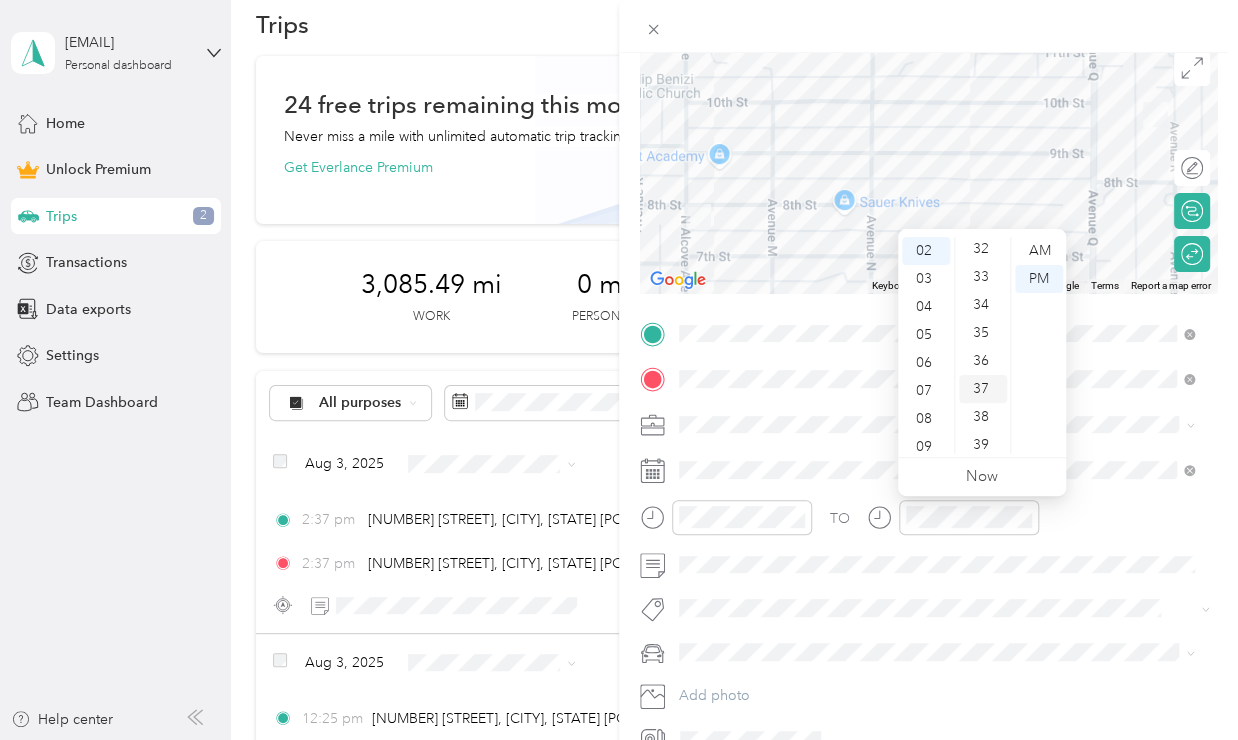 click on "37" at bounding box center [983, 389] 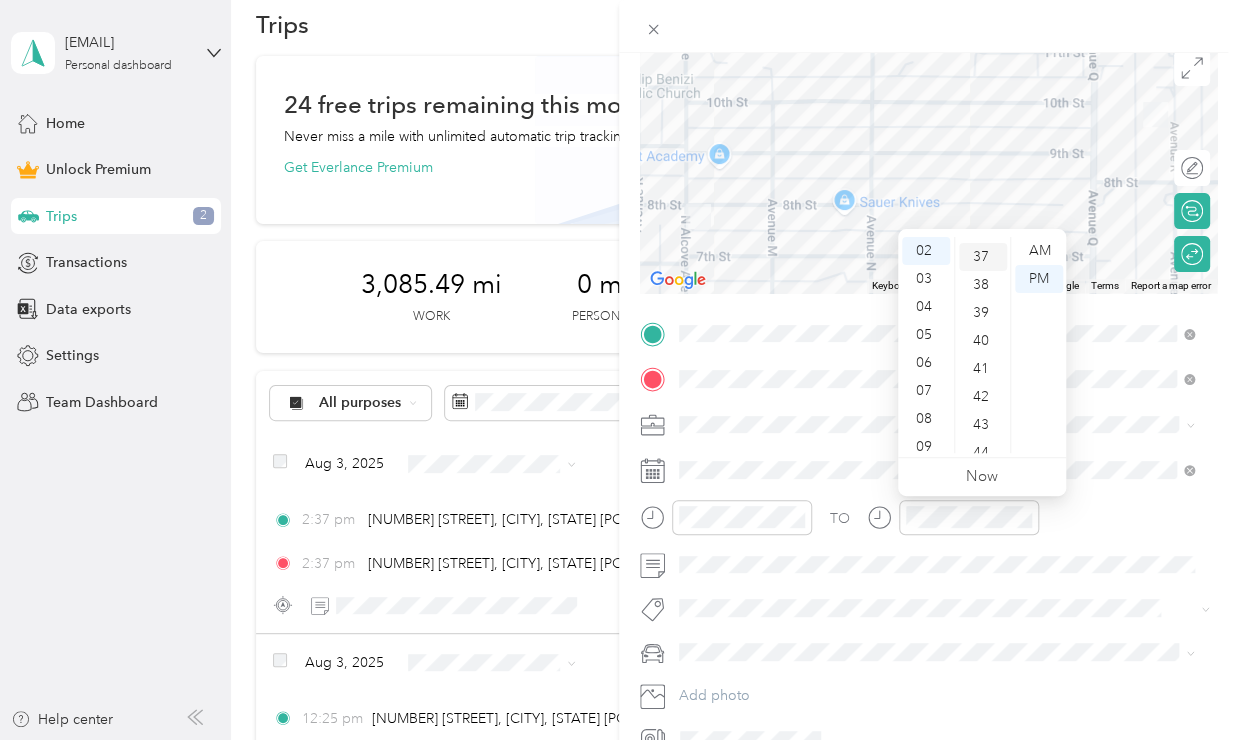 scroll, scrollTop: 1036, scrollLeft: 0, axis: vertical 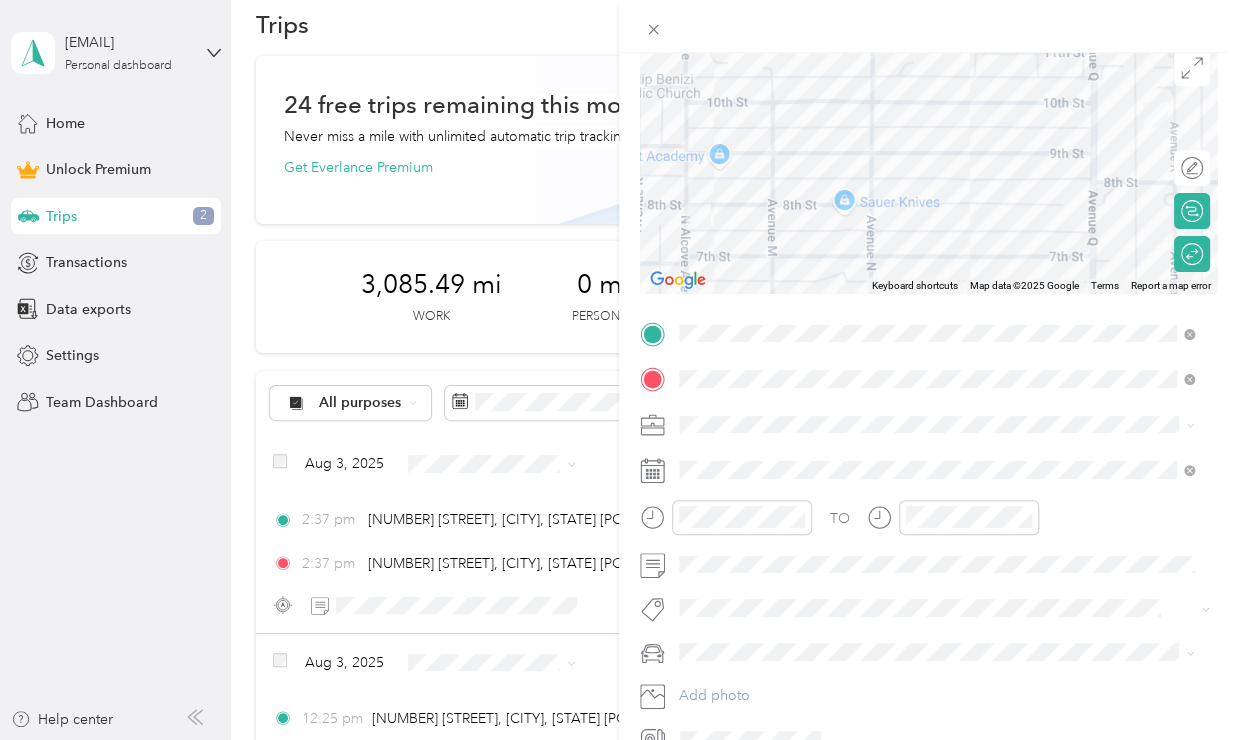 click on "Camry" at bounding box center (706, 606) 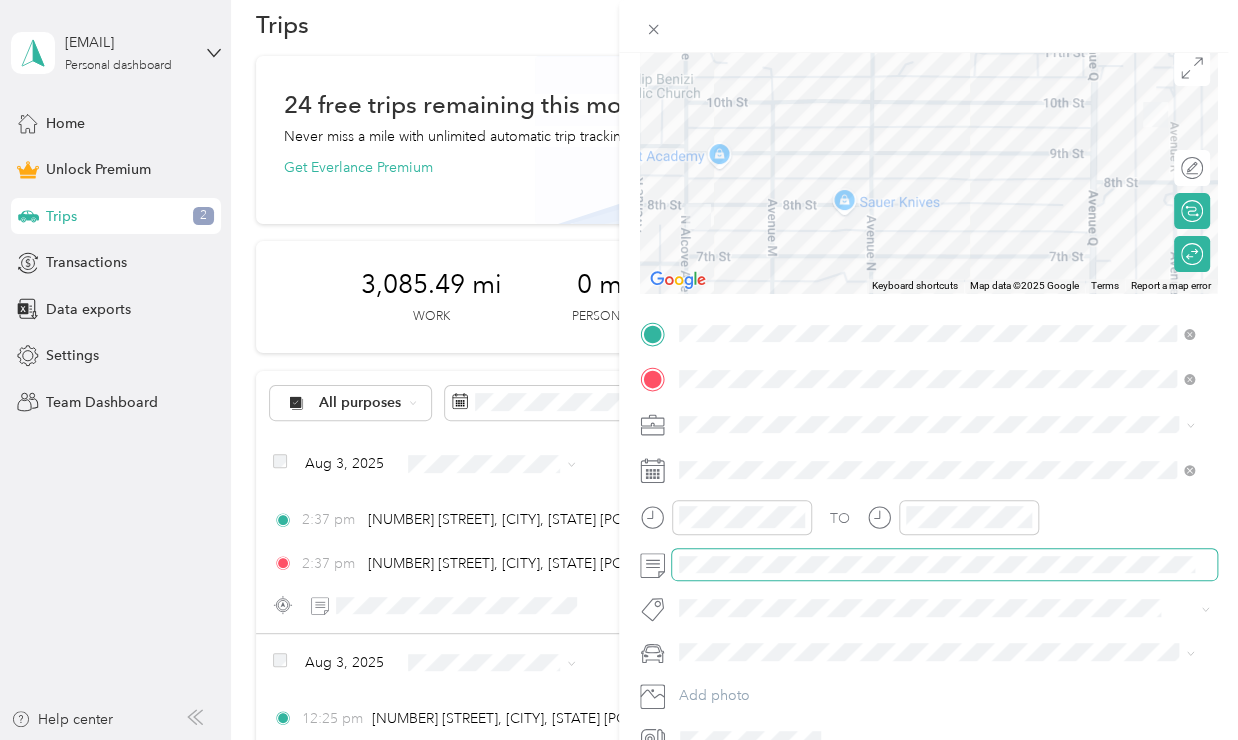 scroll, scrollTop: 0, scrollLeft: 464, axis: horizontal 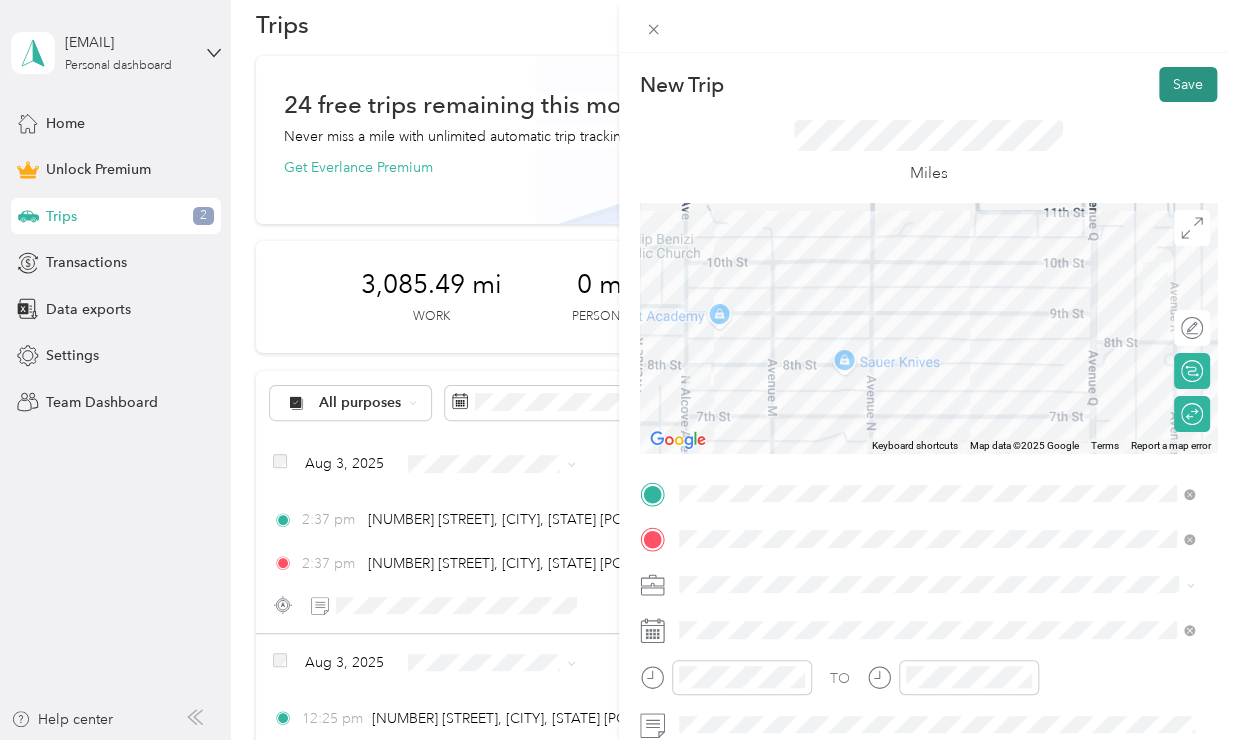 click on "Save" at bounding box center (1188, 84) 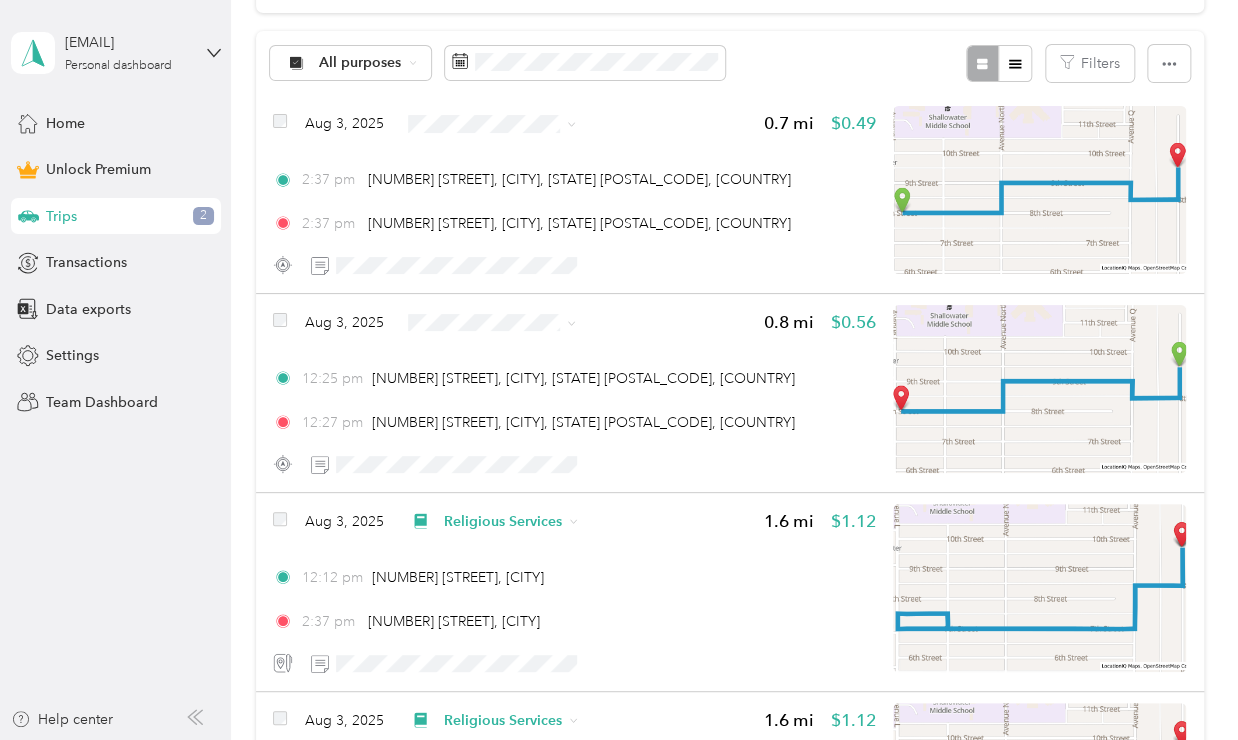 scroll, scrollTop: 370, scrollLeft: 0, axis: vertical 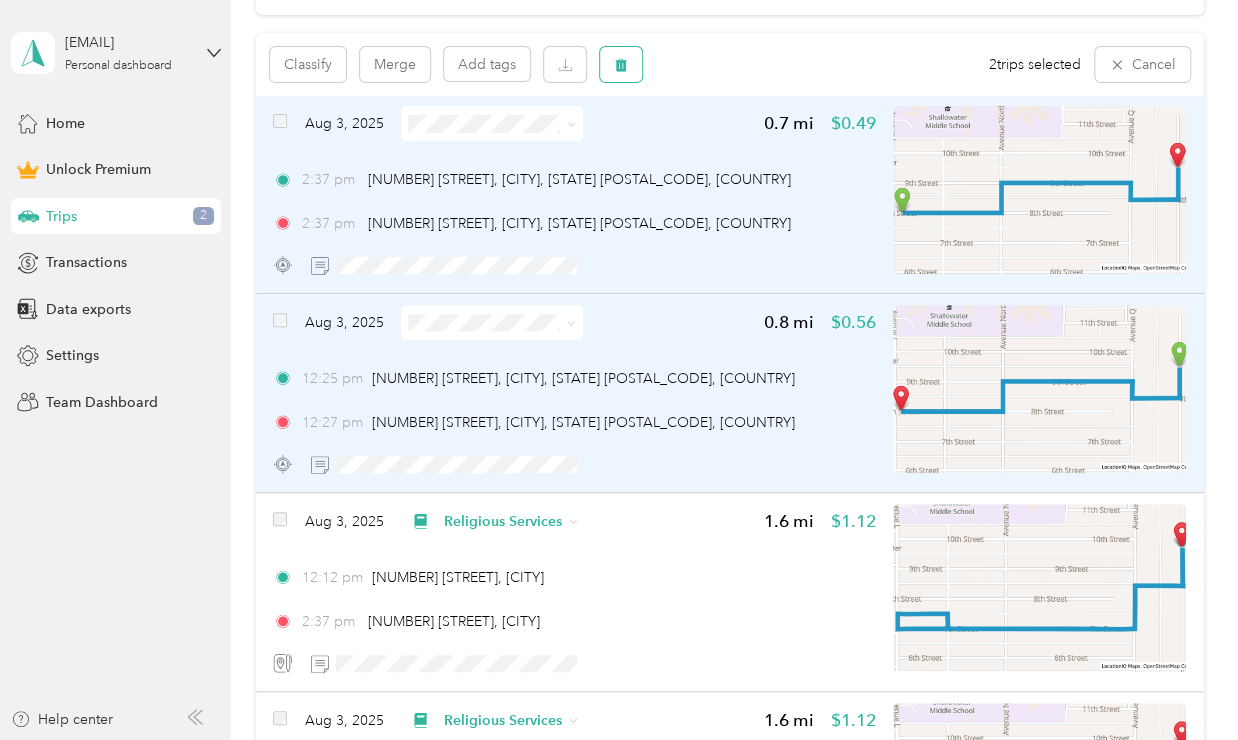click at bounding box center (621, 64) 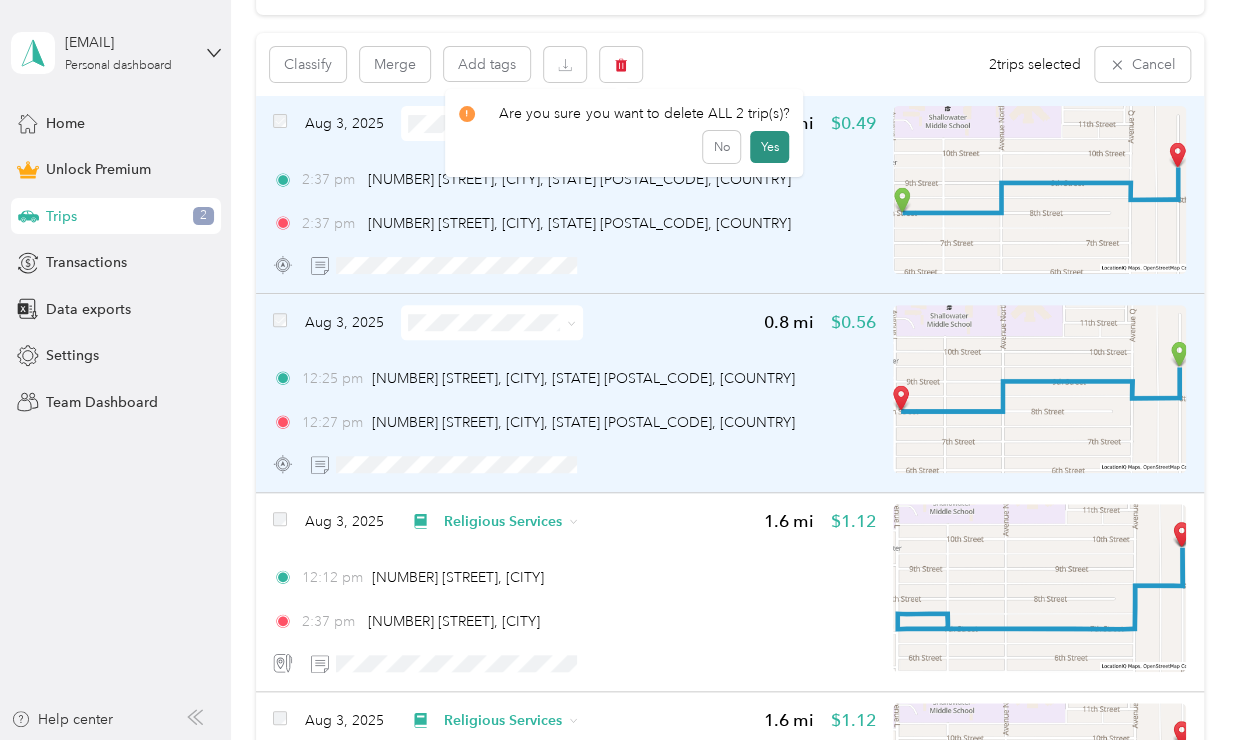 click on "Yes" at bounding box center [769, 147] 